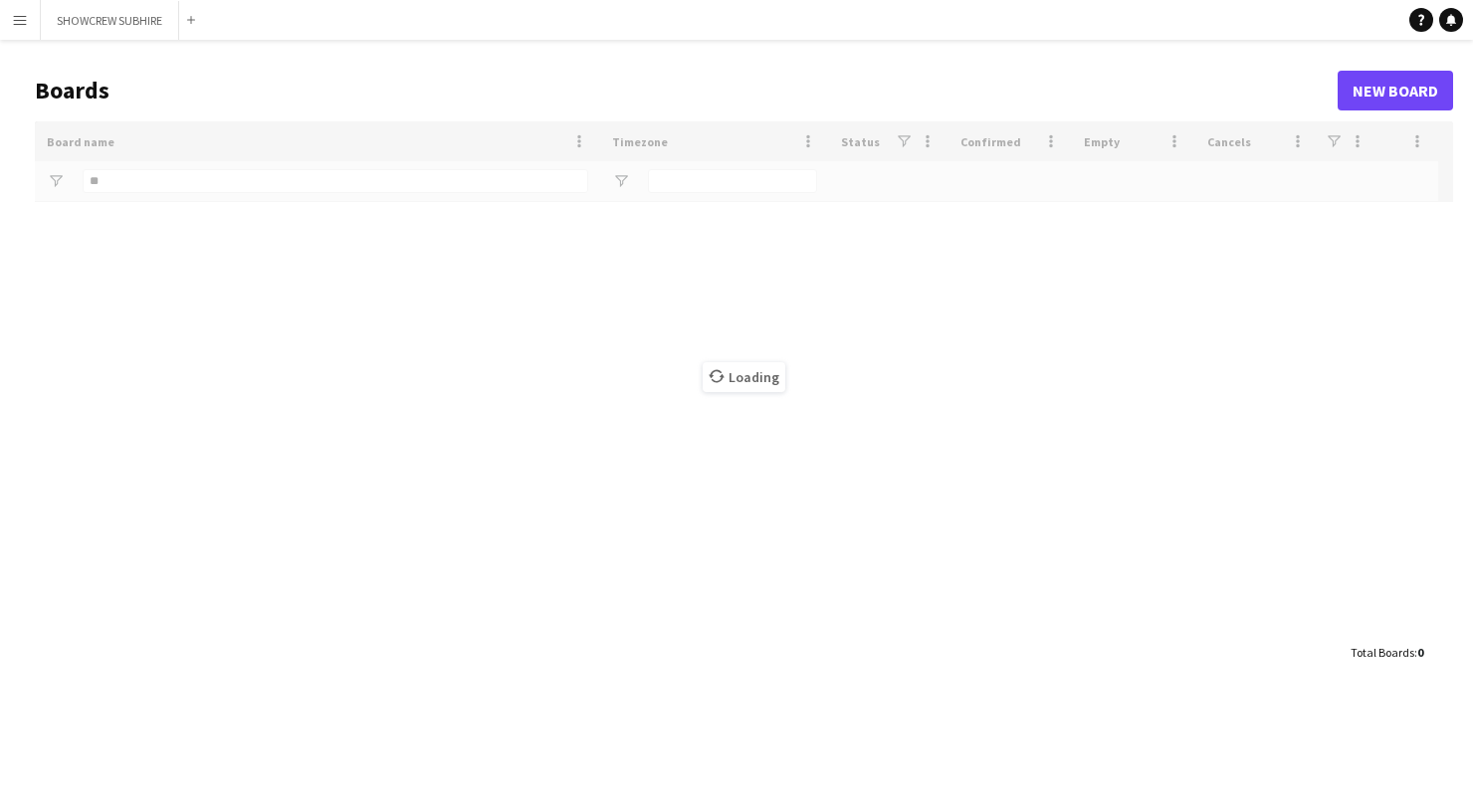 scroll, scrollTop: 0, scrollLeft: 0, axis: both 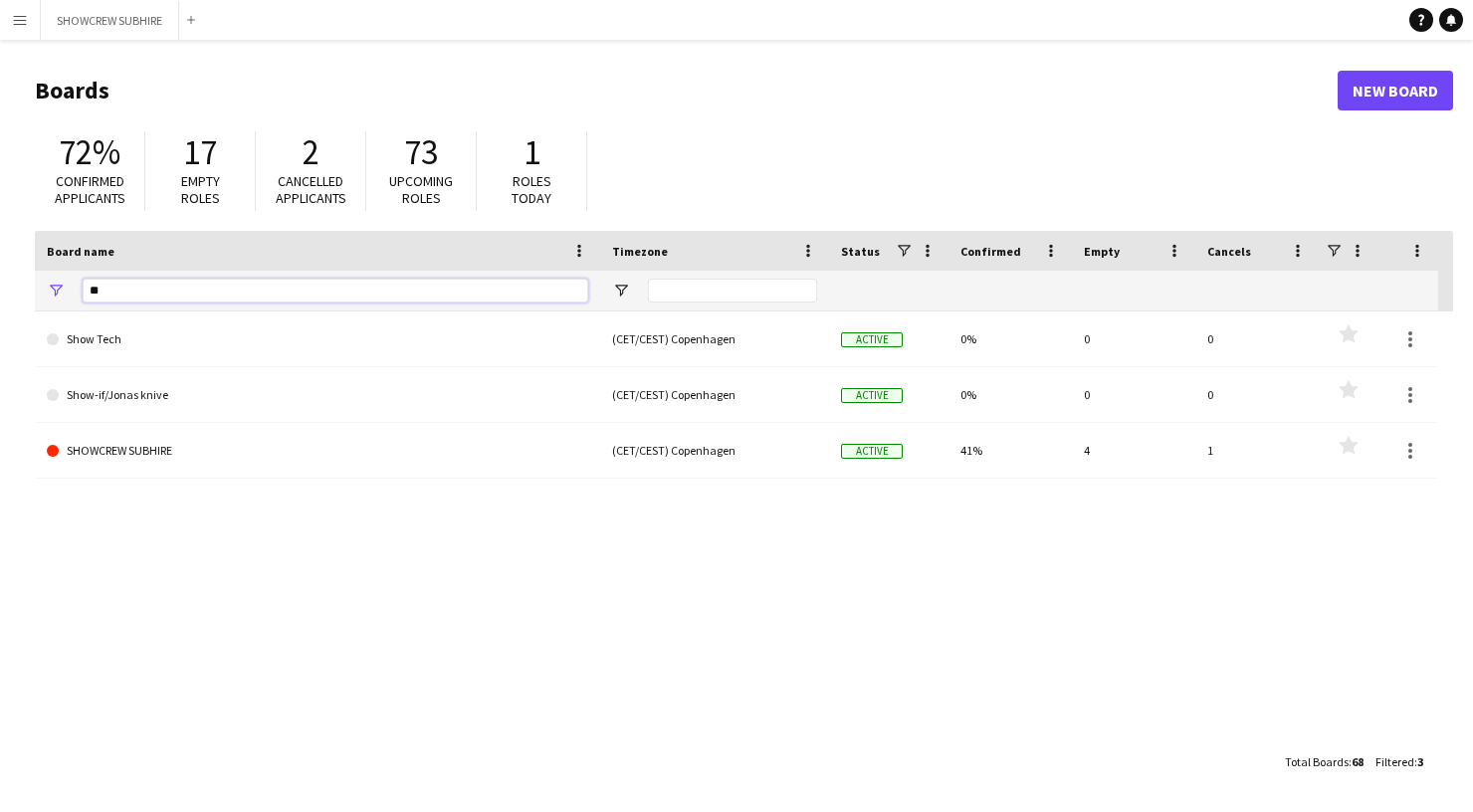 click on "**" at bounding box center [335, 291] 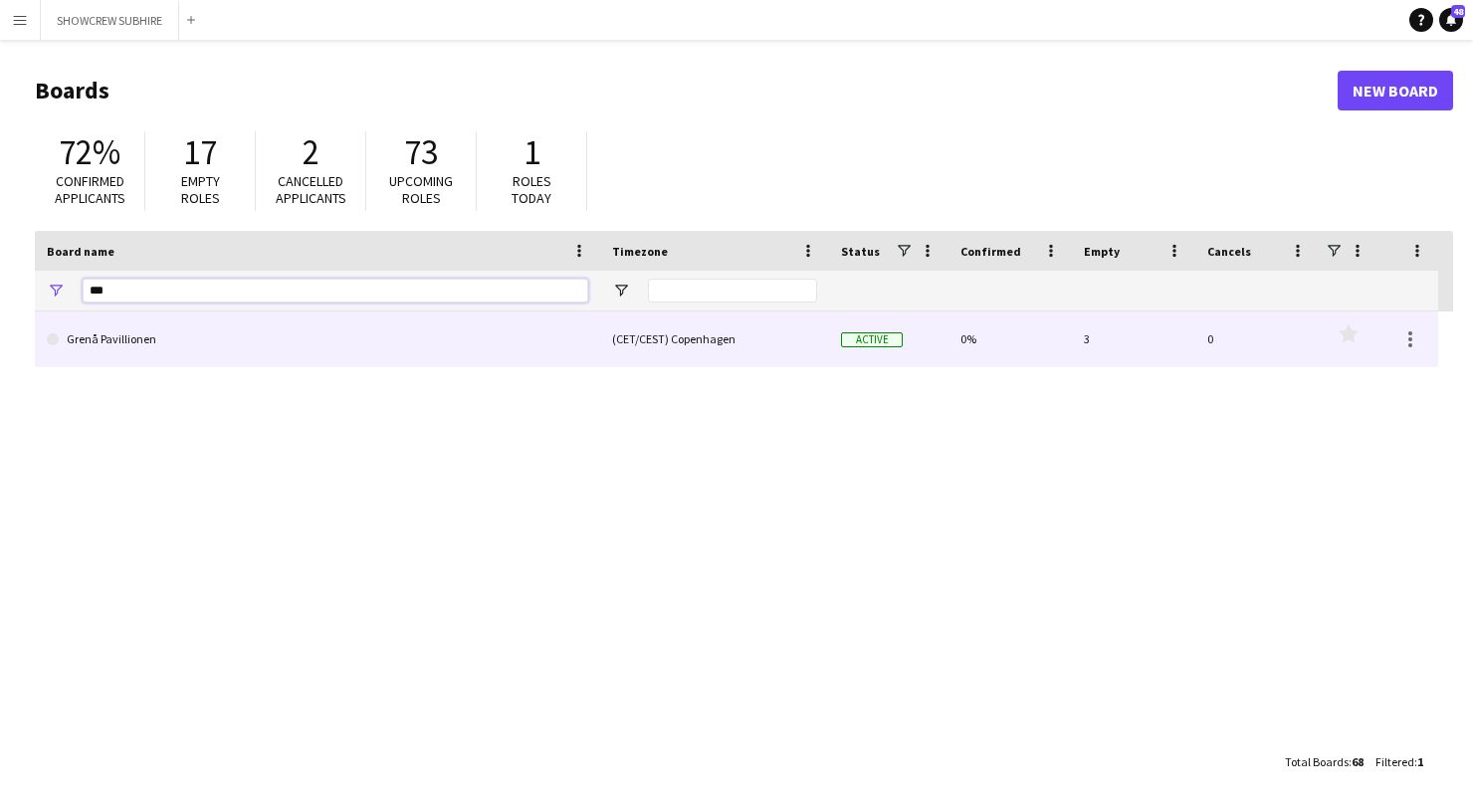 type on "***" 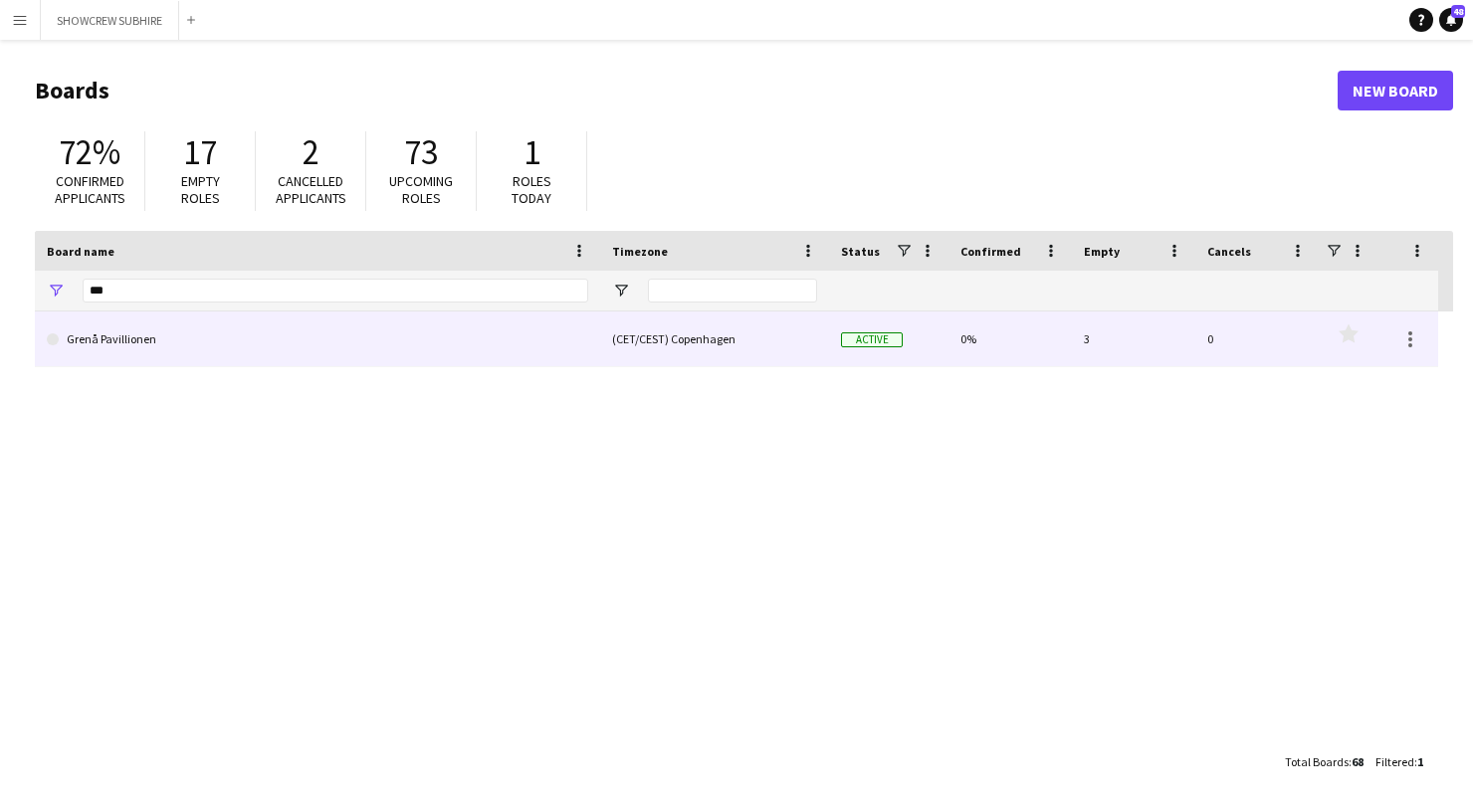 click on "Grenå Pavillionen" 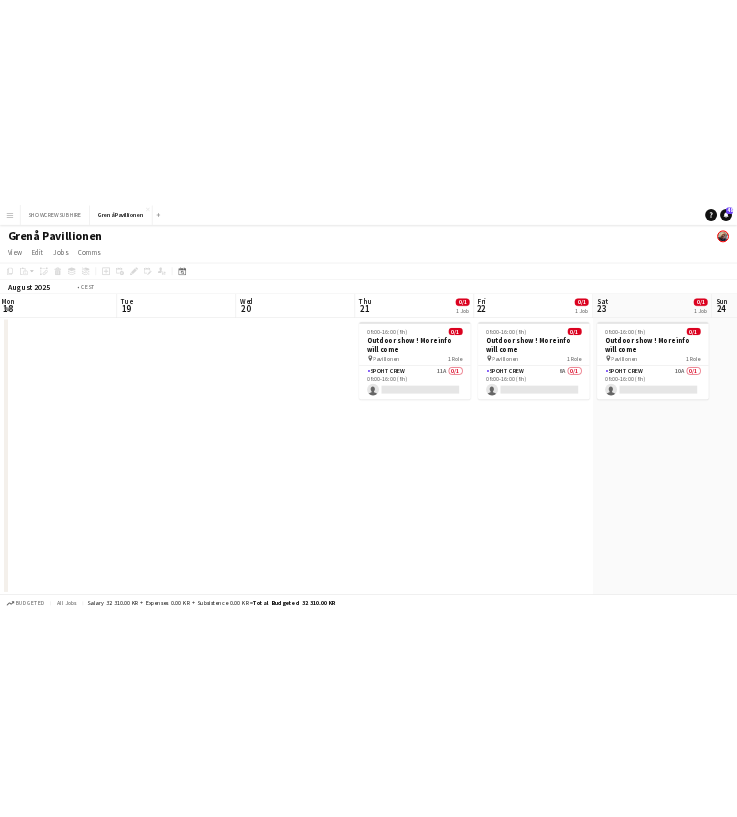 scroll, scrollTop: 0, scrollLeft: 886, axis: horizontal 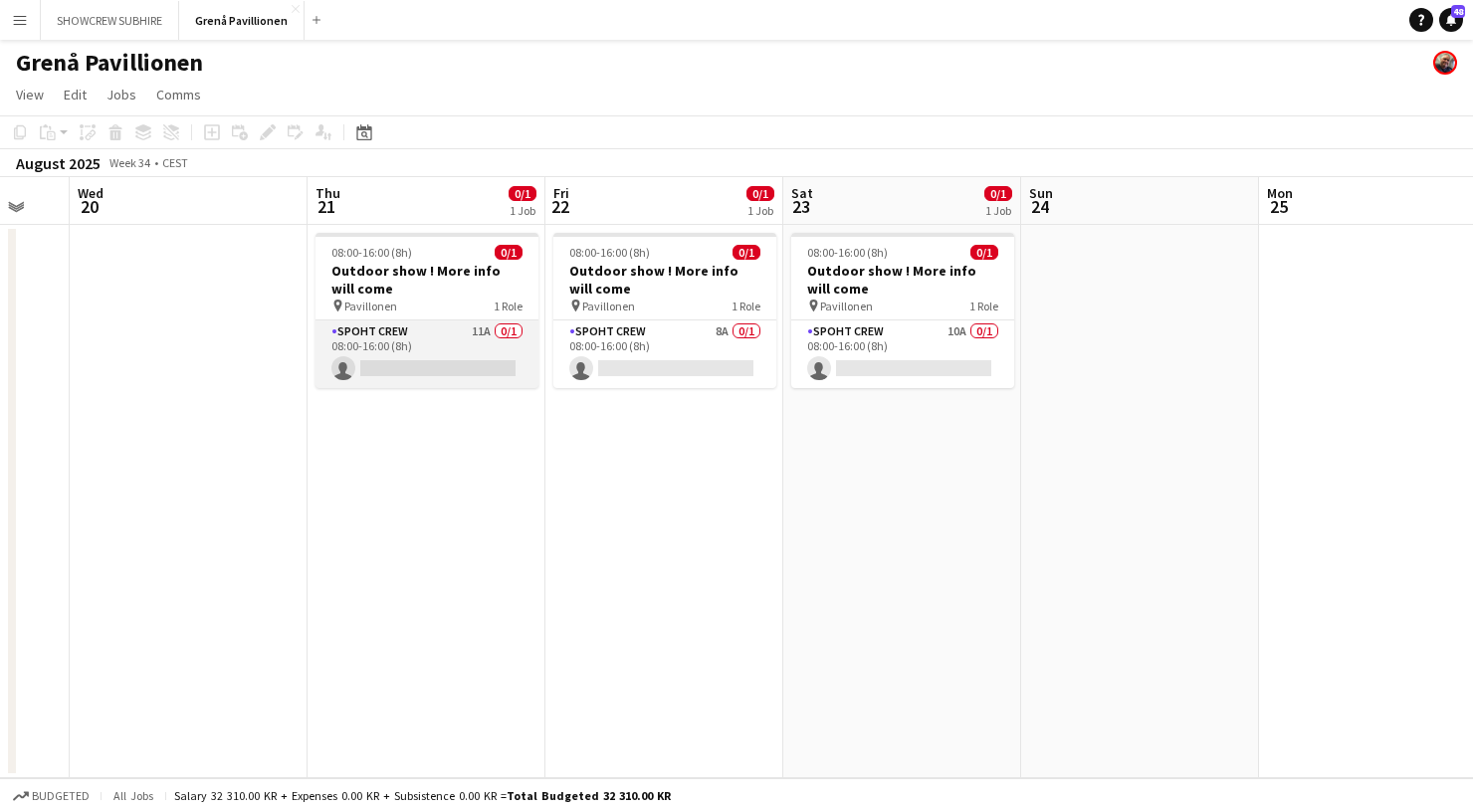 click on "Spoht  Crew    11A   0/1   08:00-16:00 (8h)
single-neutral-actions" at bounding box center [427, 354] 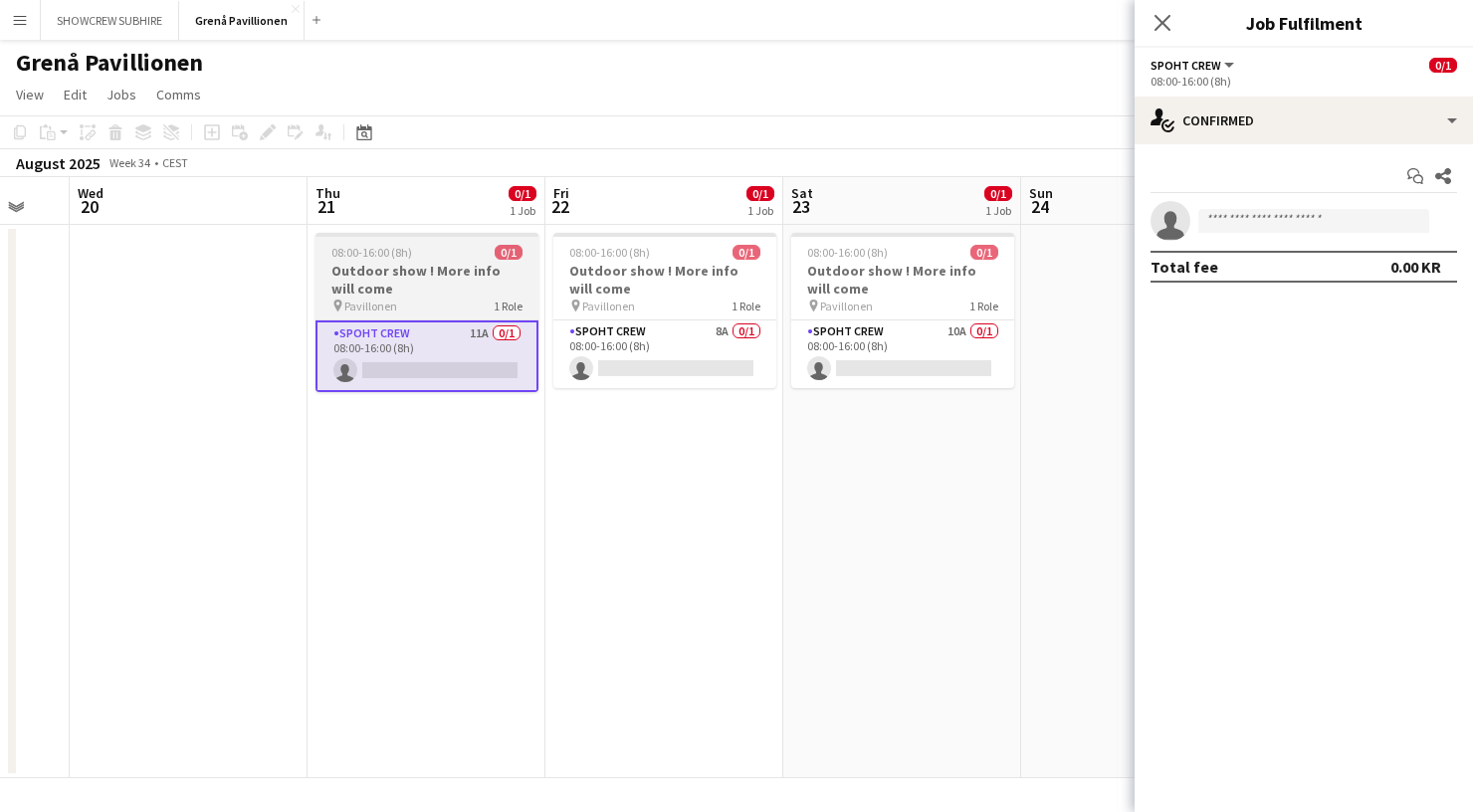 click on "08:00-16:00 (8h)    0/1" at bounding box center (427, 252) 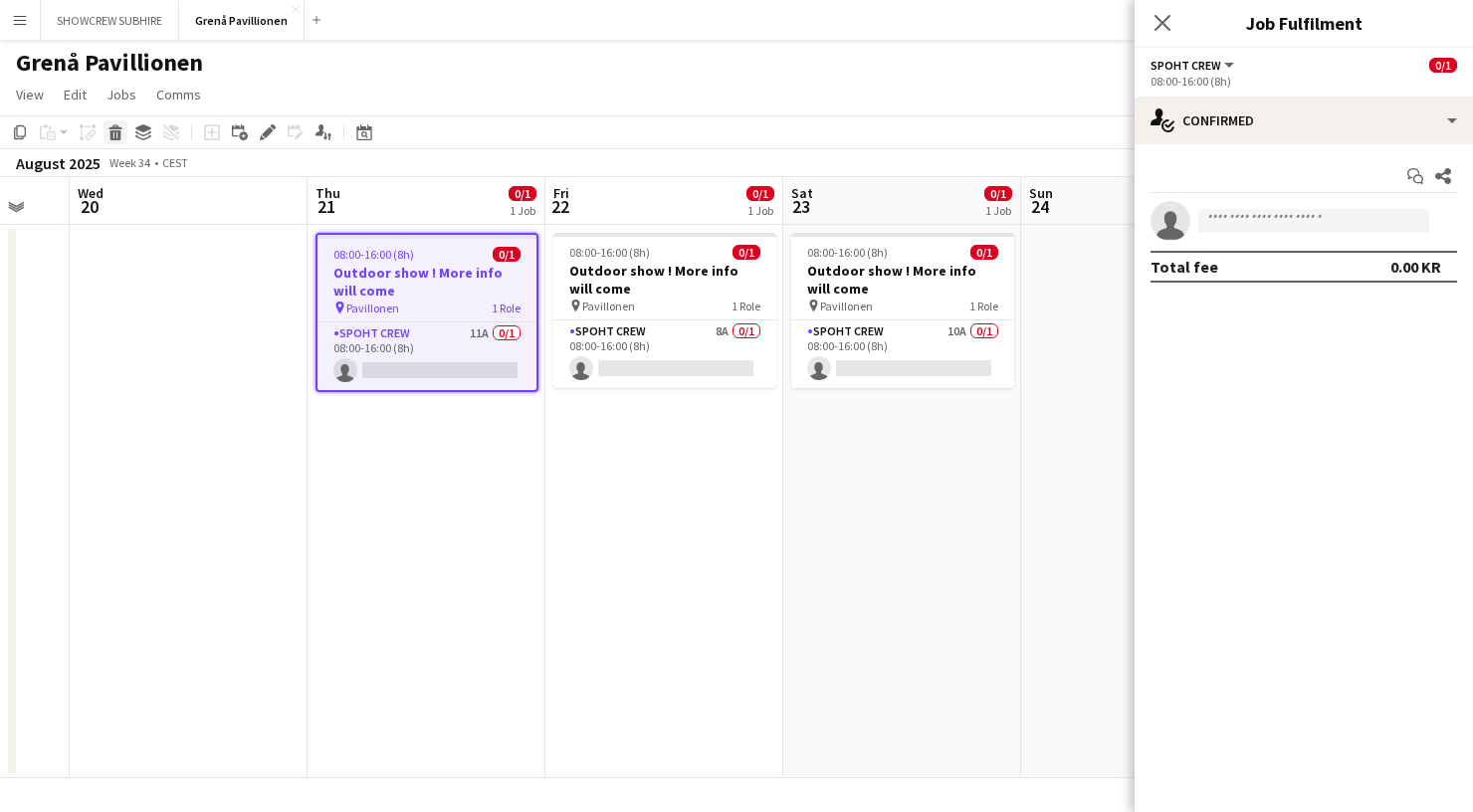 click 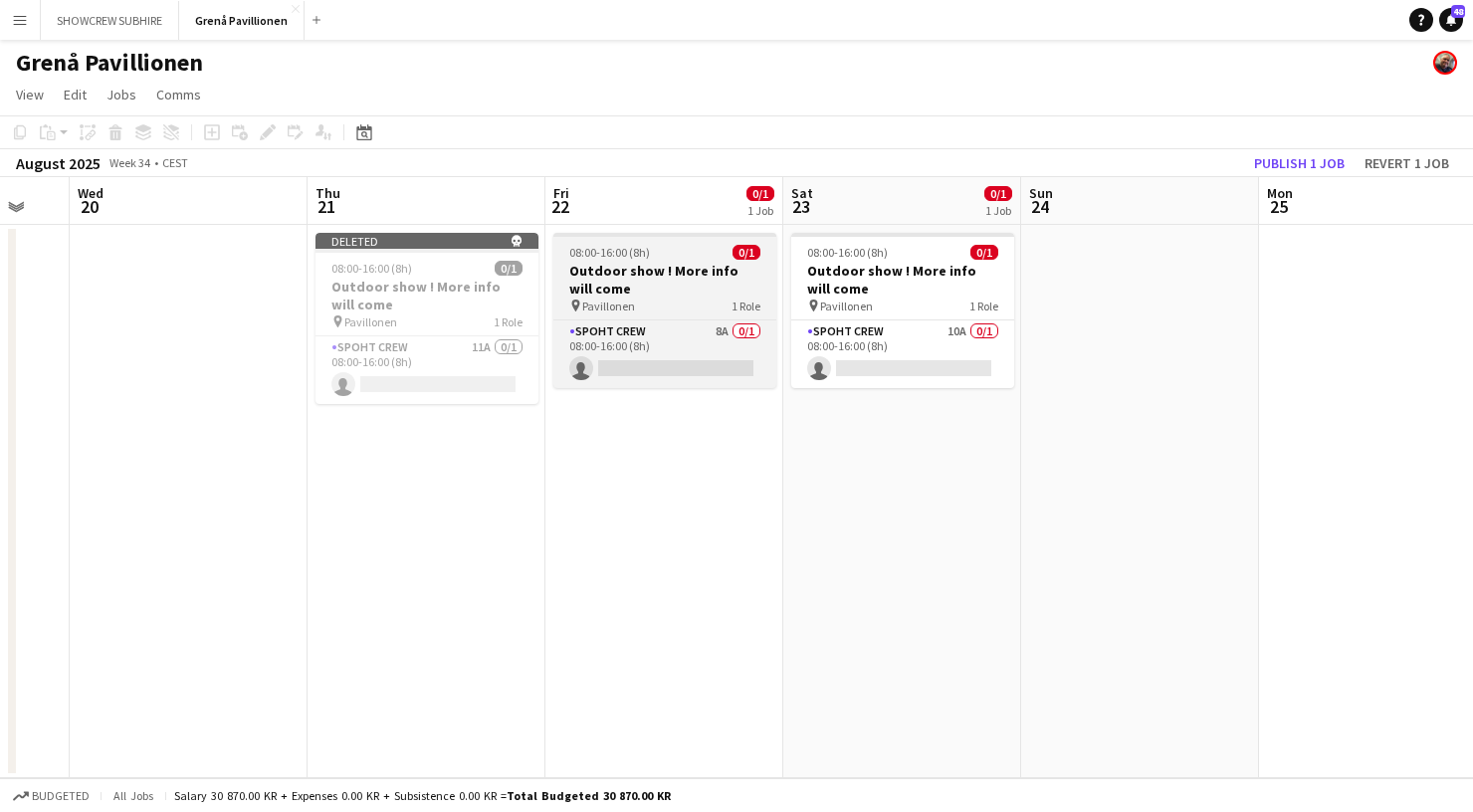 click on "pin
Pavillonen    1 Role" at bounding box center [665, 305] 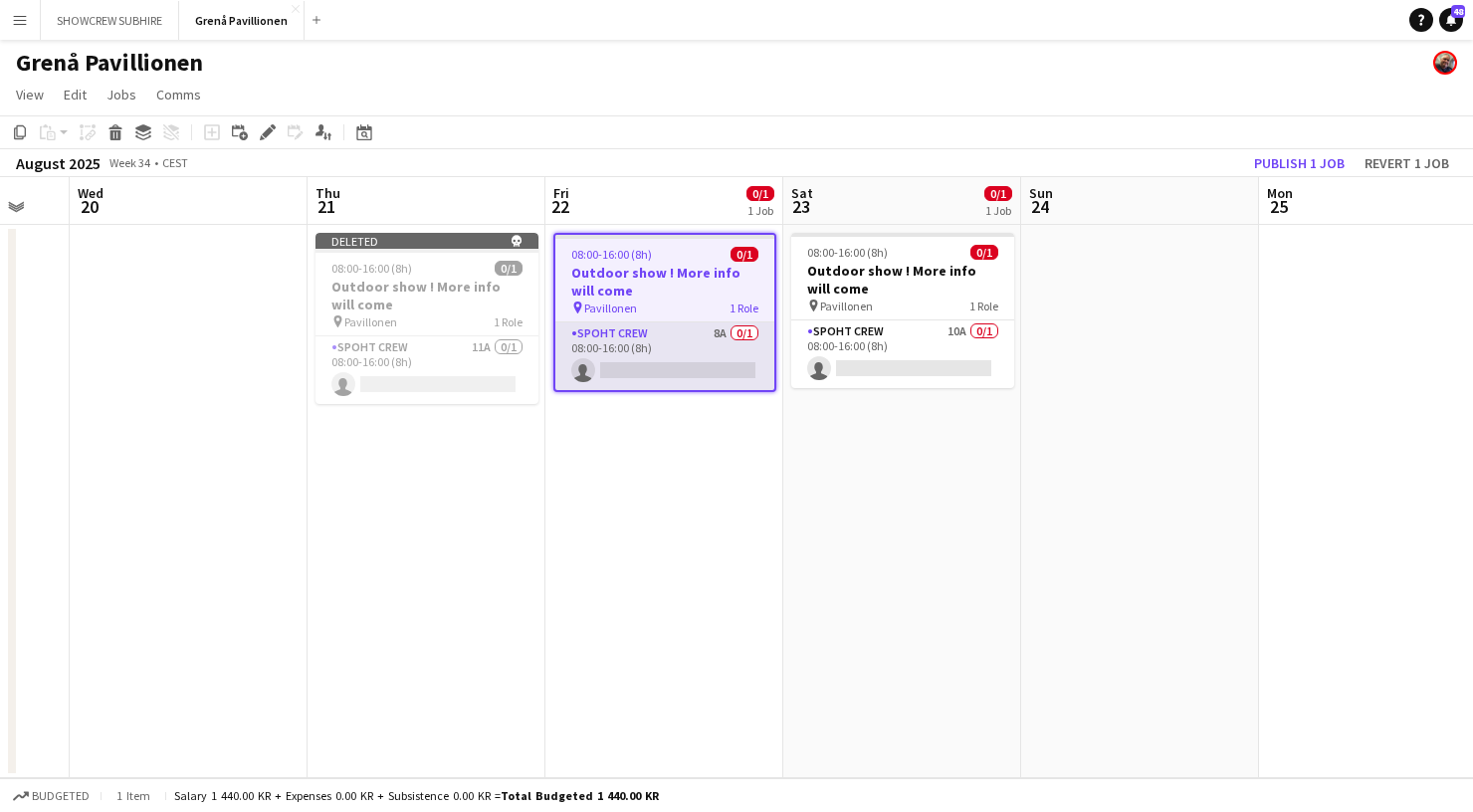 click on "Spoht  Crew    8A   0/1   08:00-16:00 (8h)
single-neutral-actions" at bounding box center (665, 356) 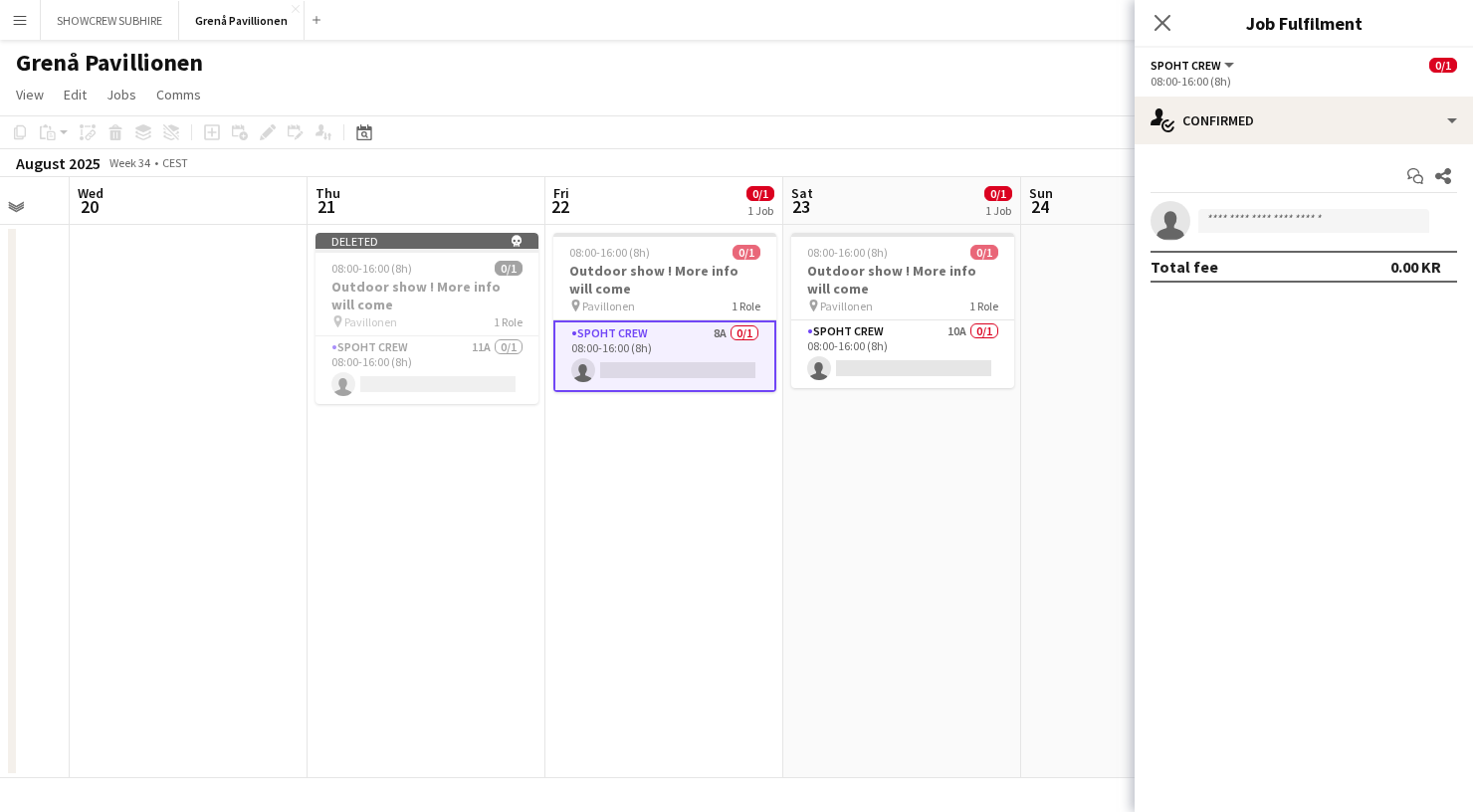 click on "Spoht  Crew    8A   0/1   08:00-16:00 (8h)
single-neutral-actions" at bounding box center [665, 356] 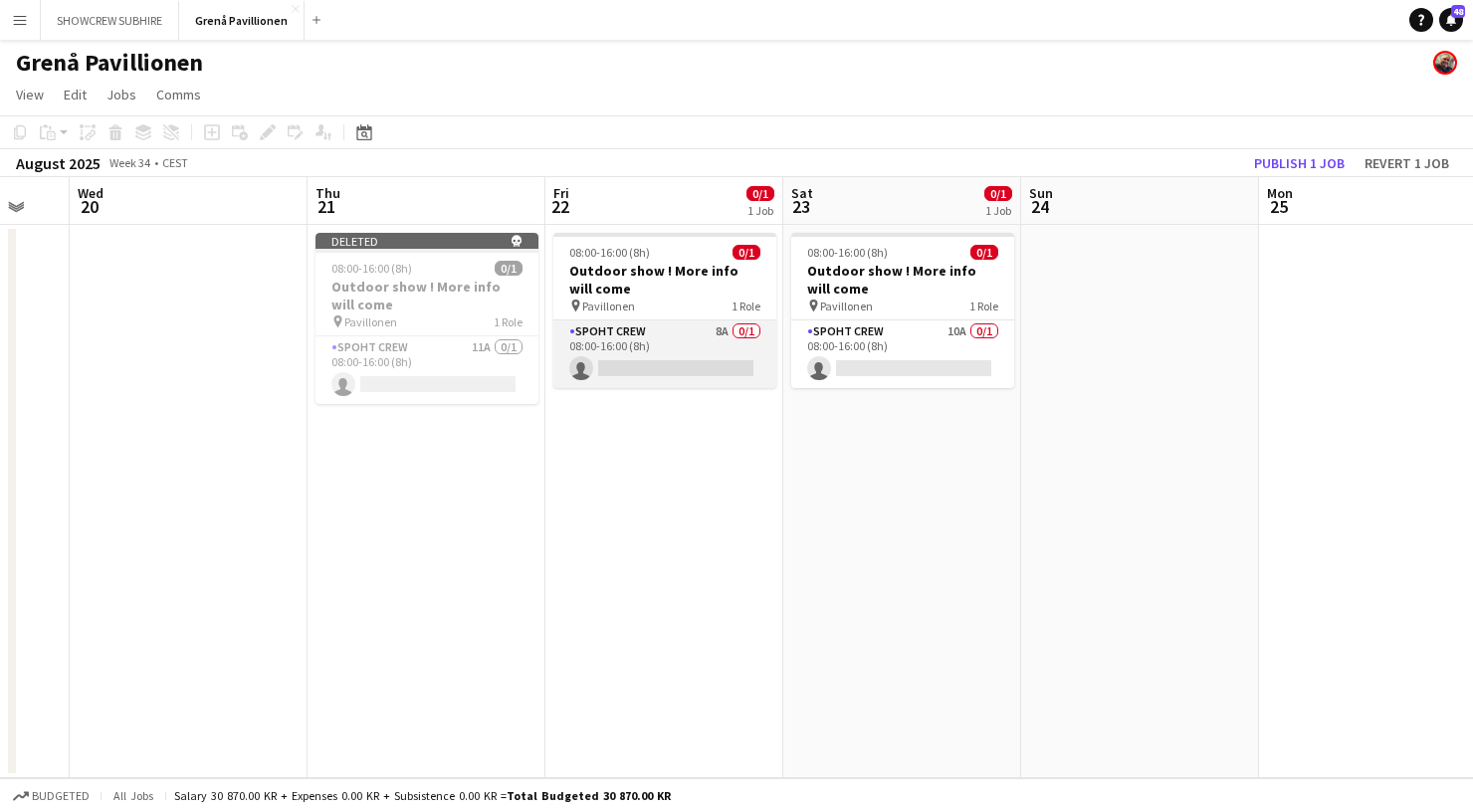 click on "Spoht  Crew    8A   0/1   08:00-16:00 (8h)
single-neutral-actions" at bounding box center (665, 354) 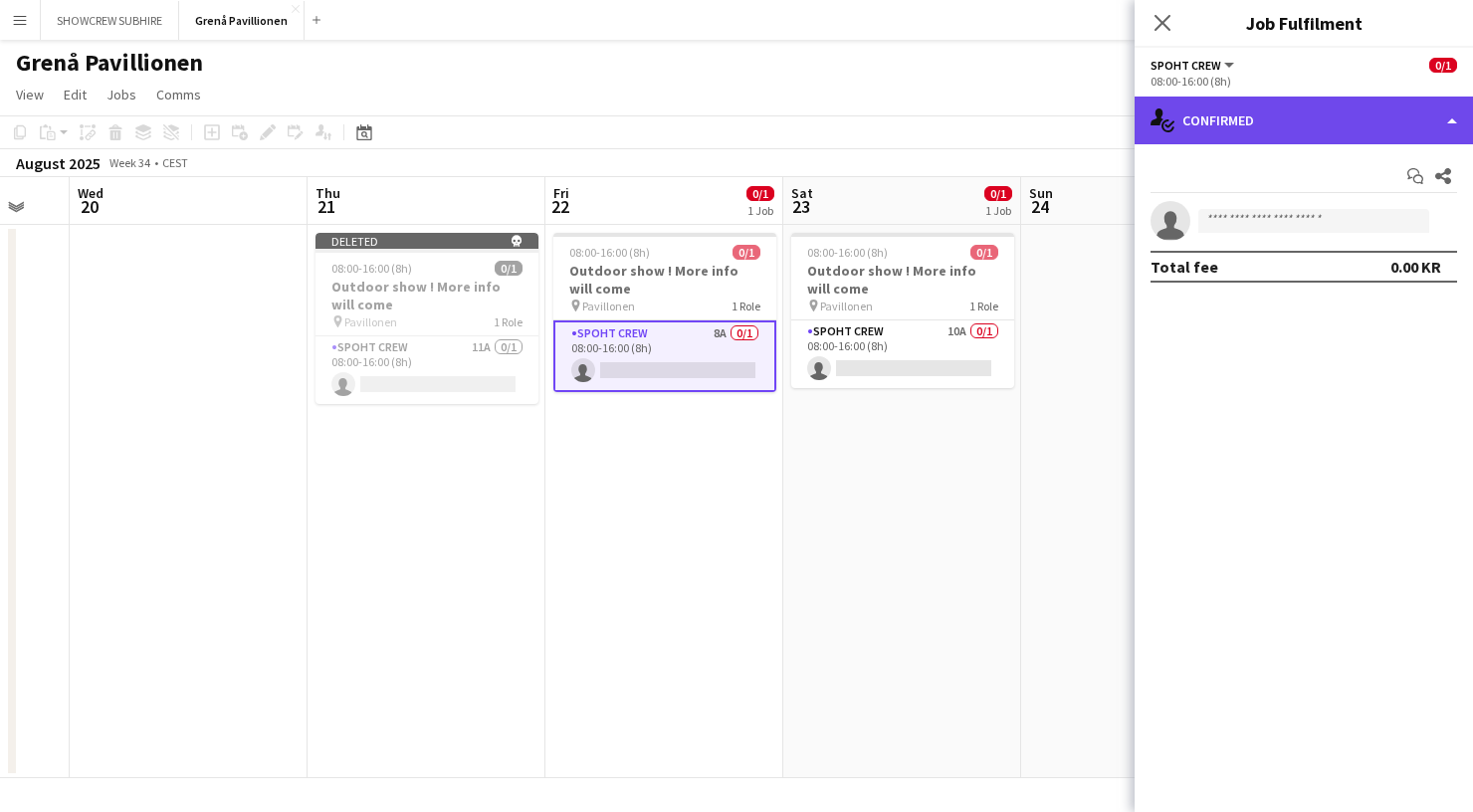 click on "single-neutral-actions-check-2
Confirmed" 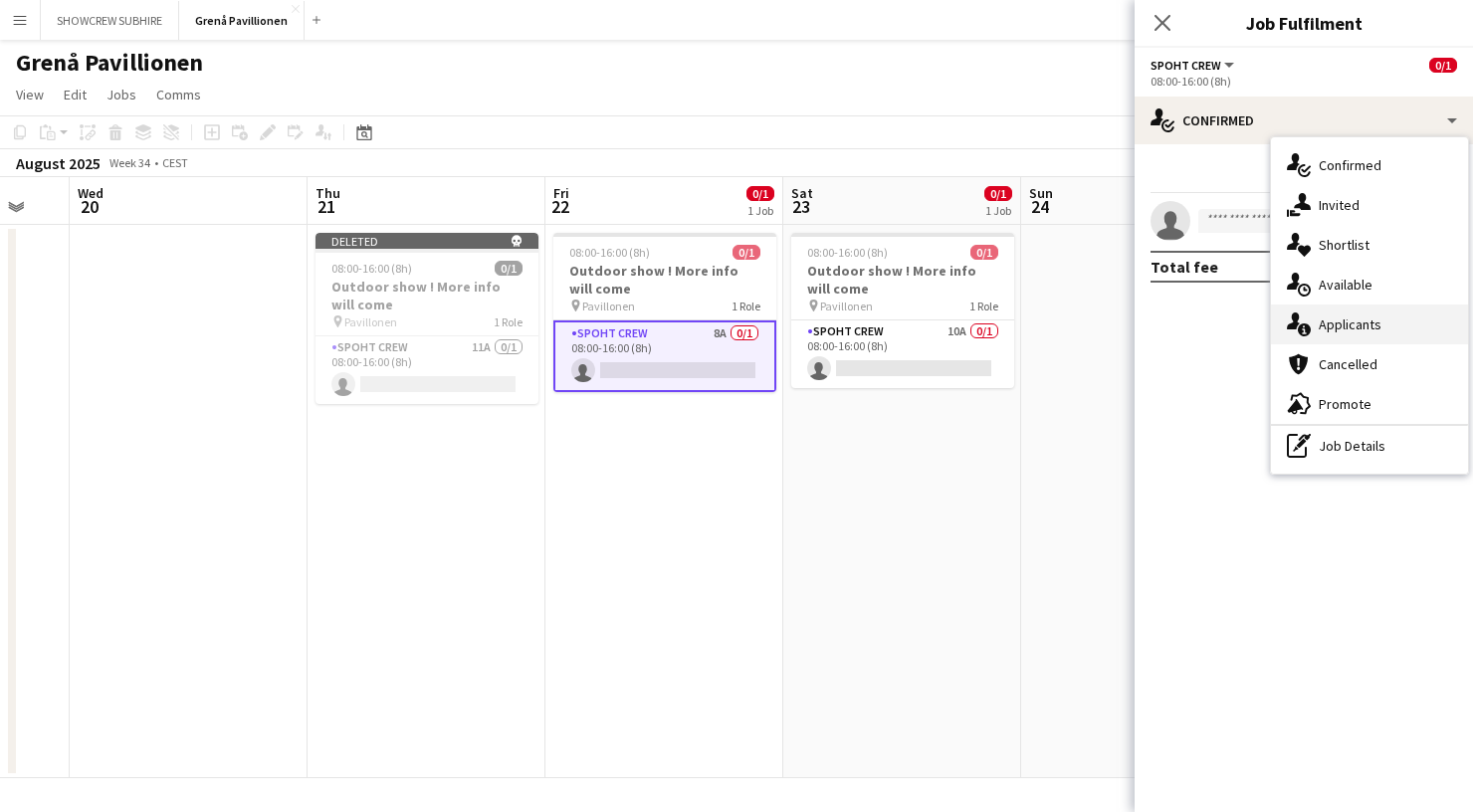 click on "single-neutral-actions-information
Applicants" at bounding box center (1369, 324) 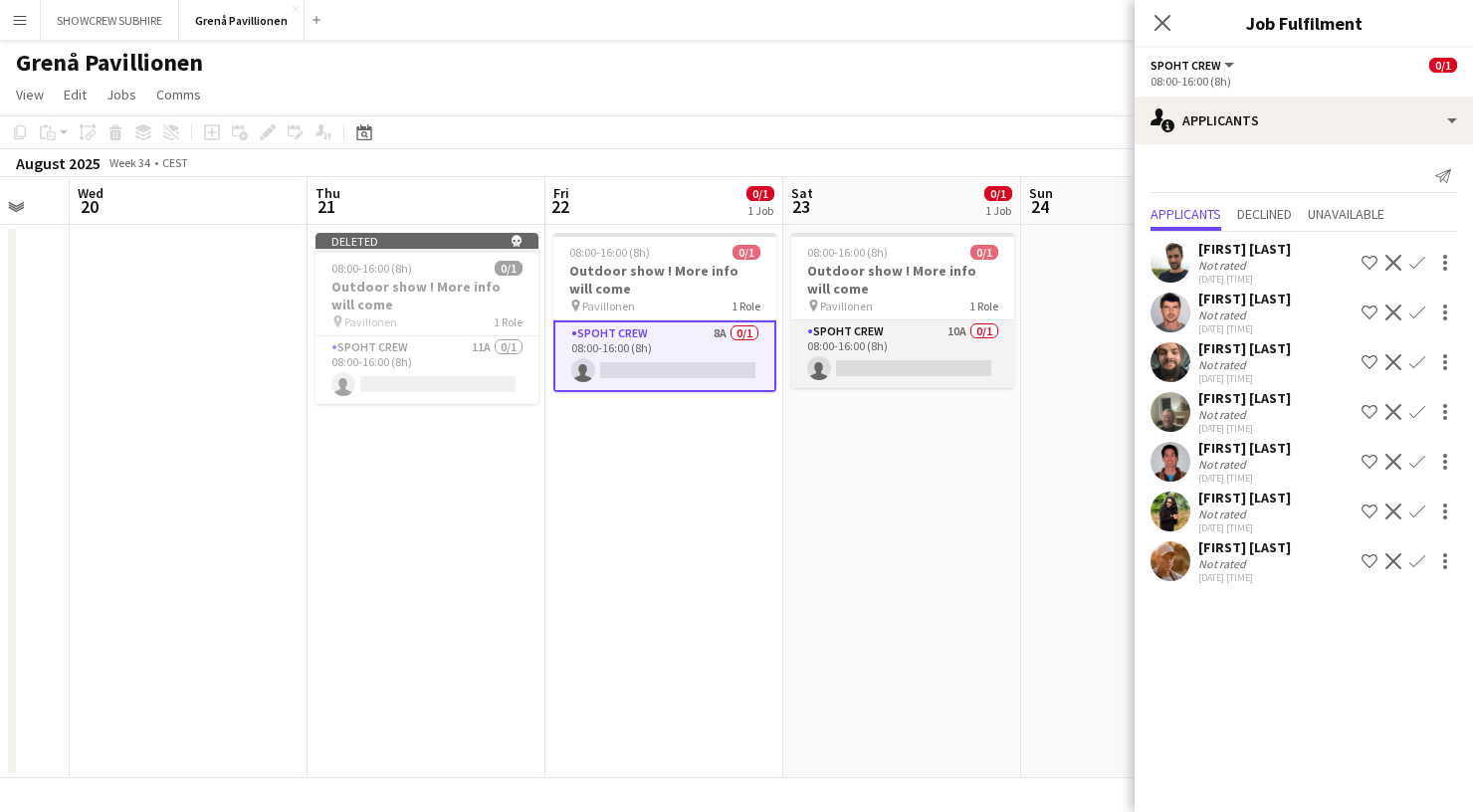 click on "Spoht  Crew    10A   0/1   08:00-16:00 (8h)
single-neutral-actions" at bounding box center (903, 354) 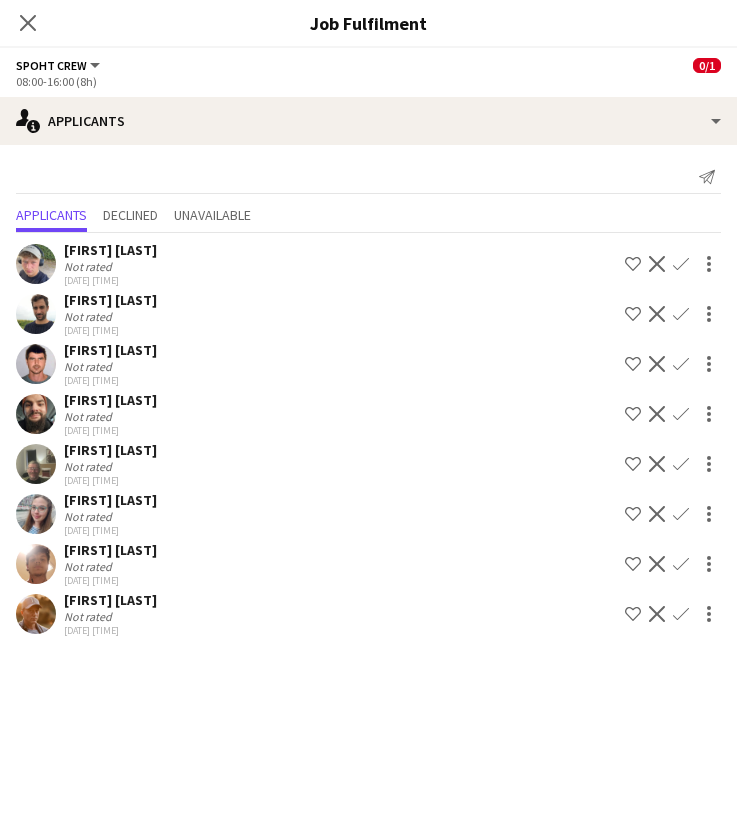 scroll, scrollTop: 20, scrollLeft: 0, axis: vertical 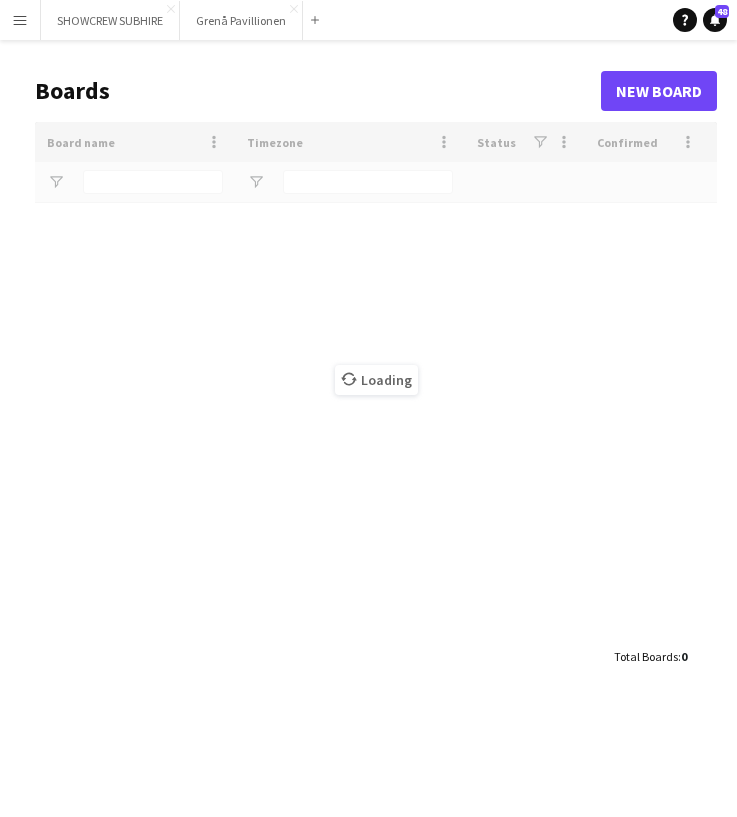 type on "***" 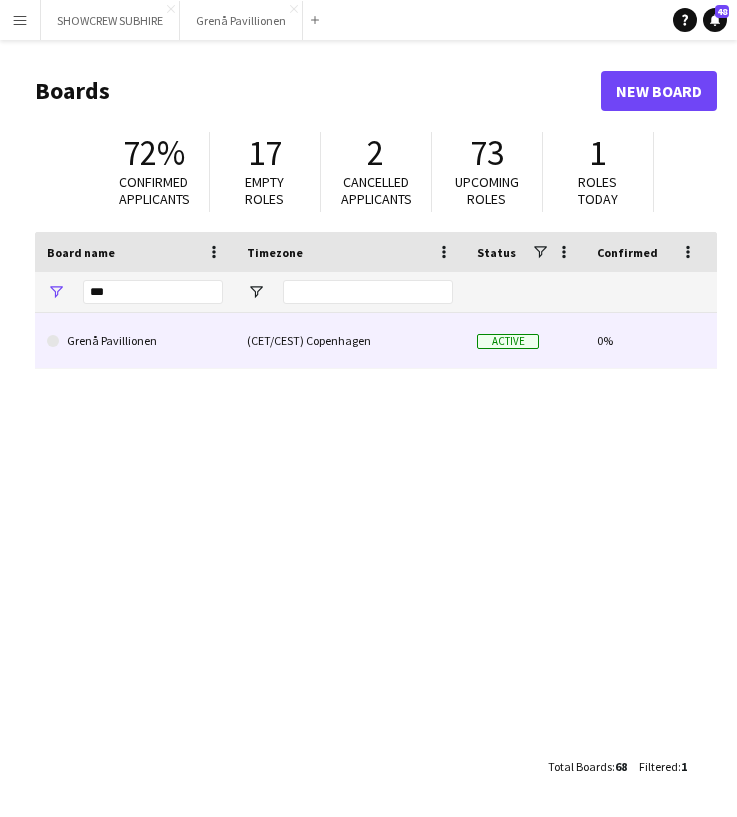 click on "Grenå Pavillionen" 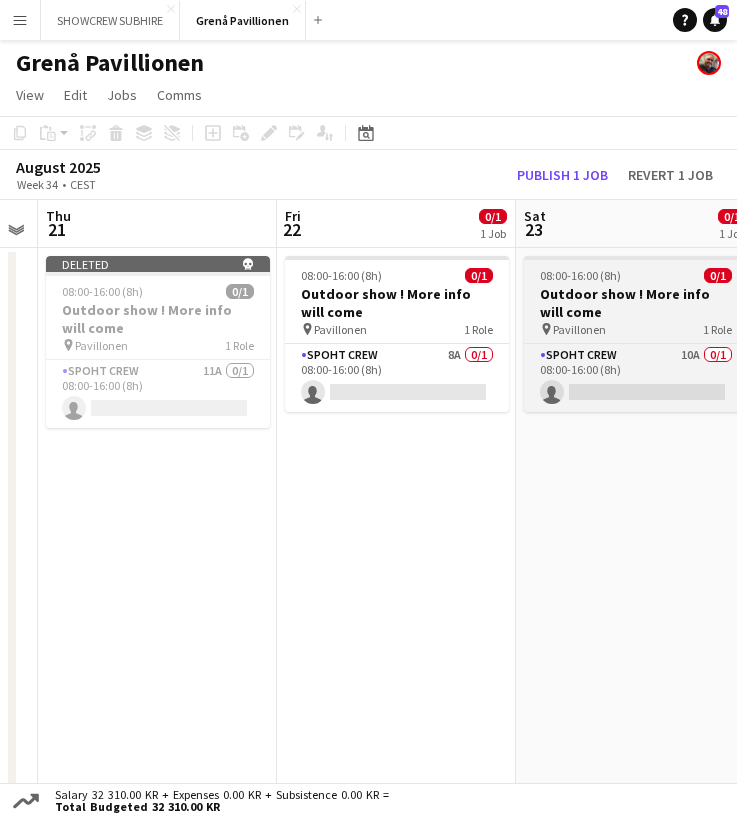 scroll, scrollTop: 0, scrollLeft: 677, axis: horizontal 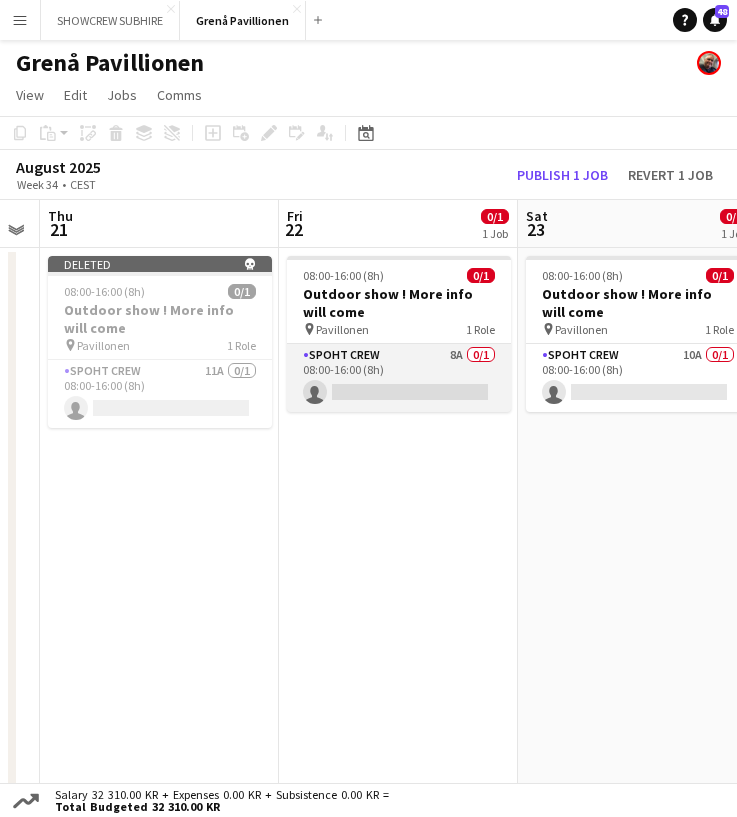 click on "Spoht  Crew    8A   0/1   08:00-16:00 (8h)
single-neutral-actions" at bounding box center (399, 378) 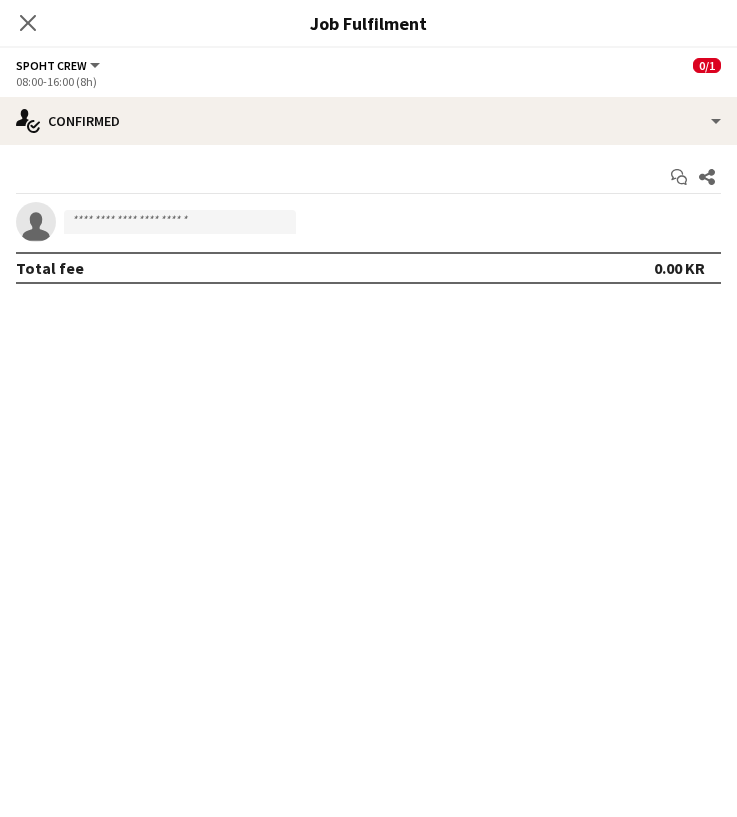 click on "check
Confirmed
Start chat
Share
single-neutral-actions
Total fee   0.00 KR" 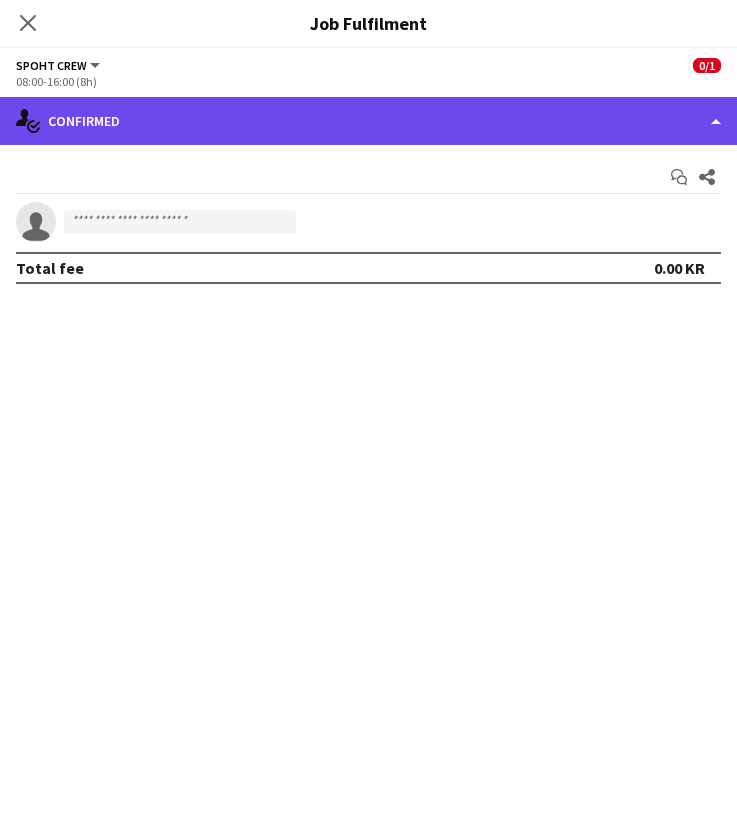 click on "single-neutral-actions-check-2
Confirmed" 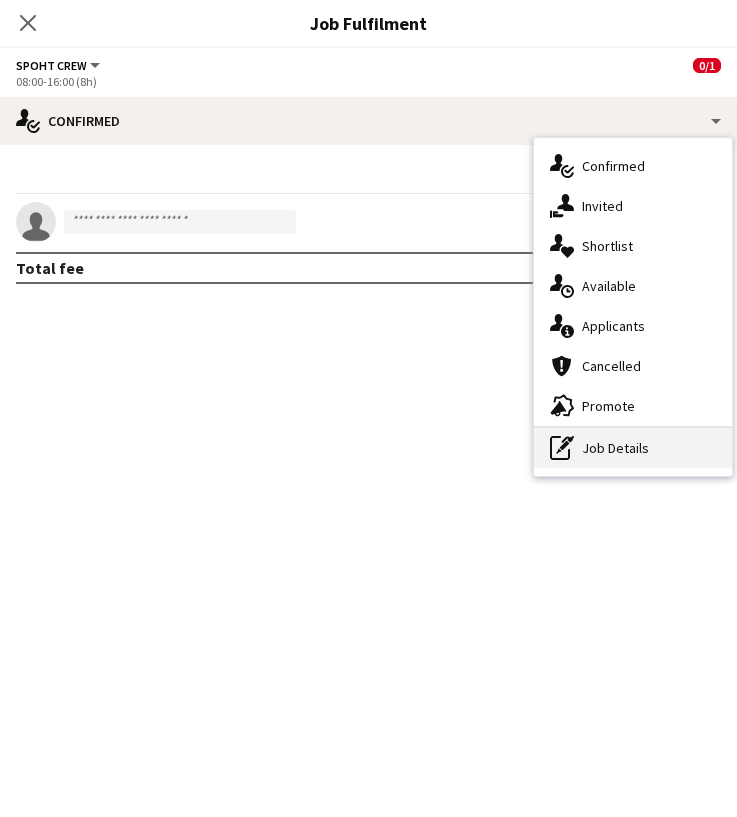 click on "pen-write
Job Details" at bounding box center (633, 448) 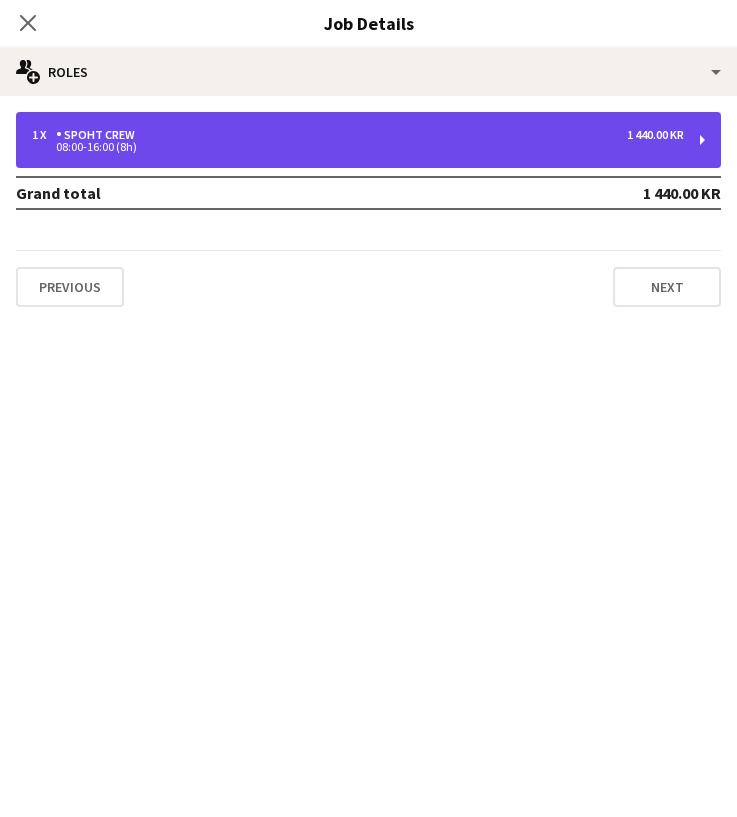click on "1 x   Spoht  Crew    1 440.00 KR" at bounding box center [358, 135] 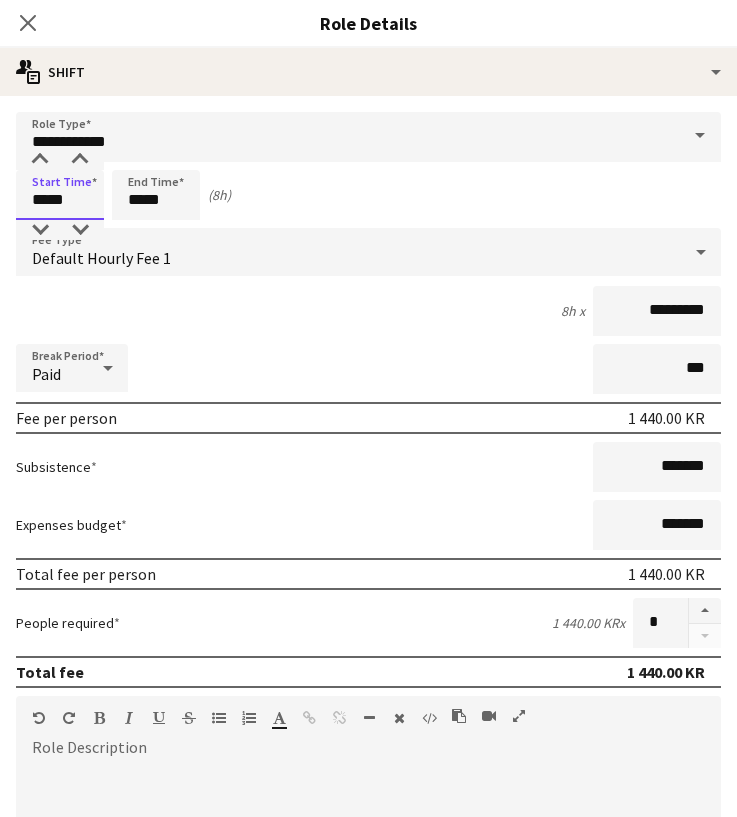 click on "*****" at bounding box center (60, 195) 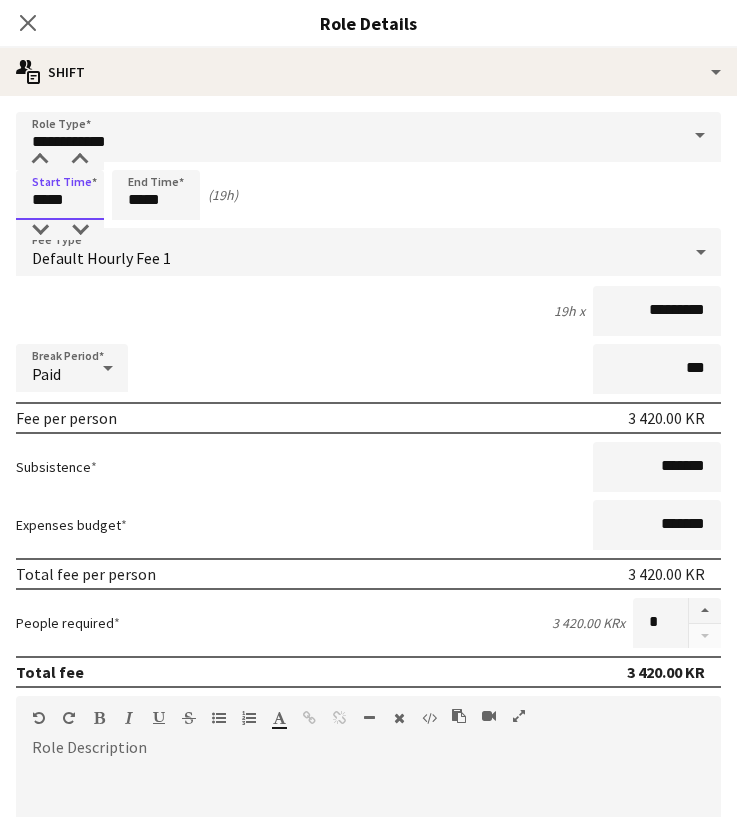 type on "*****" 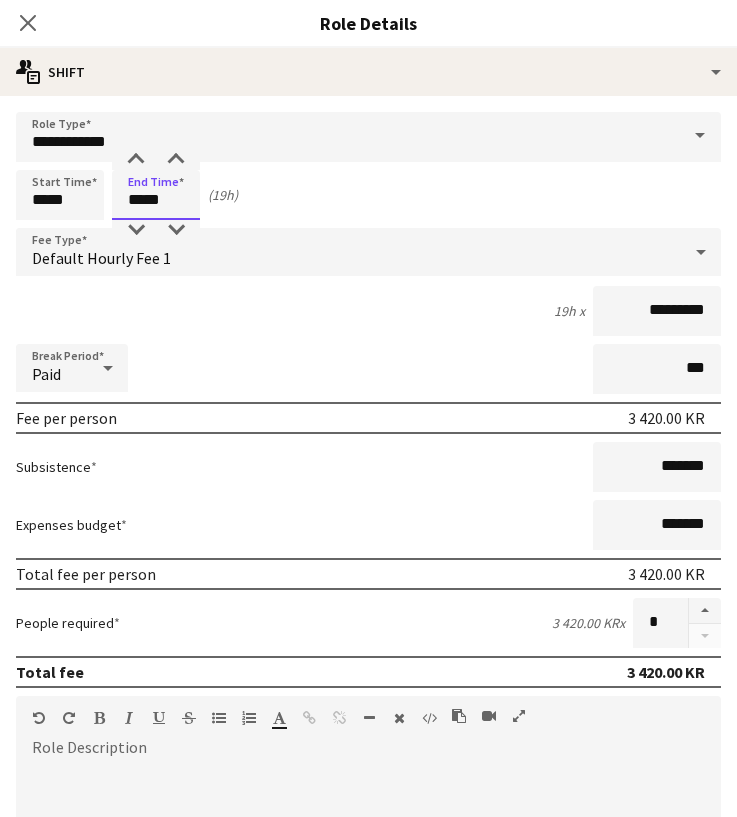 drag, startPoint x: 170, startPoint y: 196, endPoint x: 119, endPoint y: 196, distance: 51 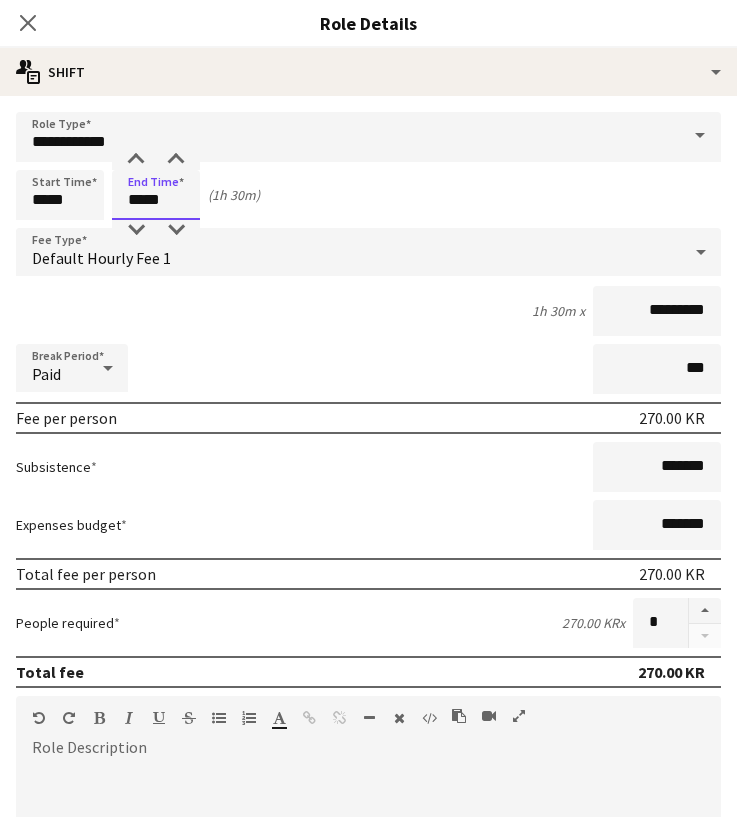 drag, startPoint x: 143, startPoint y: 200, endPoint x: 114, endPoint y: 205, distance: 29.427877 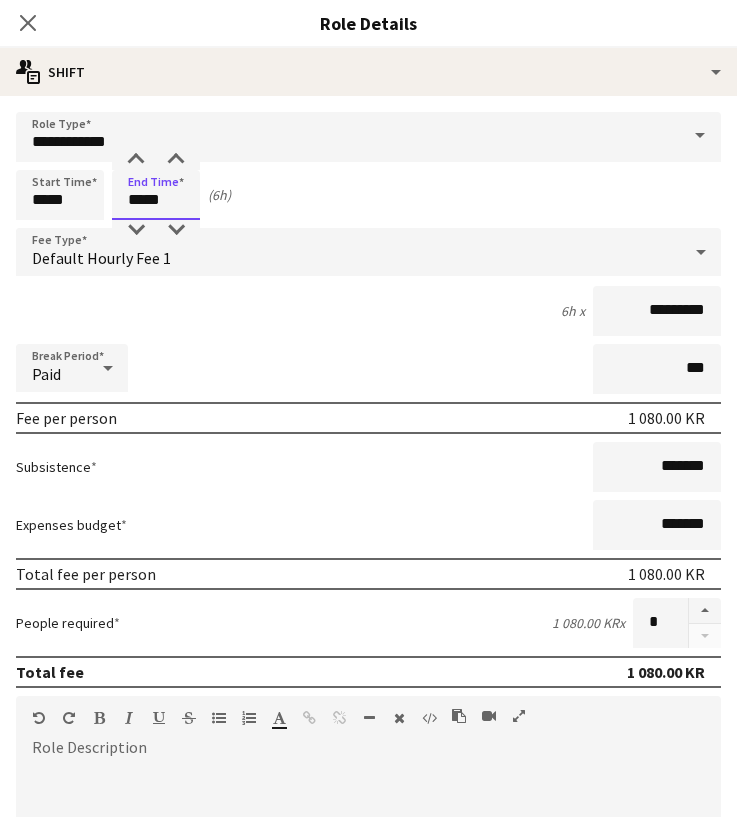 type on "*****" 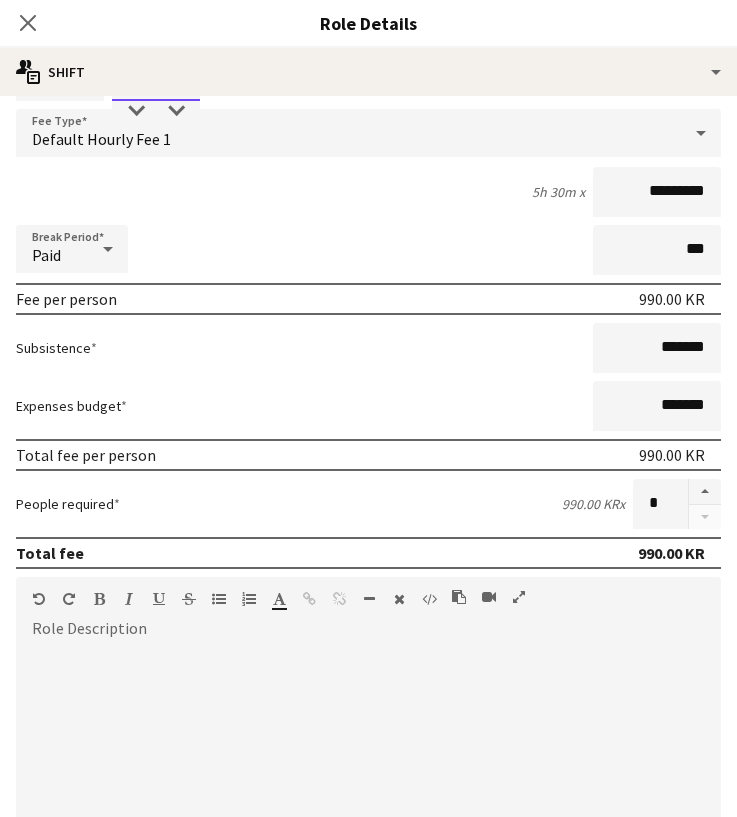 scroll, scrollTop: 125, scrollLeft: 0, axis: vertical 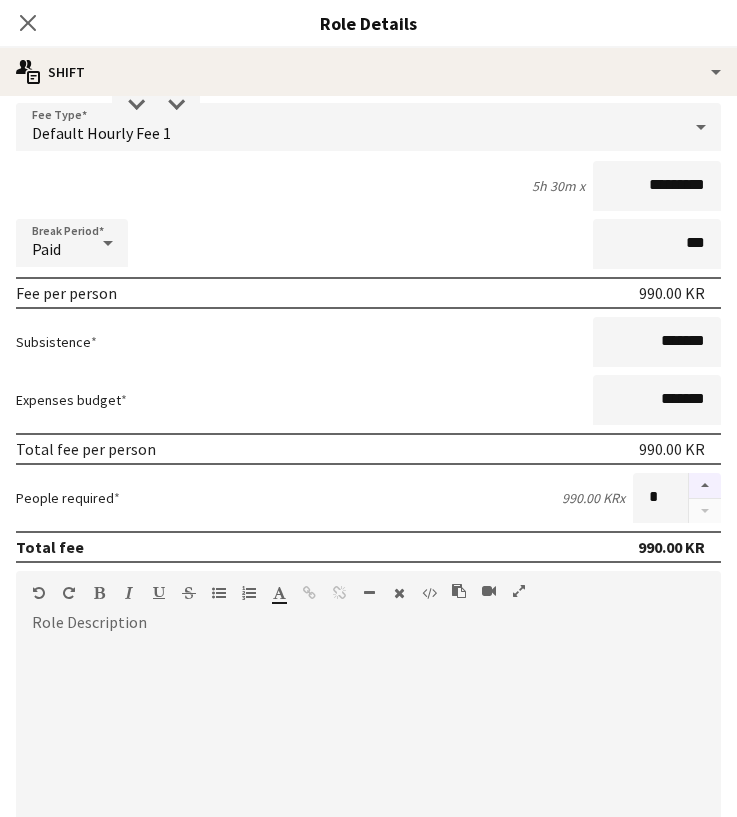 click at bounding box center (705, 486) 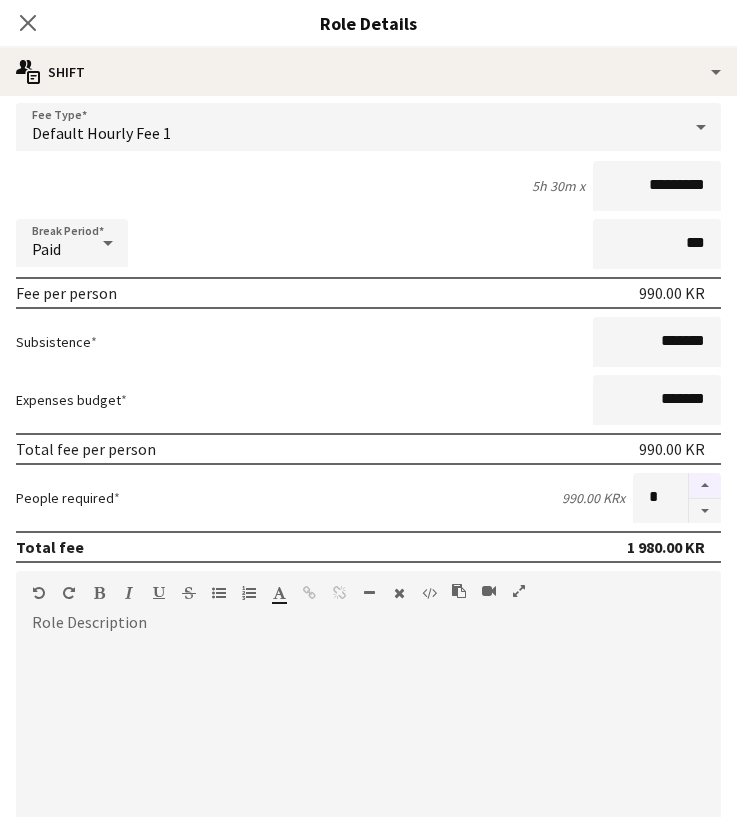 click at bounding box center (705, 486) 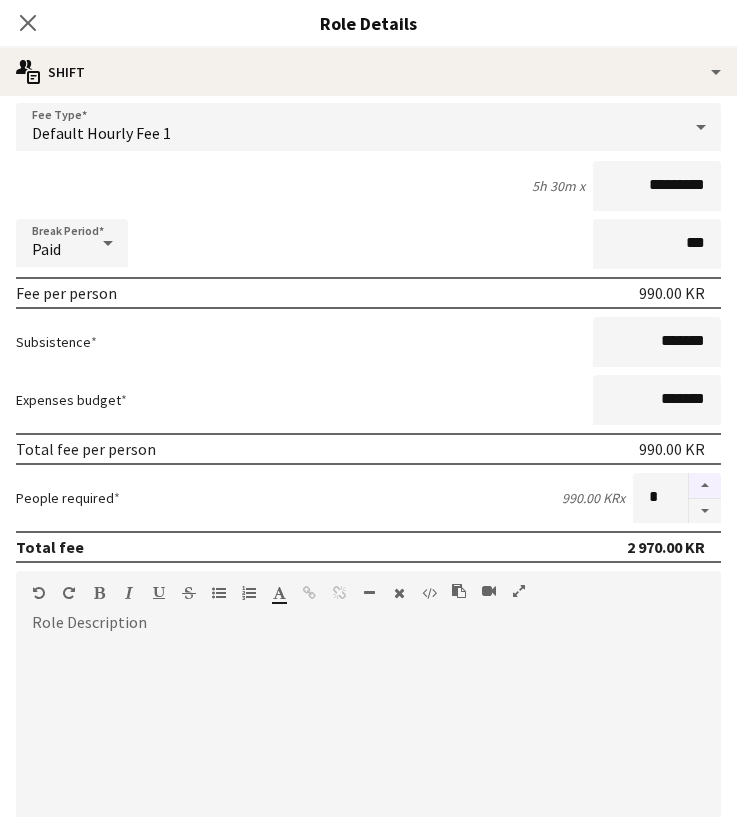 click at bounding box center [705, 486] 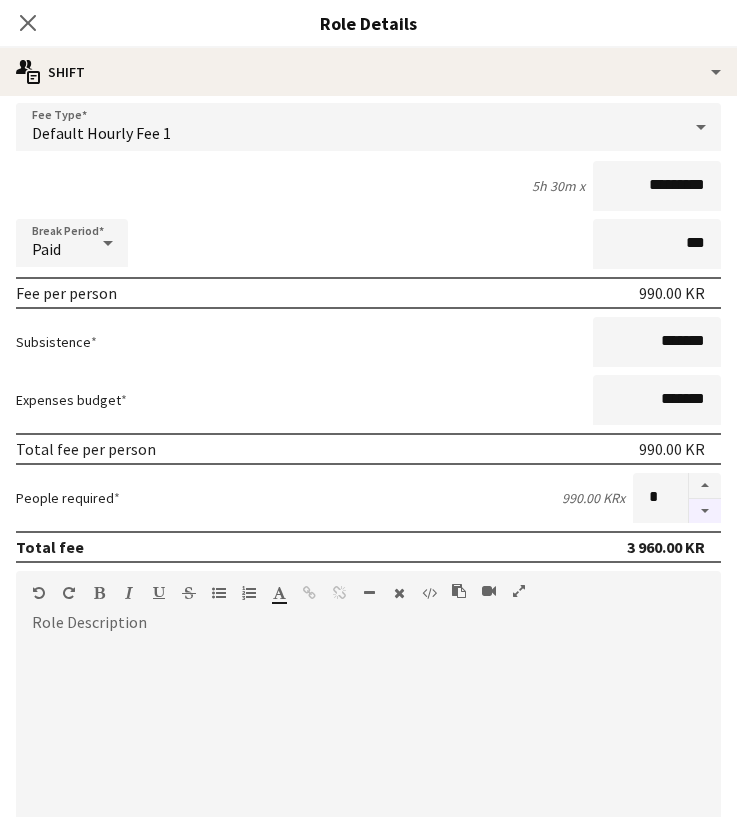 click at bounding box center [705, 511] 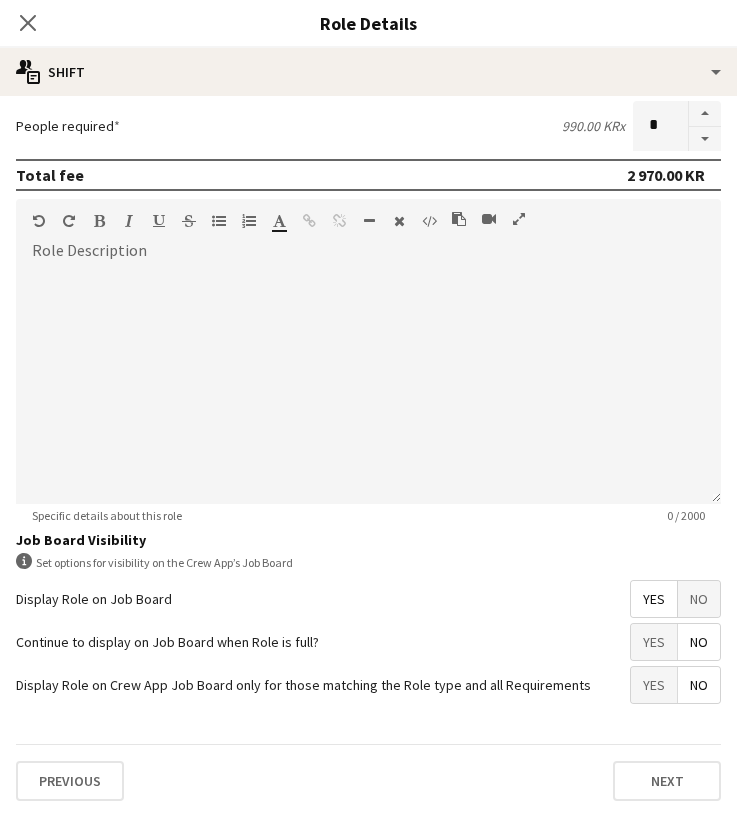 scroll, scrollTop: 497, scrollLeft: 0, axis: vertical 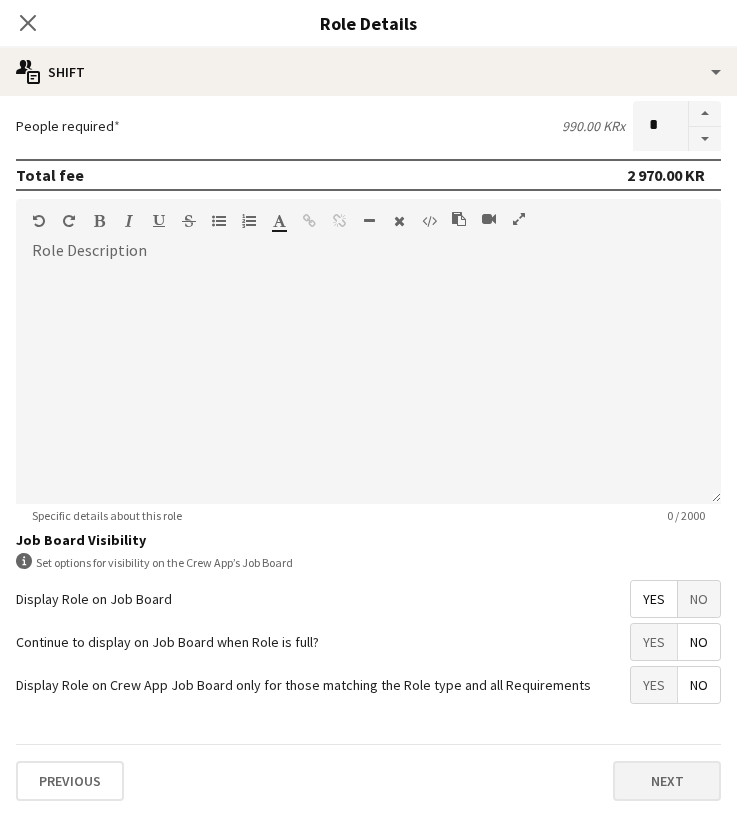 click on "Next" at bounding box center (667, 781) 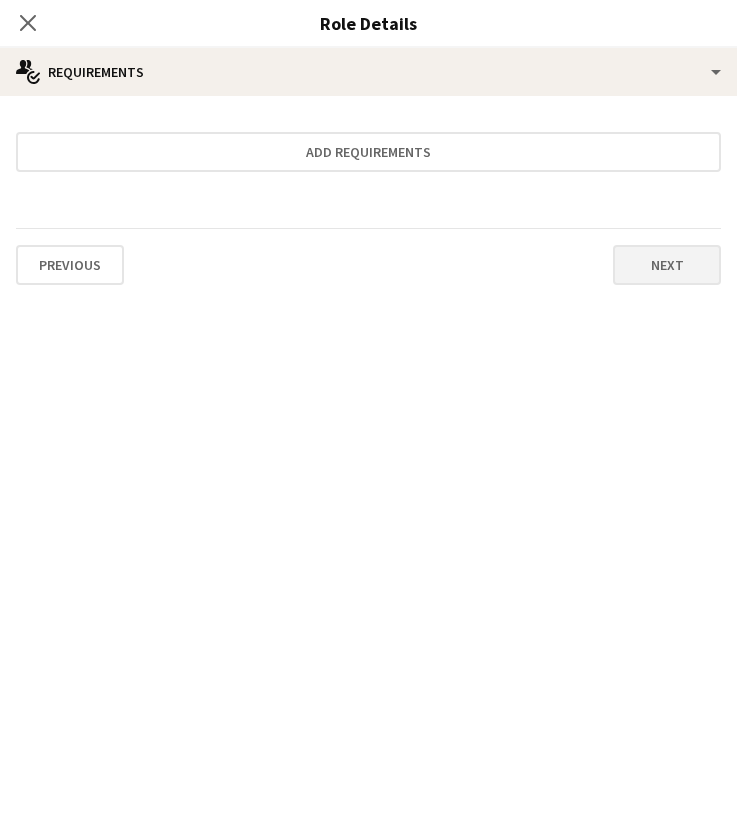 click on "Next" at bounding box center [667, 265] 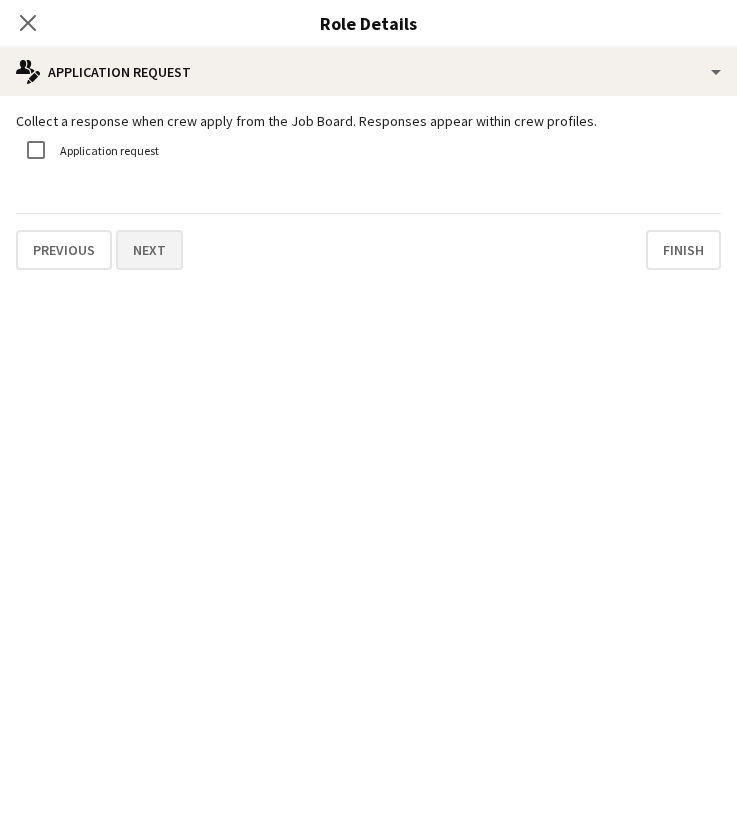 click on "Next" at bounding box center [149, 250] 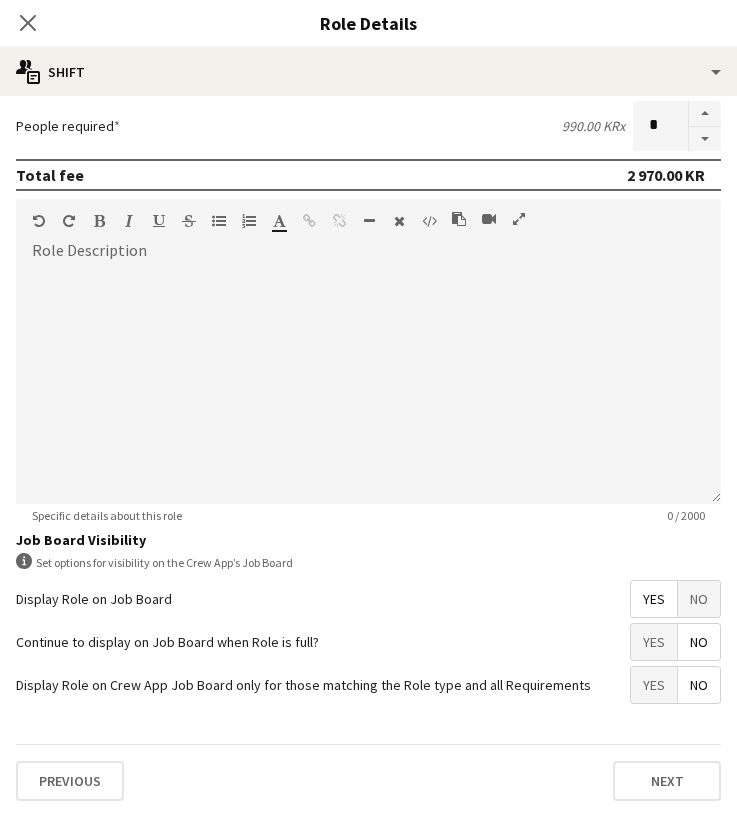 scroll, scrollTop: 497, scrollLeft: 0, axis: vertical 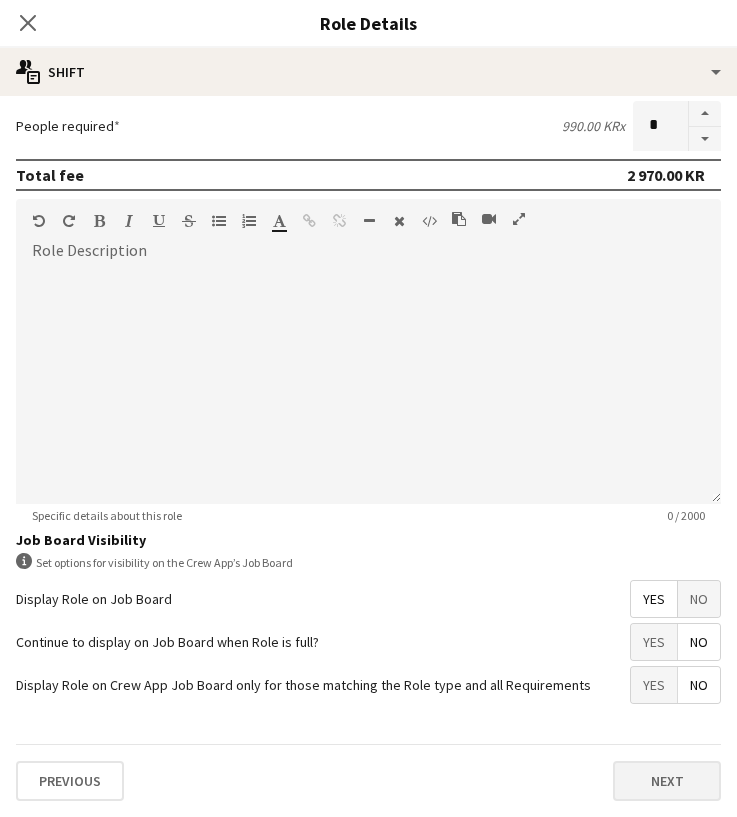 click on "Next" at bounding box center [667, 781] 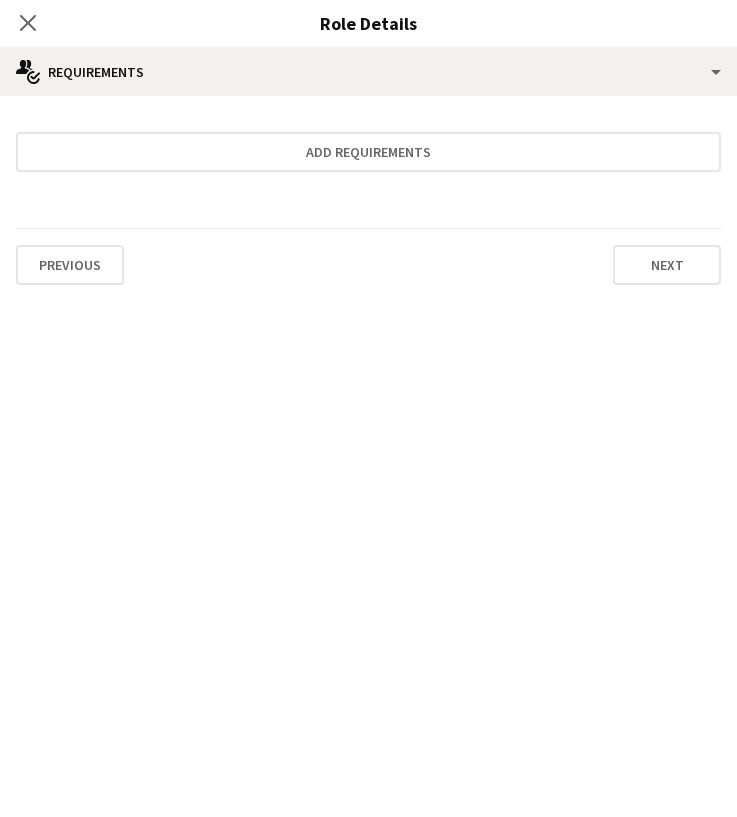 scroll, scrollTop: 0, scrollLeft: 0, axis: both 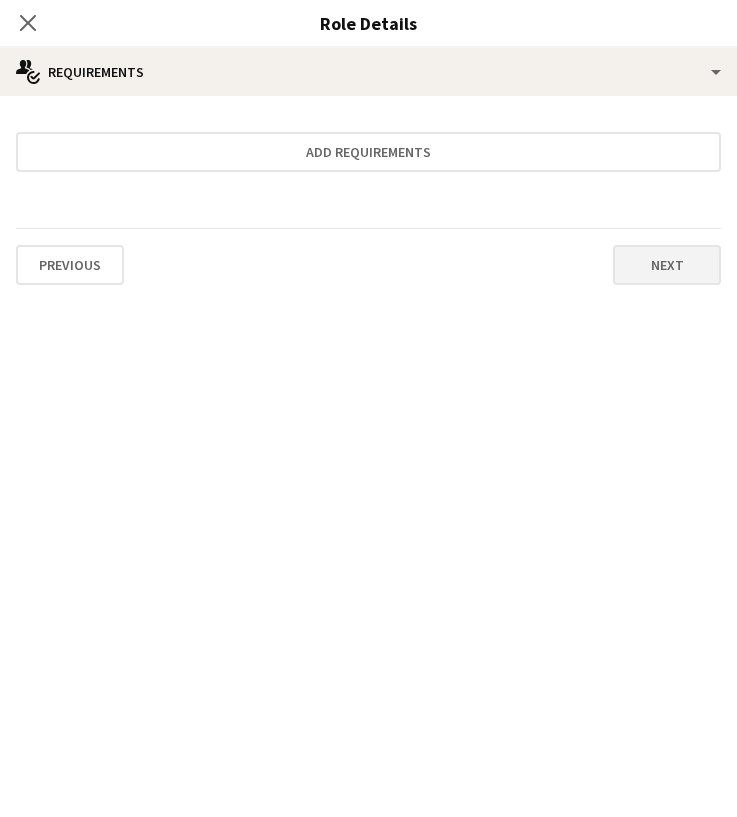 click on "Next" at bounding box center (667, 265) 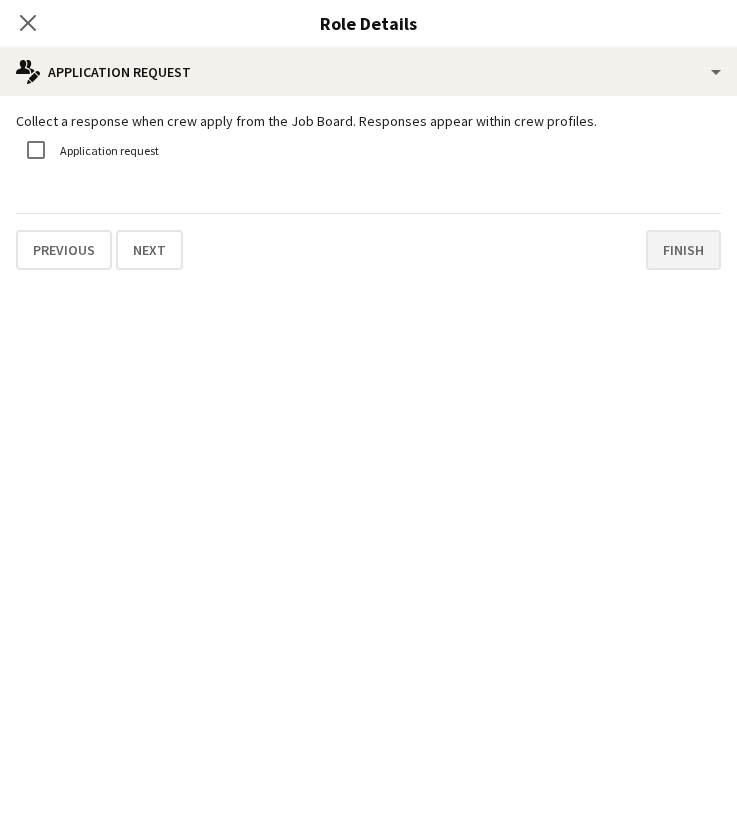 click on "Finish" at bounding box center (683, 250) 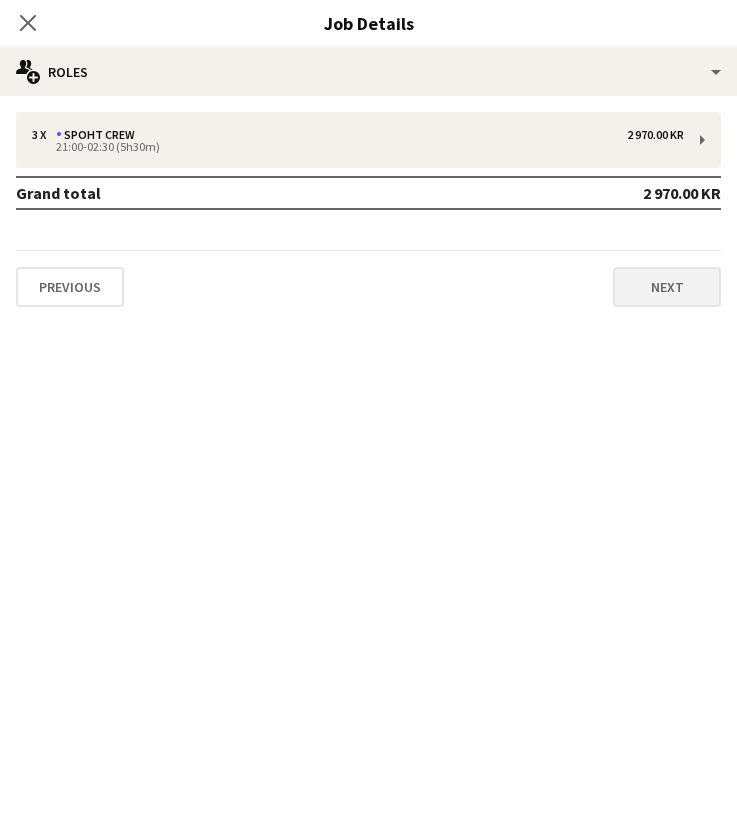 click on "Next" at bounding box center [667, 287] 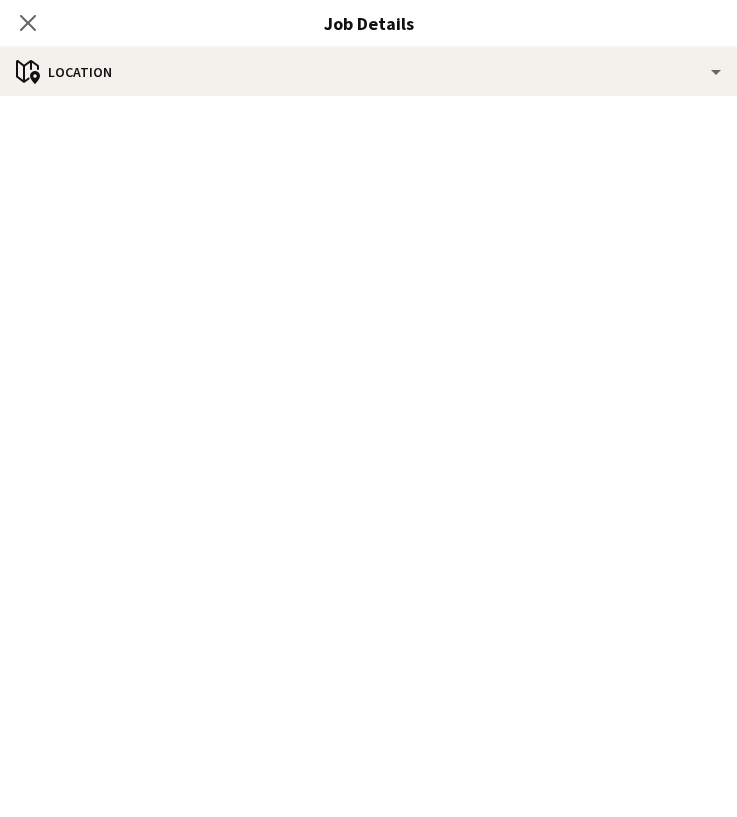 scroll, scrollTop: 22, scrollLeft: 0, axis: vertical 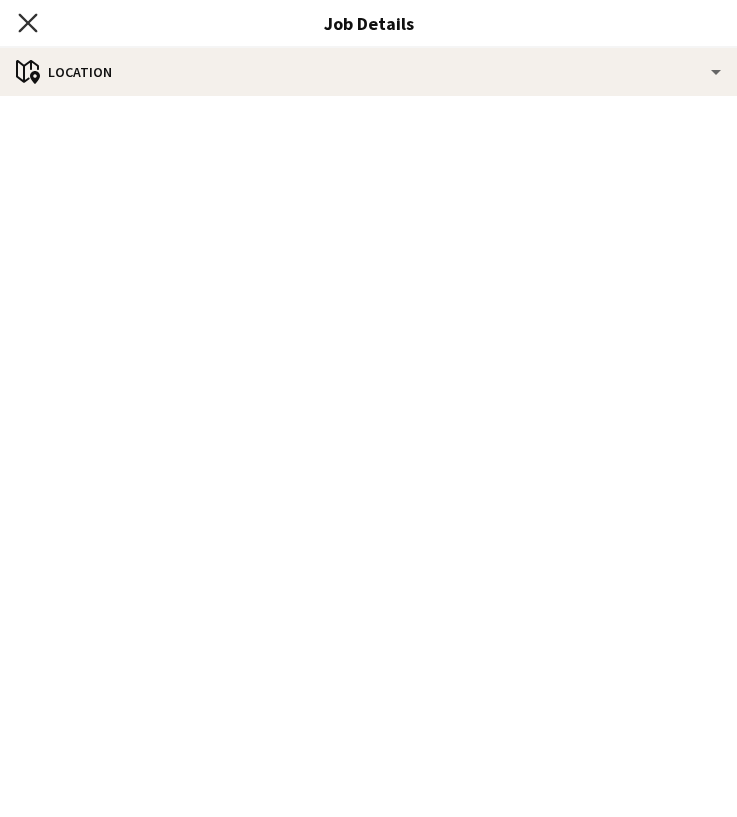 click 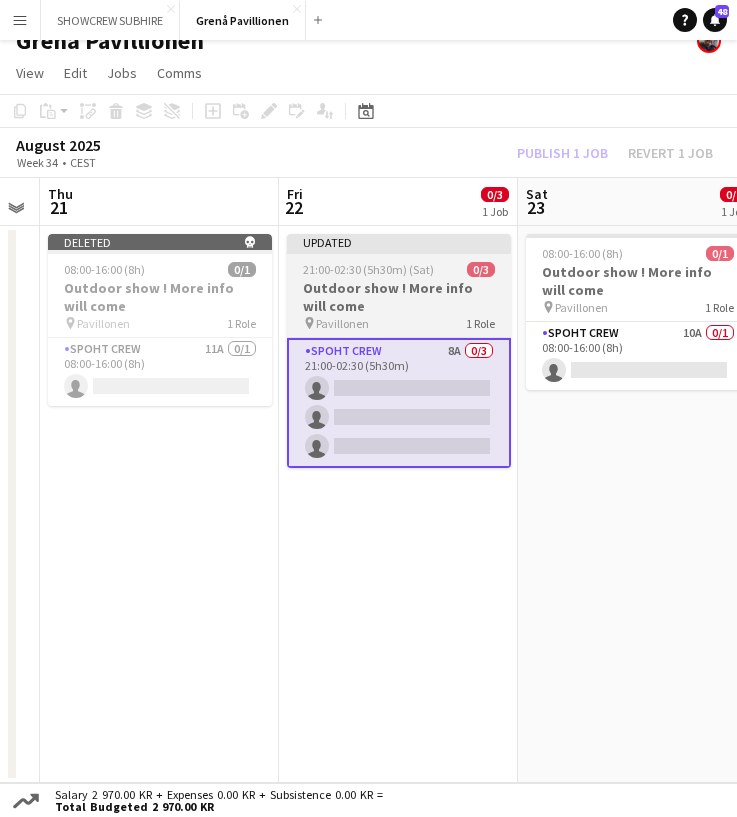 click on "Outdoor show ! More info will come" at bounding box center [399, 297] 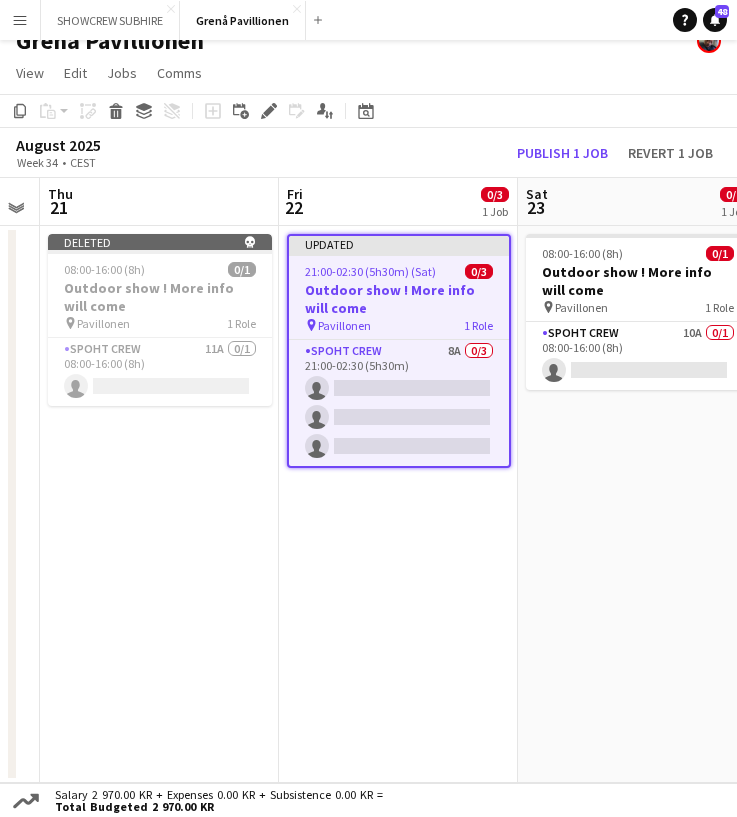 click on "Outdoor show ! More info will come" at bounding box center (399, 299) 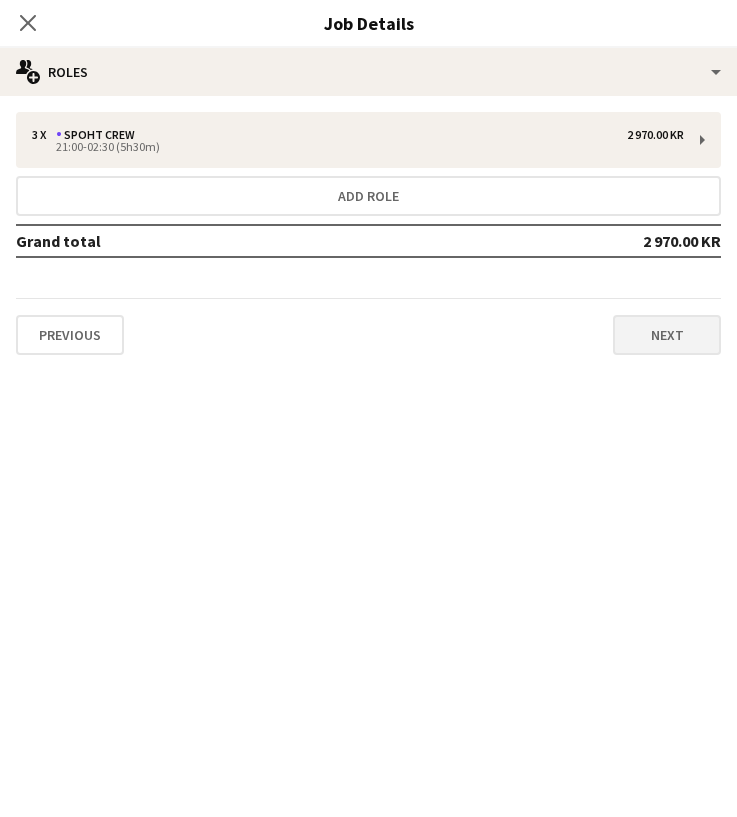 click on "Next" at bounding box center [667, 335] 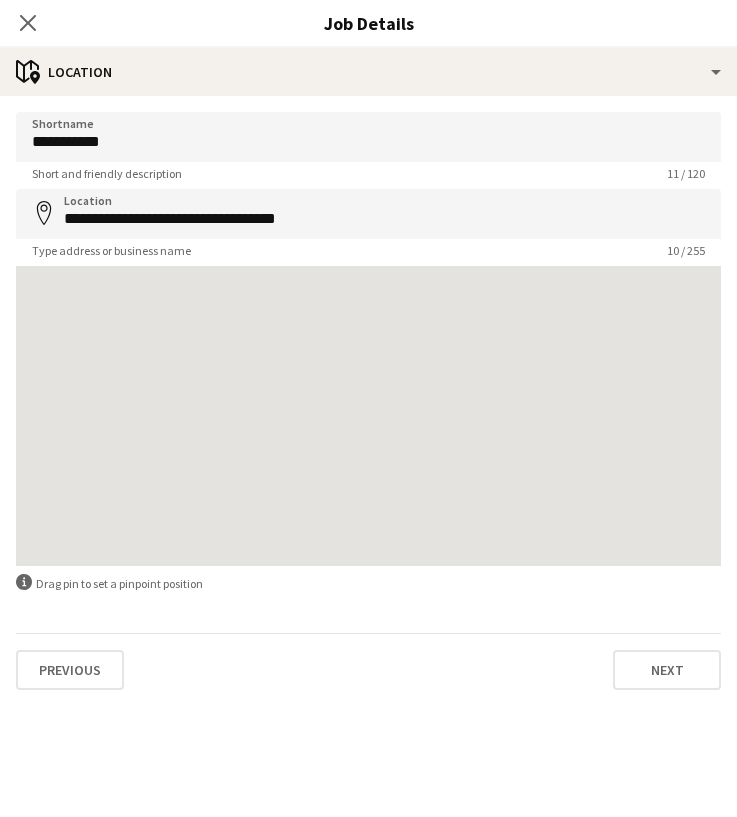 type on "**********" 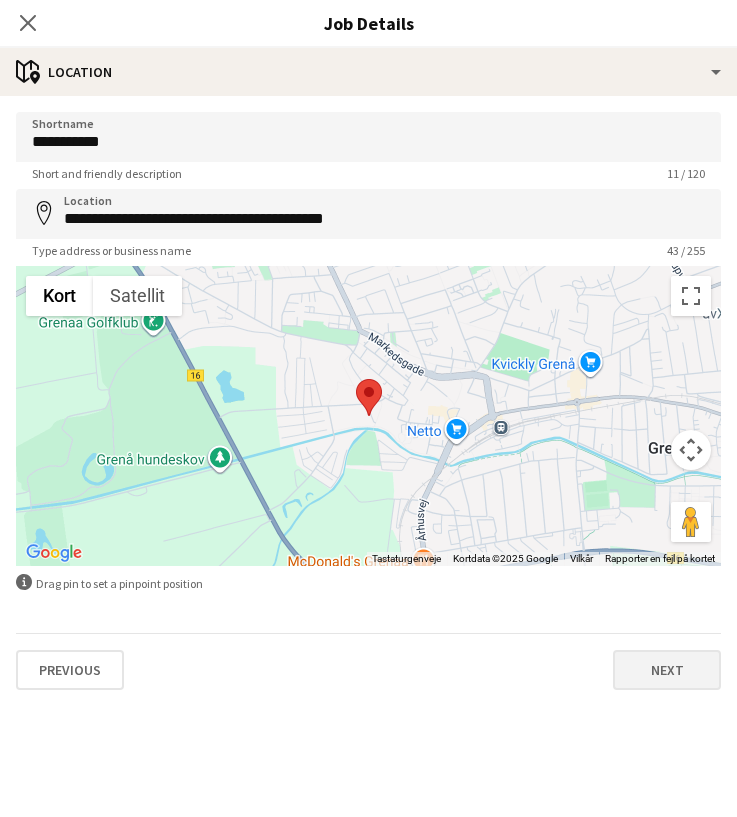 click on "Next" at bounding box center [667, 670] 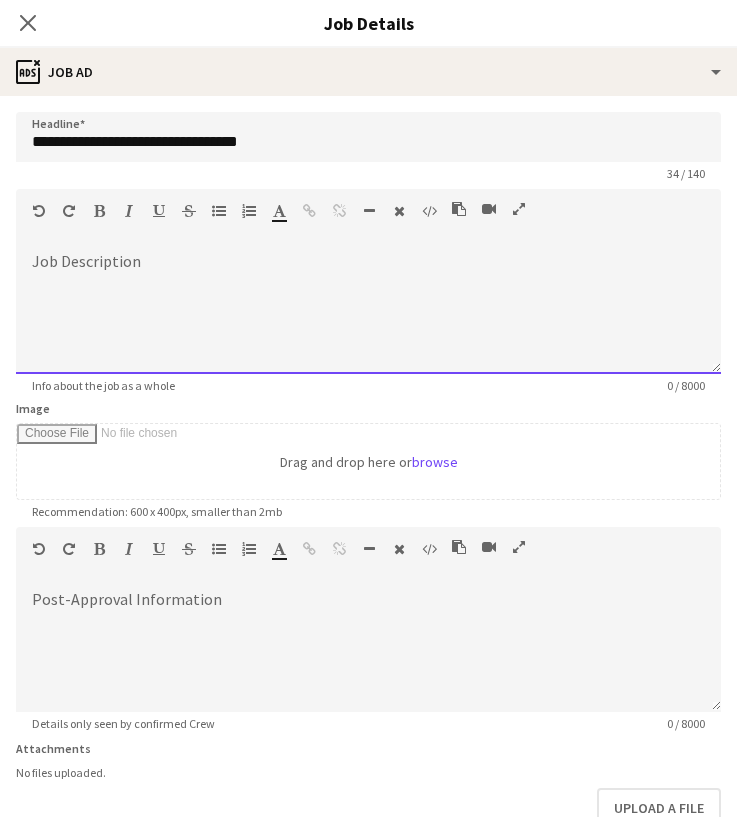 click at bounding box center [368, 314] 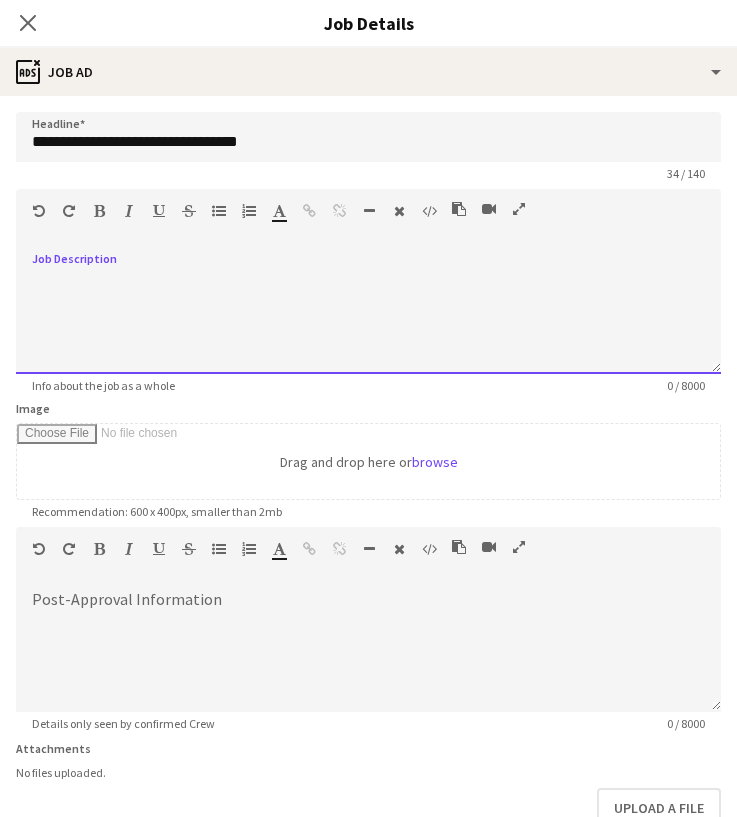 type 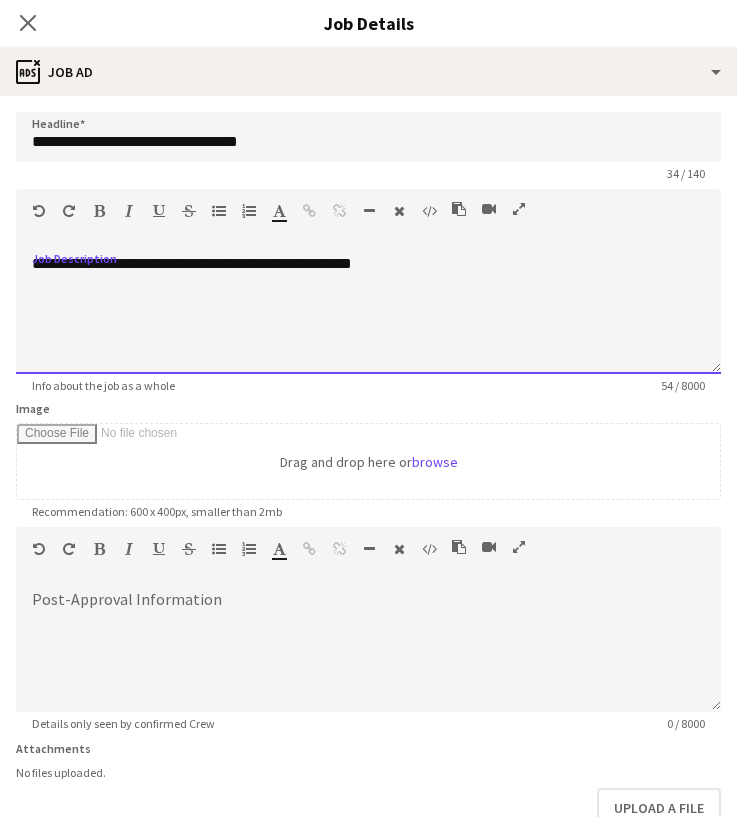 click on "**********" at bounding box center (368, 314) 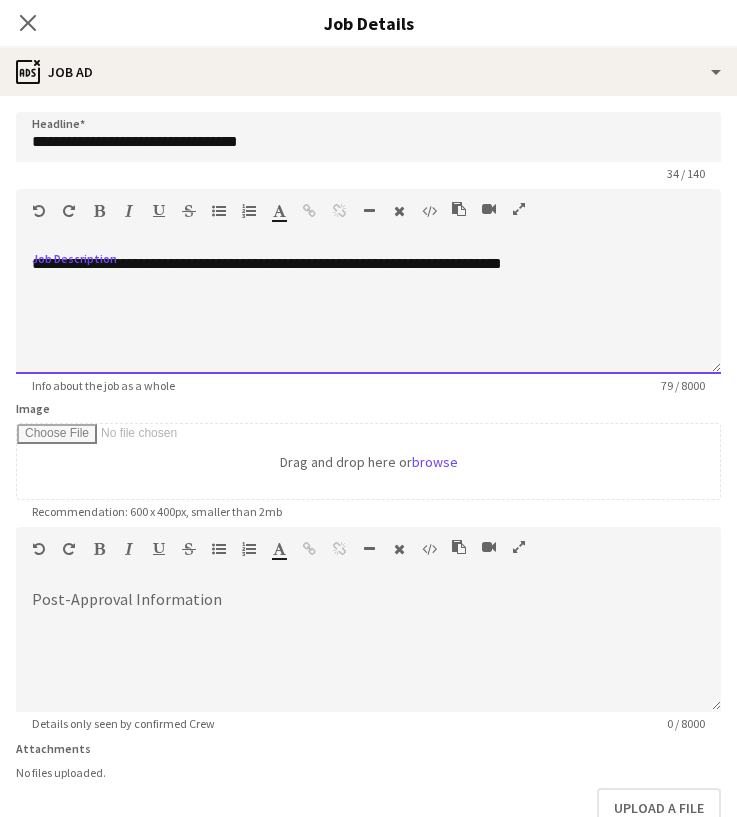 click on "**********" at bounding box center (368, 314) 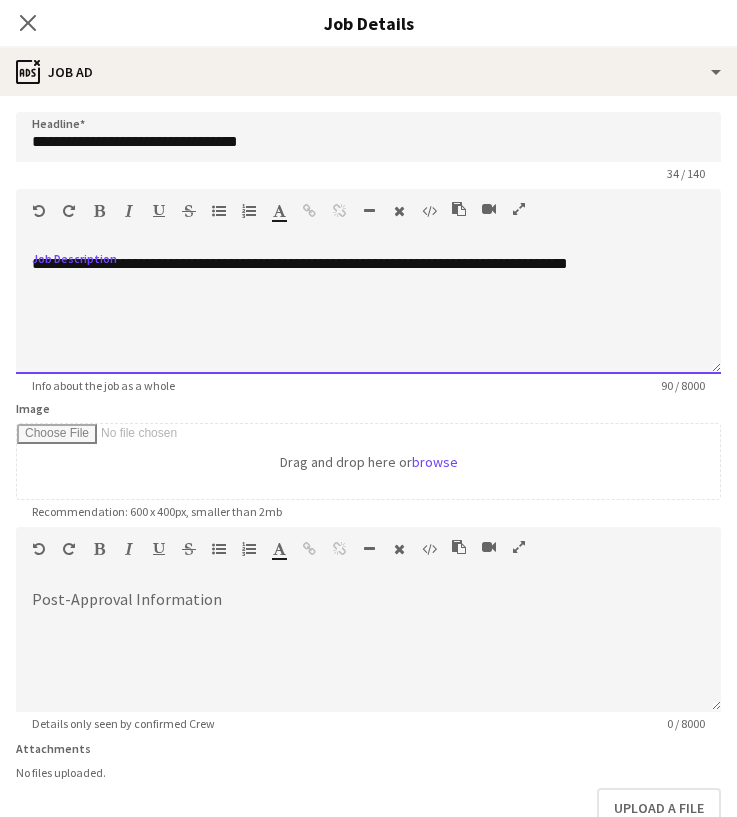 click on "**********" at bounding box center (368, 314) 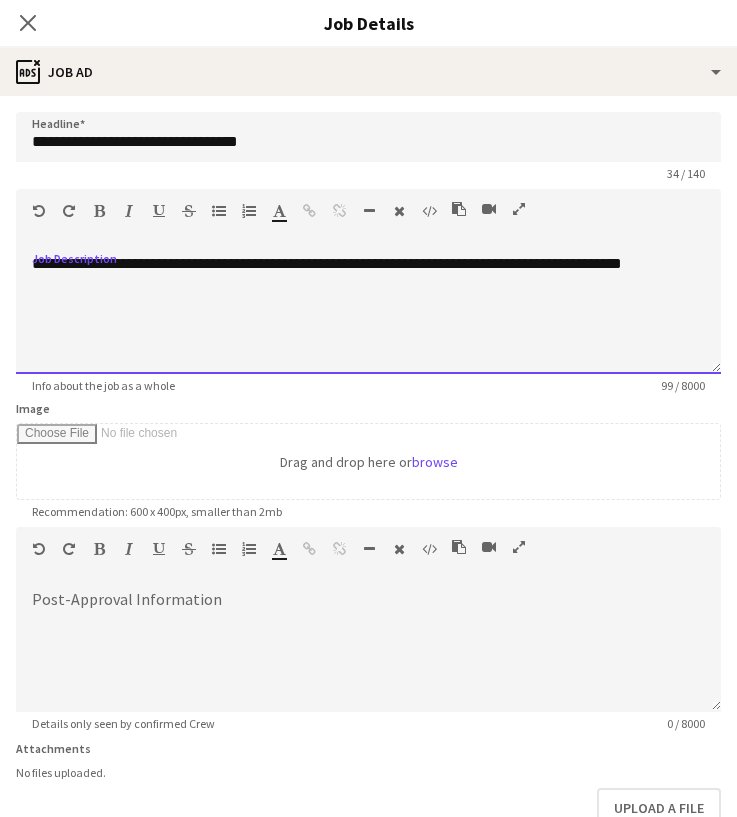 click on "**********" at bounding box center (368, 314) 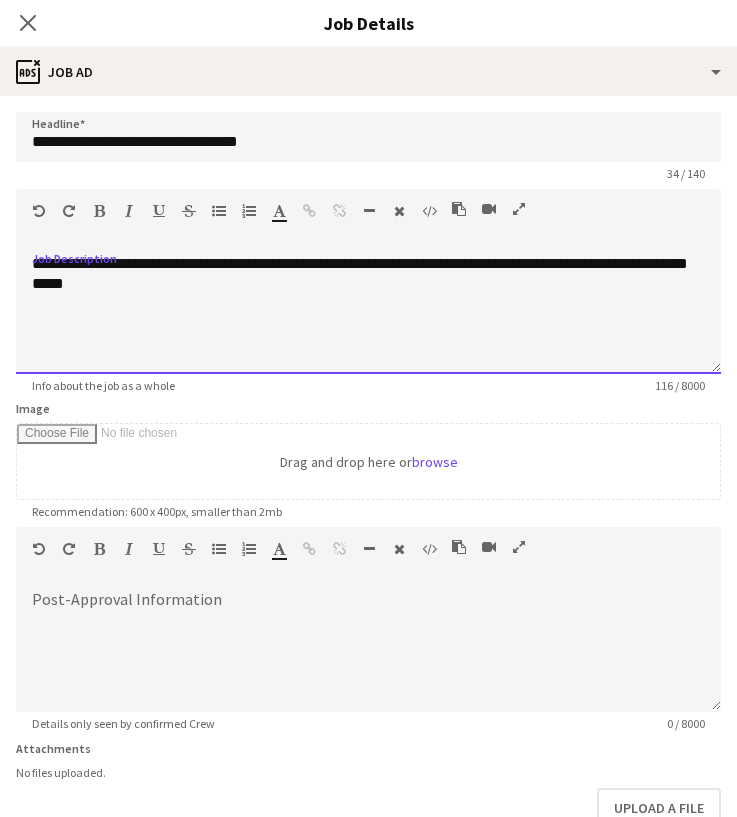 click on "**********" at bounding box center (368, 314) 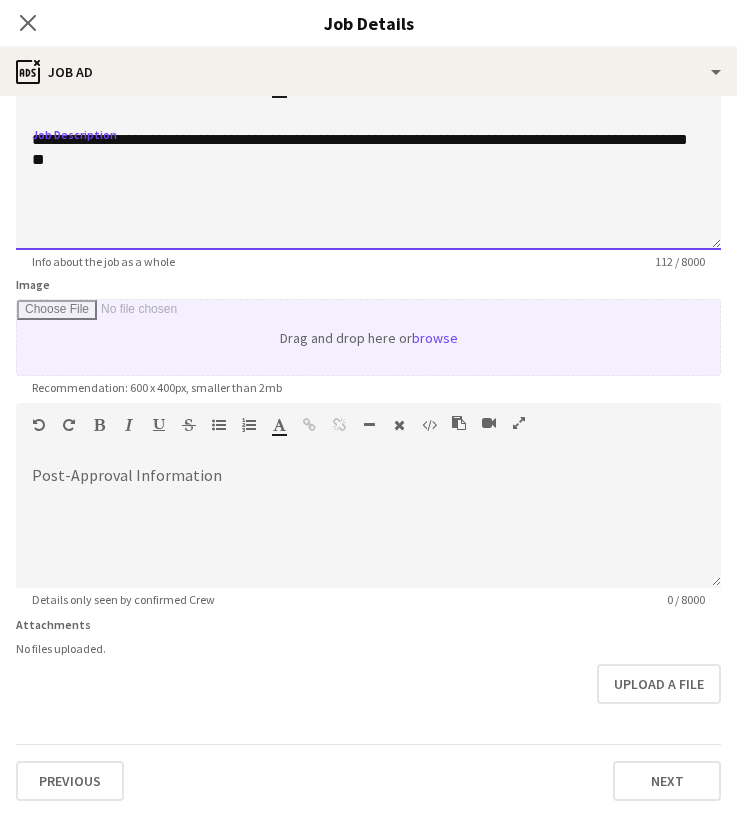scroll, scrollTop: 124, scrollLeft: 0, axis: vertical 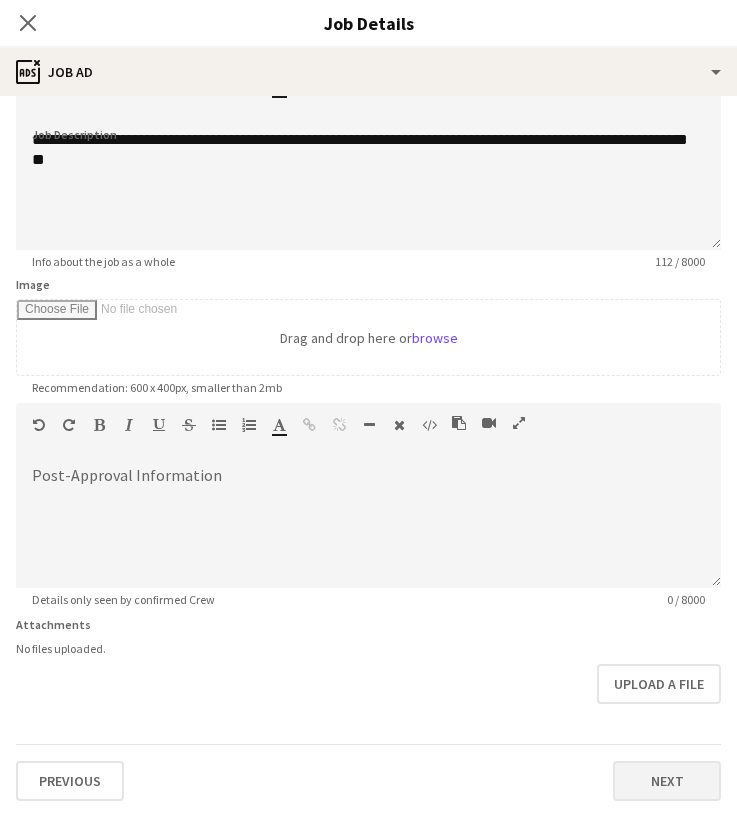click on "Next" at bounding box center (667, 781) 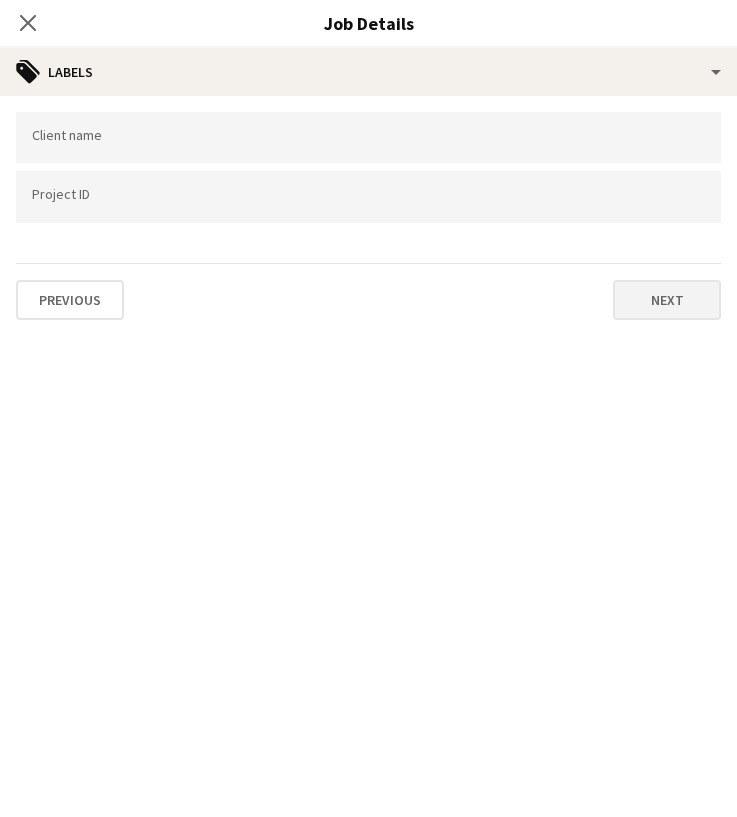 click on "Next" at bounding box center (667, 300) 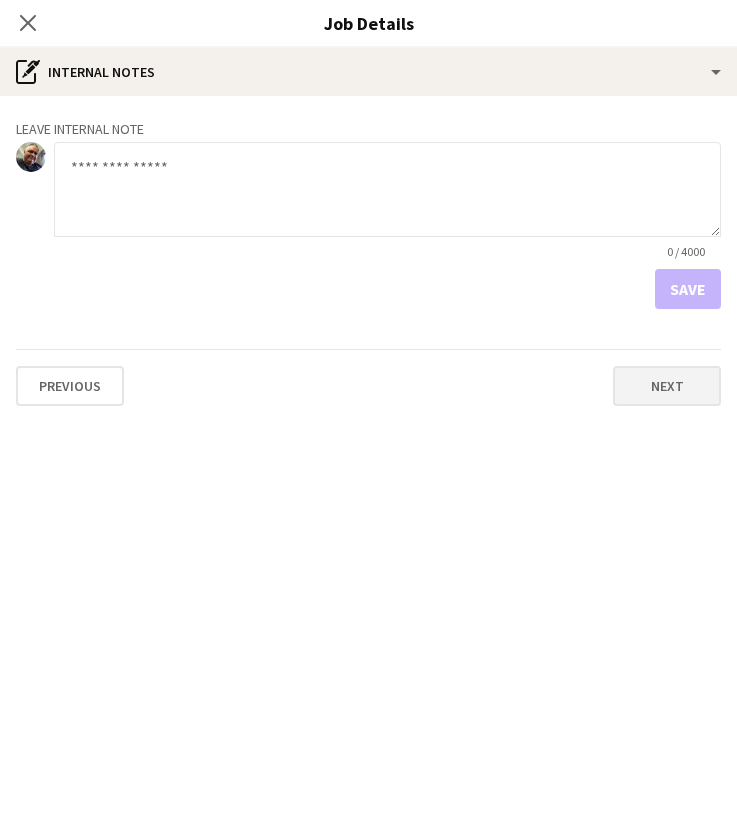 click on "Next" at bounding box center (667, 386) 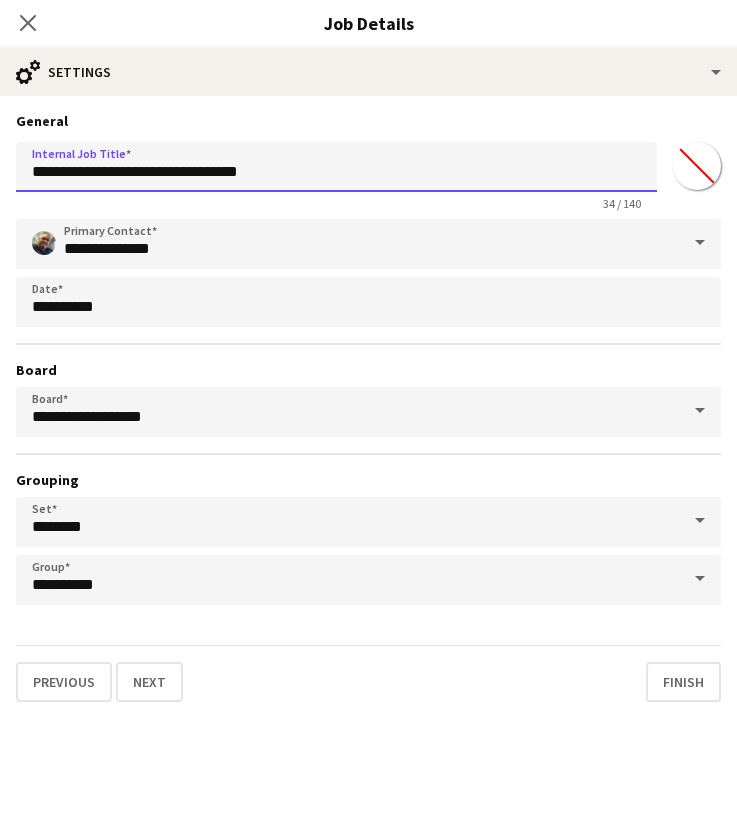 drag, startPoint x: 138, startPoint y: 170, endPoint x: 301, endPoint y: 180, distance: 163.30646 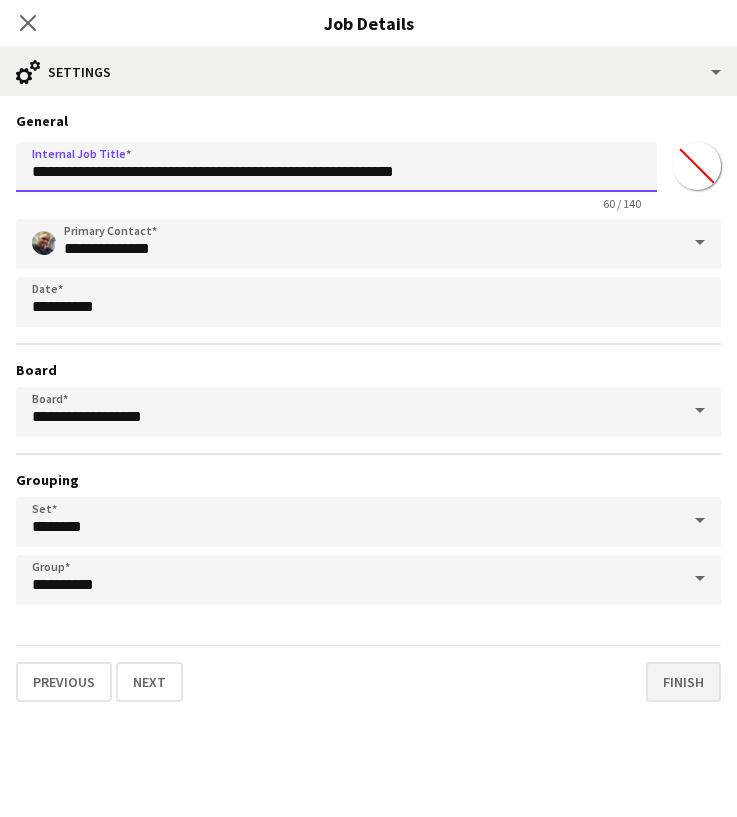 type on "**********" 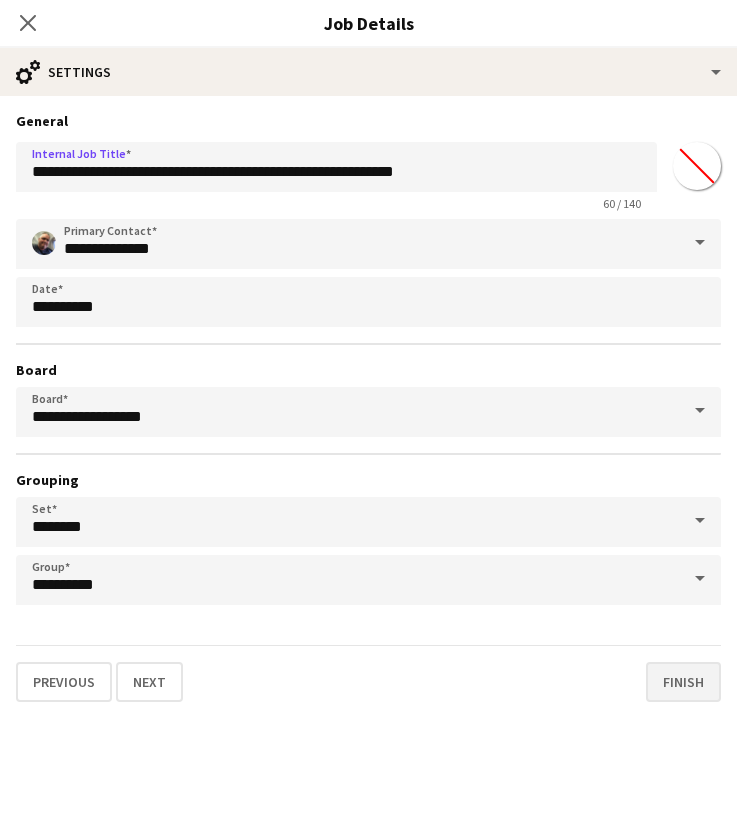 click on "Finish" at bounding box center [683, 682] 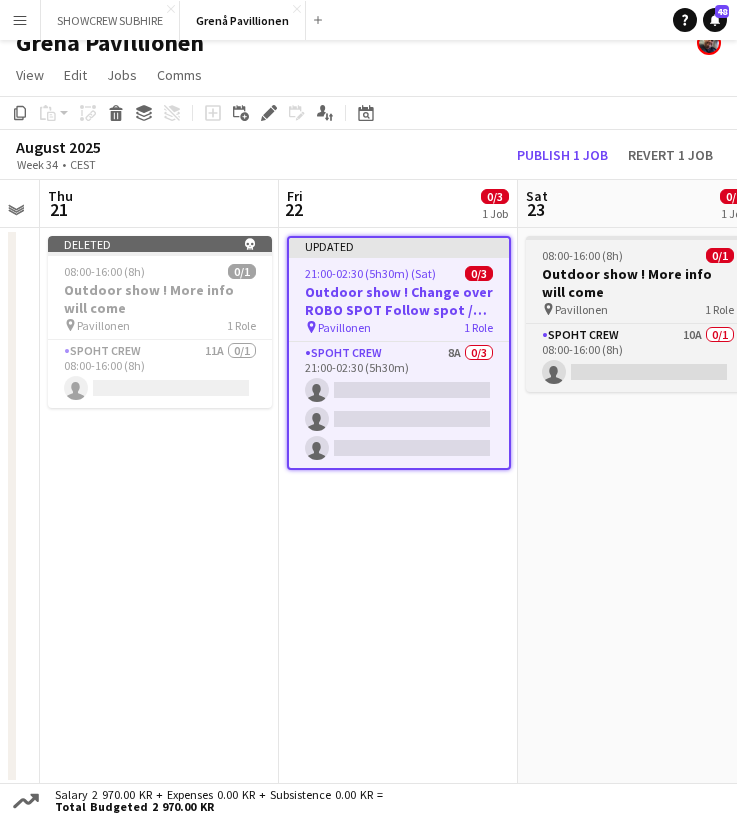 click on "Outdoor show ! More info will come" at bounding box center (638, 283) 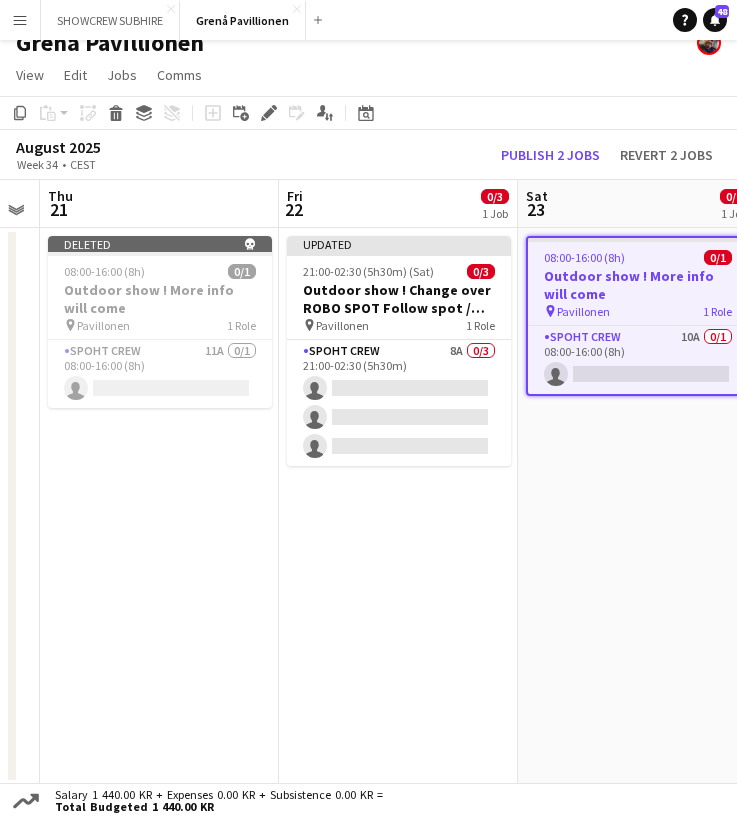 click on "Outdoor show ! More info will come" at bounding box center [638, 285] 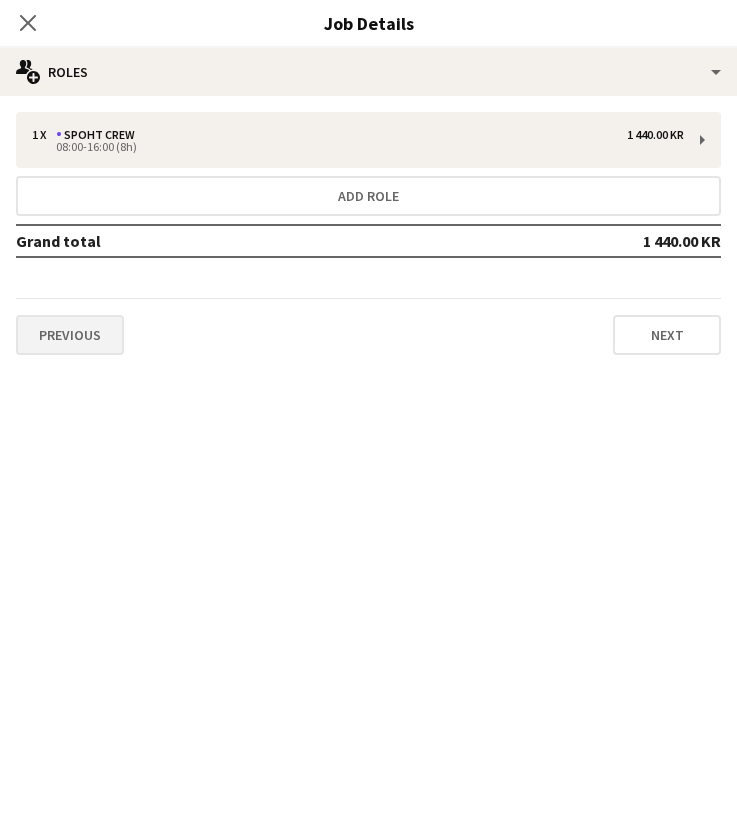 click on "Previous" at bounding box center (70, 335) 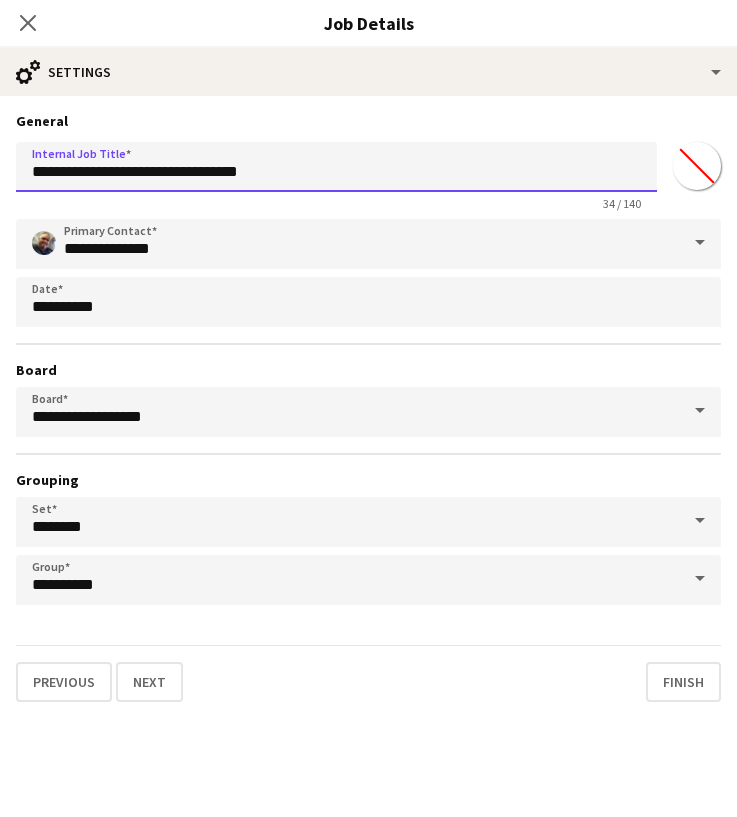 drag, startPoint x: 138, startPoint y: 171, endPoint x: 325, endPoint y: 179, distance: 187.17105 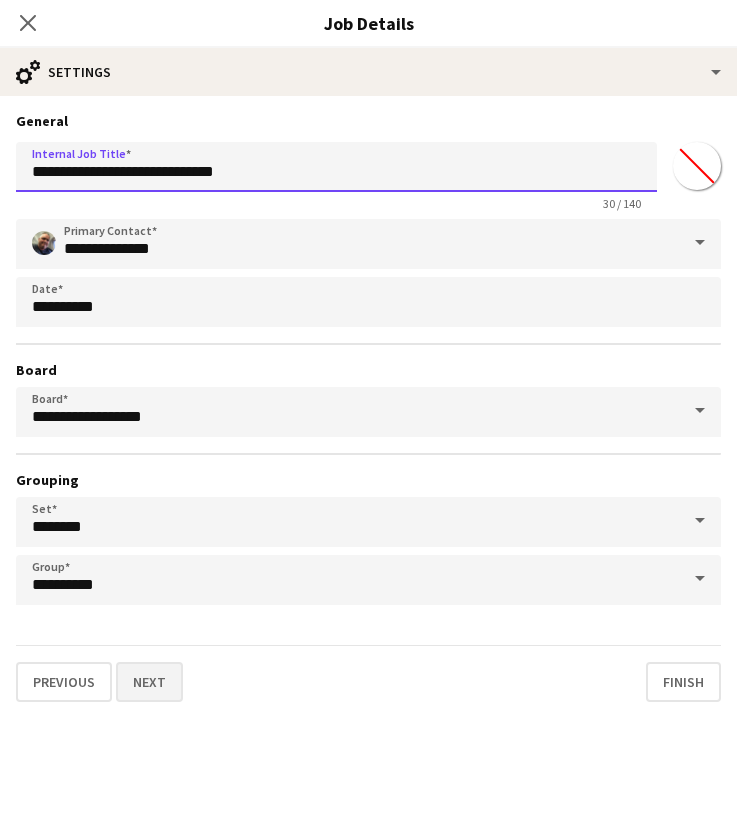 type on "**********" 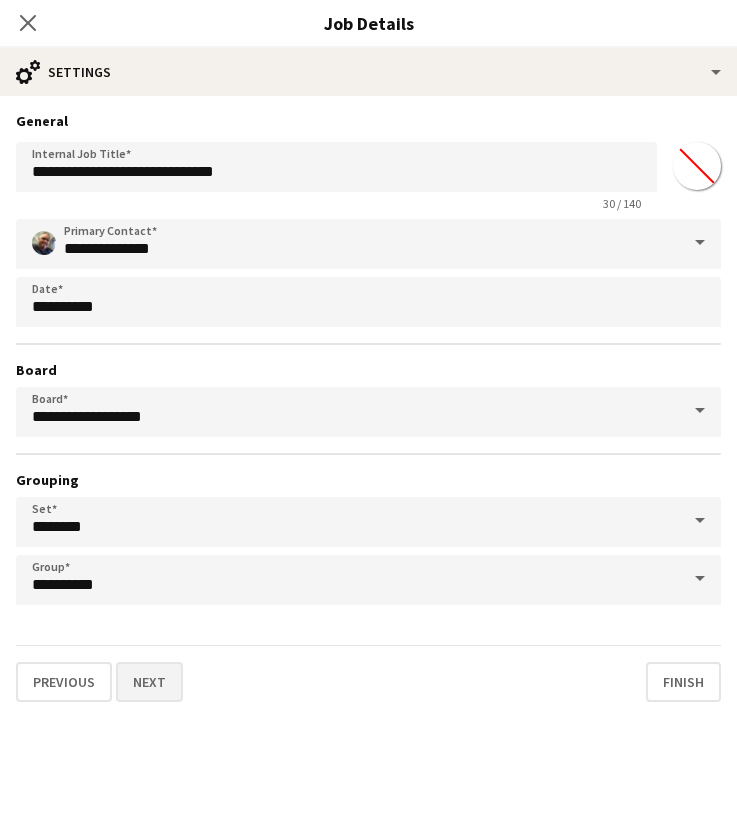 click on "Next" at bounding box center [149, 682] 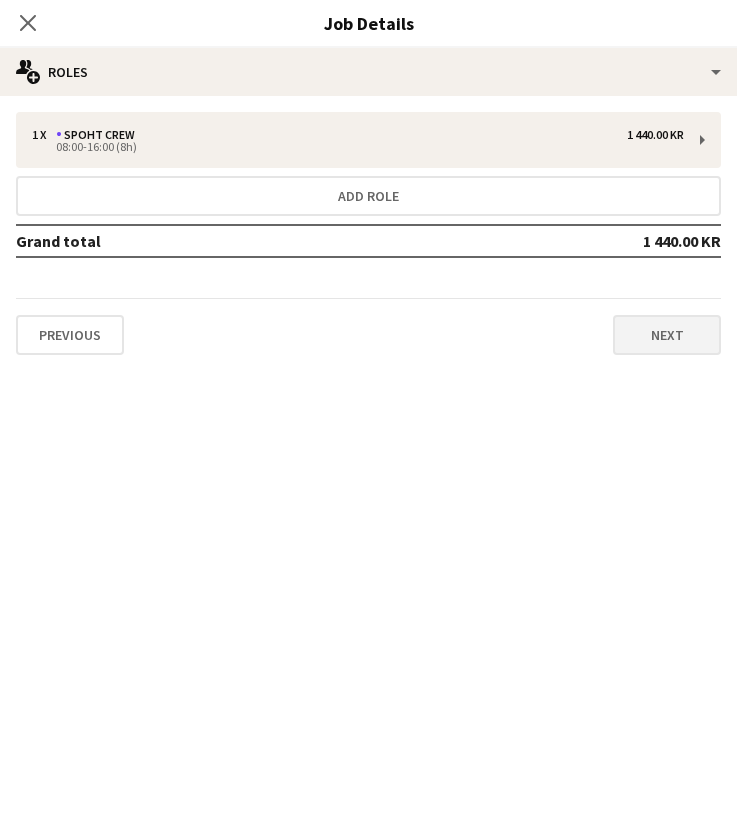 click on "Next" at bounding box center (667, 335) 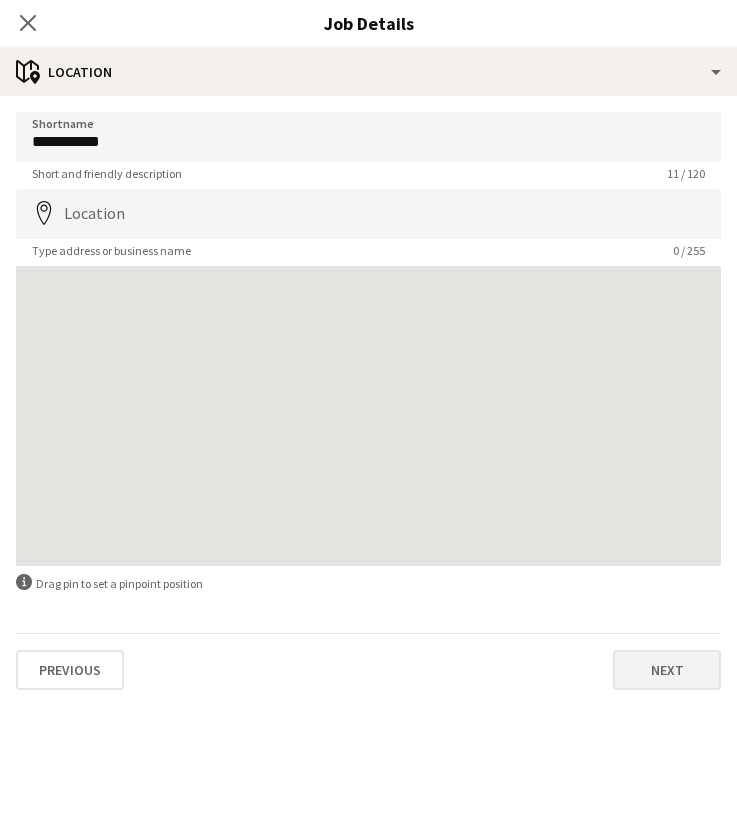 click on "Next" at bounding box center (667, 670) 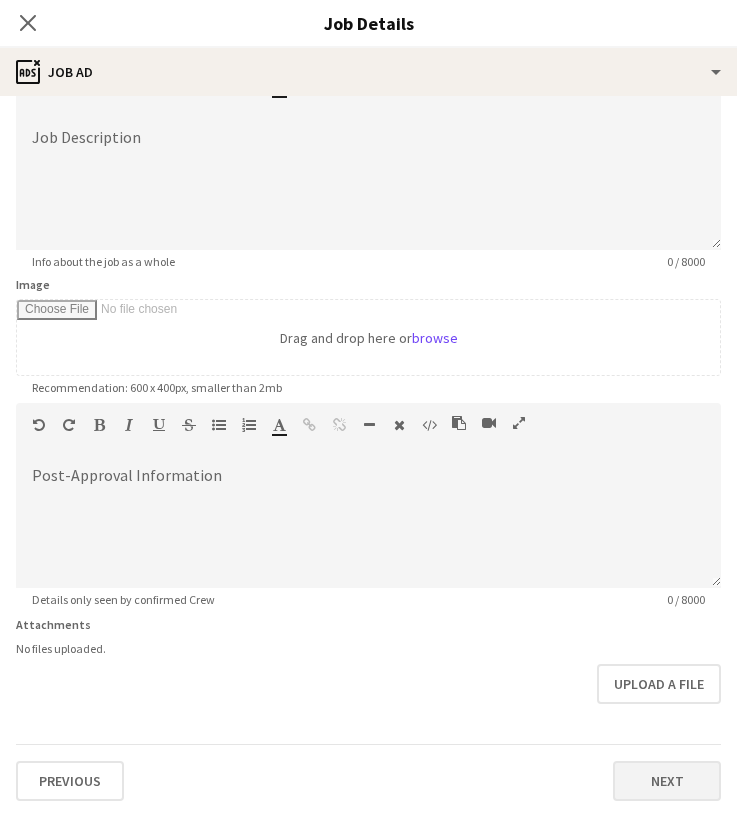 scroll, scrollTop: 124, scrollLeft: 0, axis: vertical 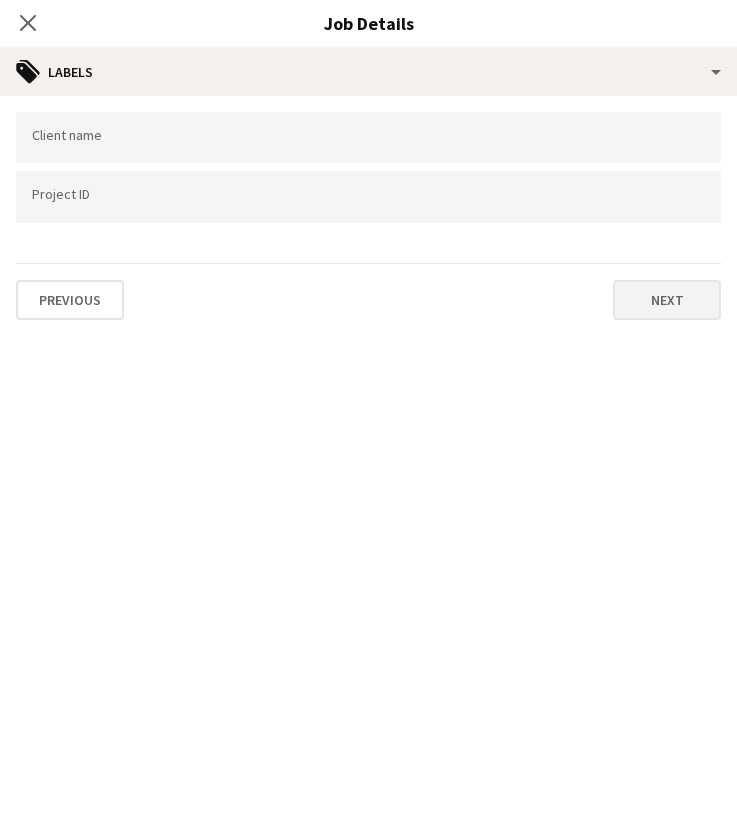 click on "Next" at bounding box center (667, 300) 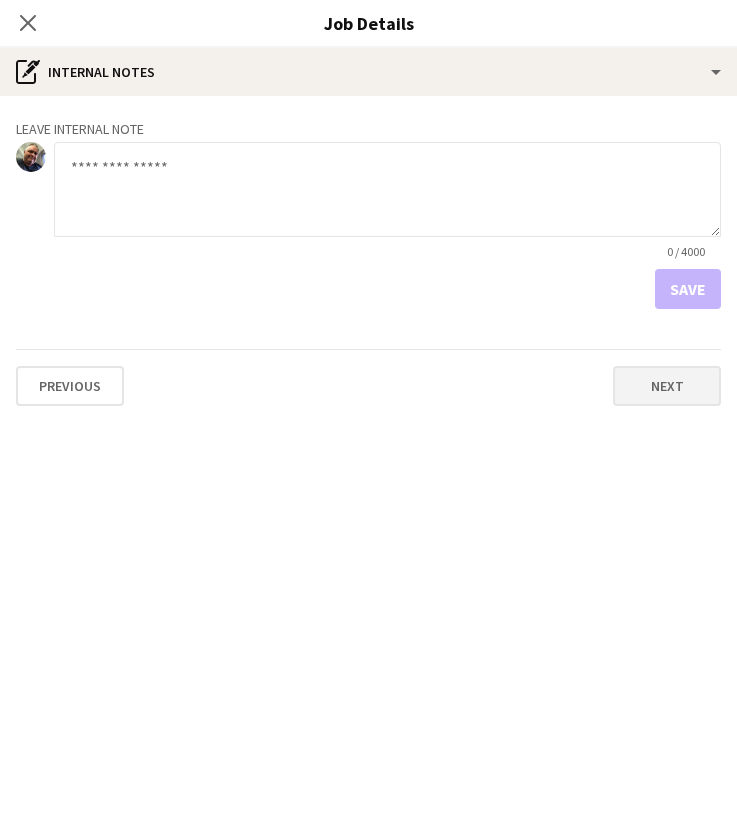click on "Next" at bounding box center [667, 386] 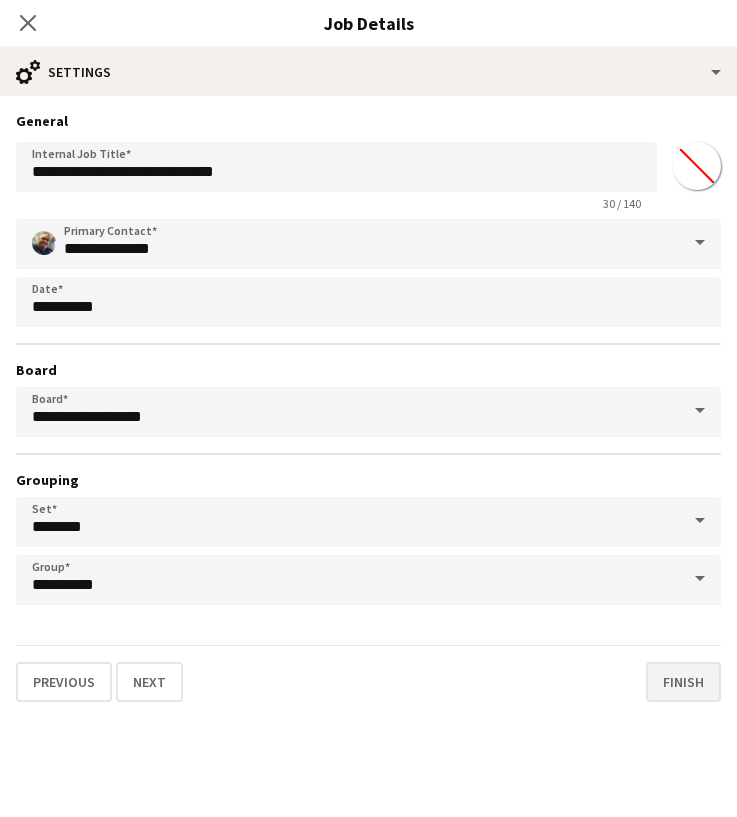 click on "Finish" at bounding box center (683, 682) 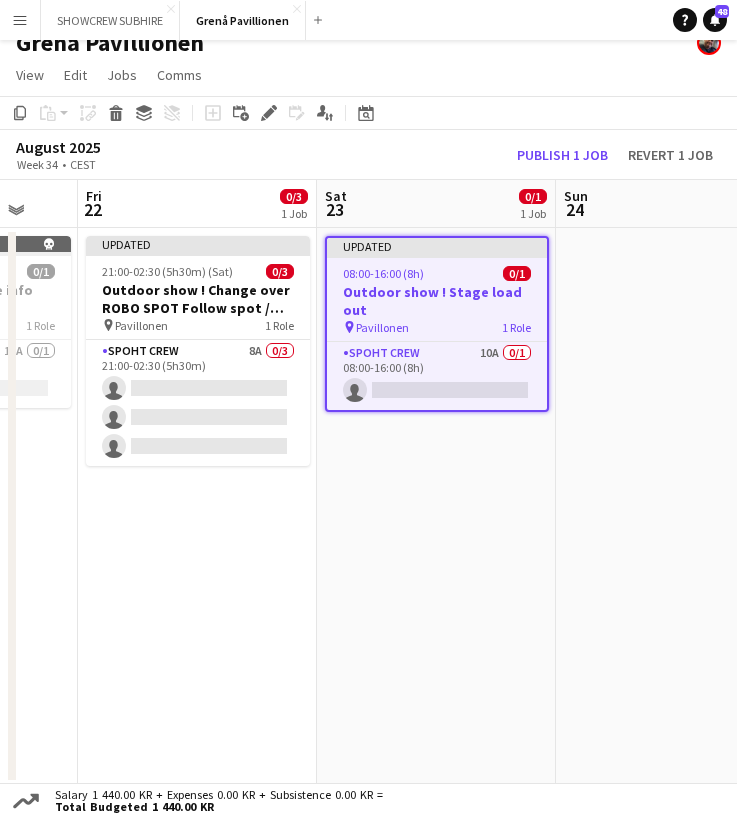 scroll, scrollTop: 0, scrollLeft: 891, axis: horizontal 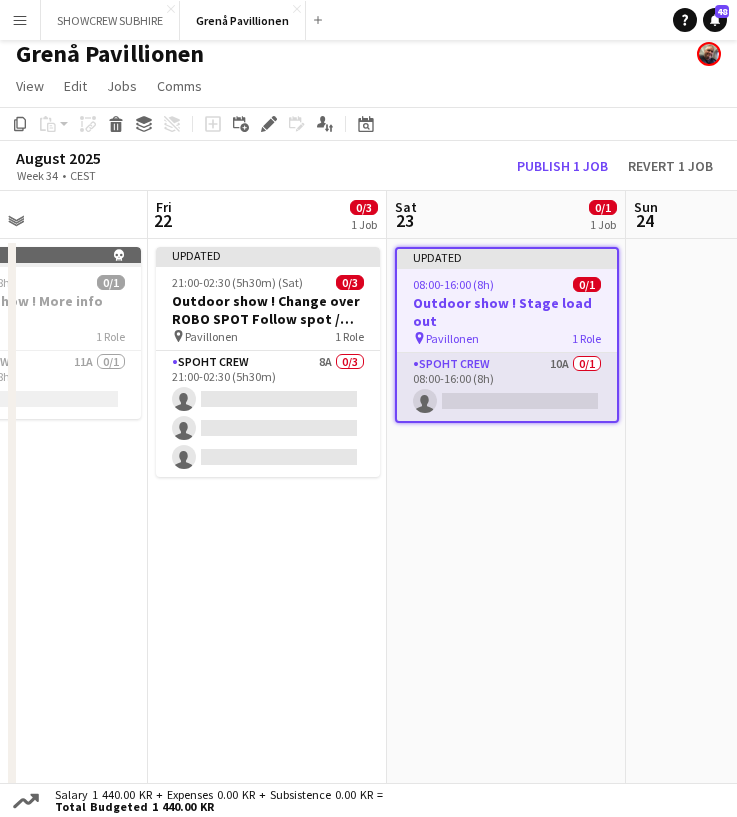 click on "Spoht  Crew    10A   0/1   08:00-16:00 (8h)
single-neutral-actions" at bounding box center [507, 387] 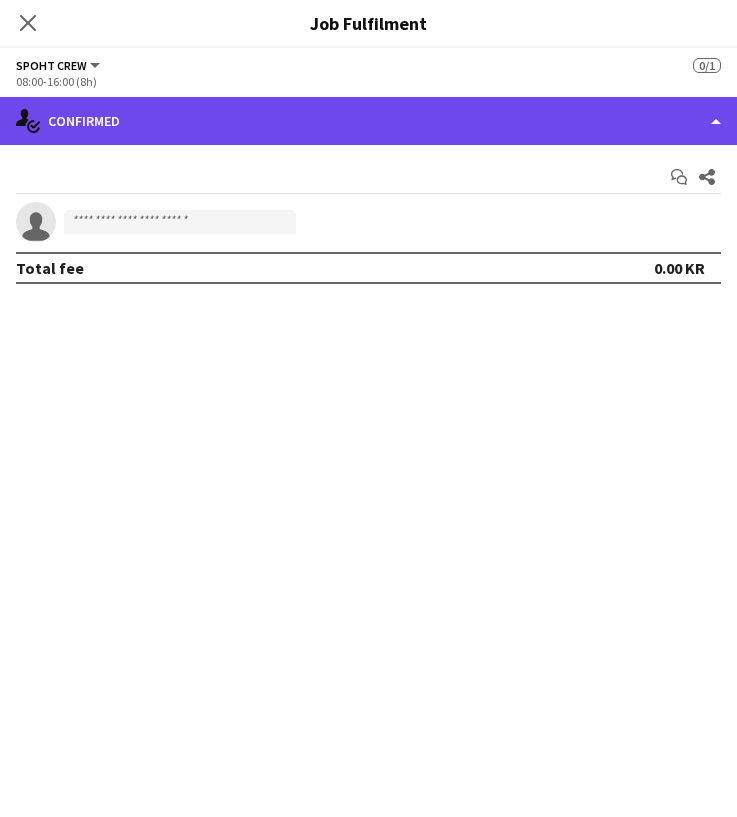 click on "single-neutral-actions-check-2
Confirmed" 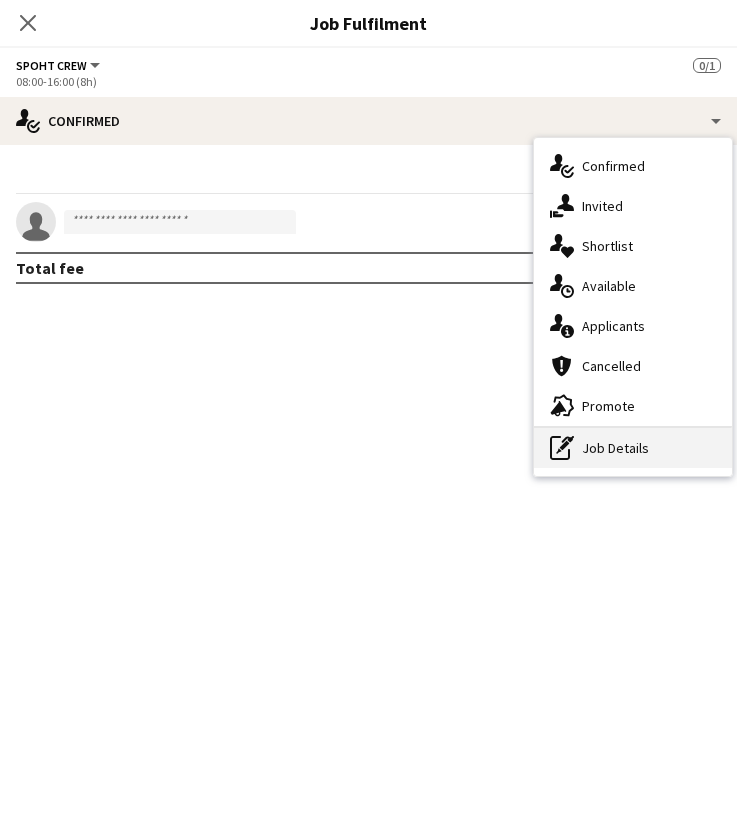 click on "pen-write
Job Details" at bounding box center [633, 448] 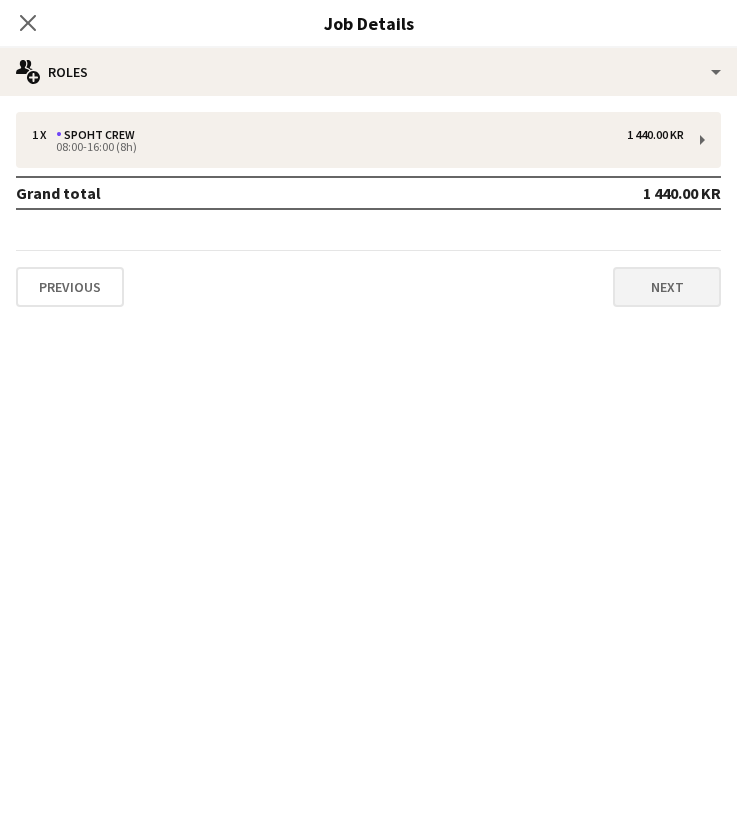 click on "Next" at bounding box center [667, 287] 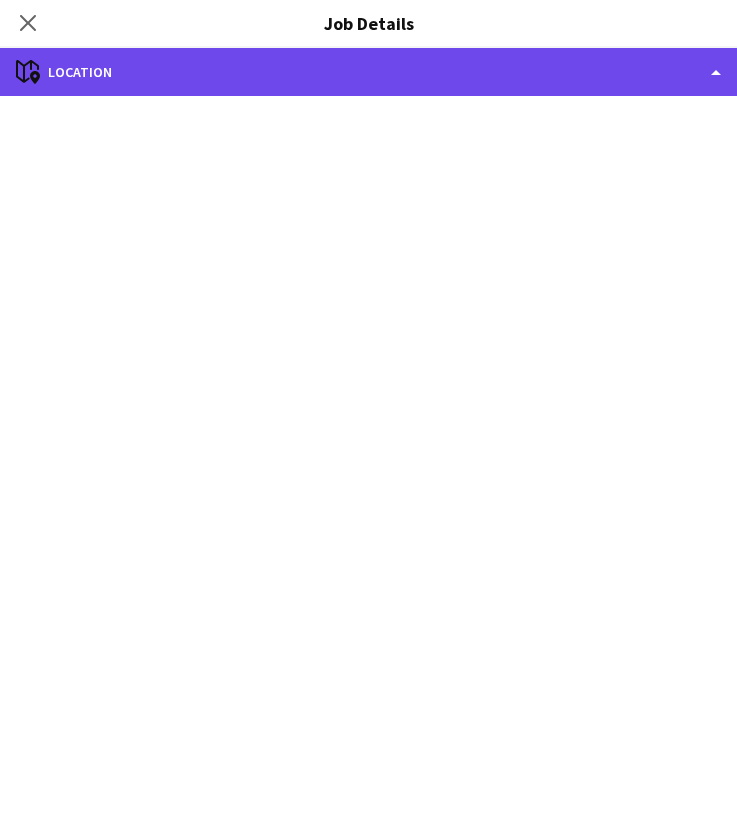 click on "maps-pin-1
Location" 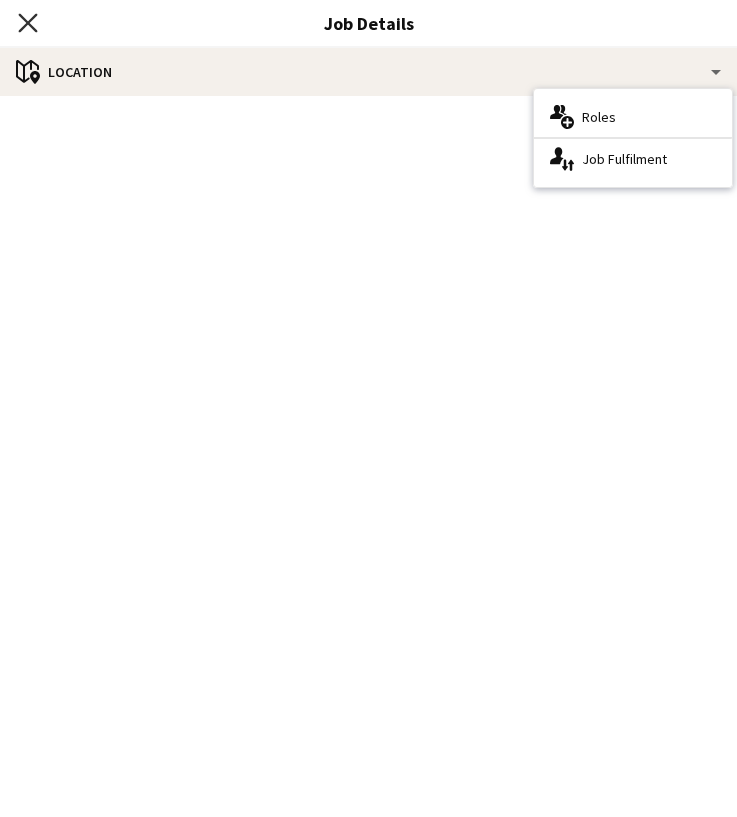 click on "Close pop-in" 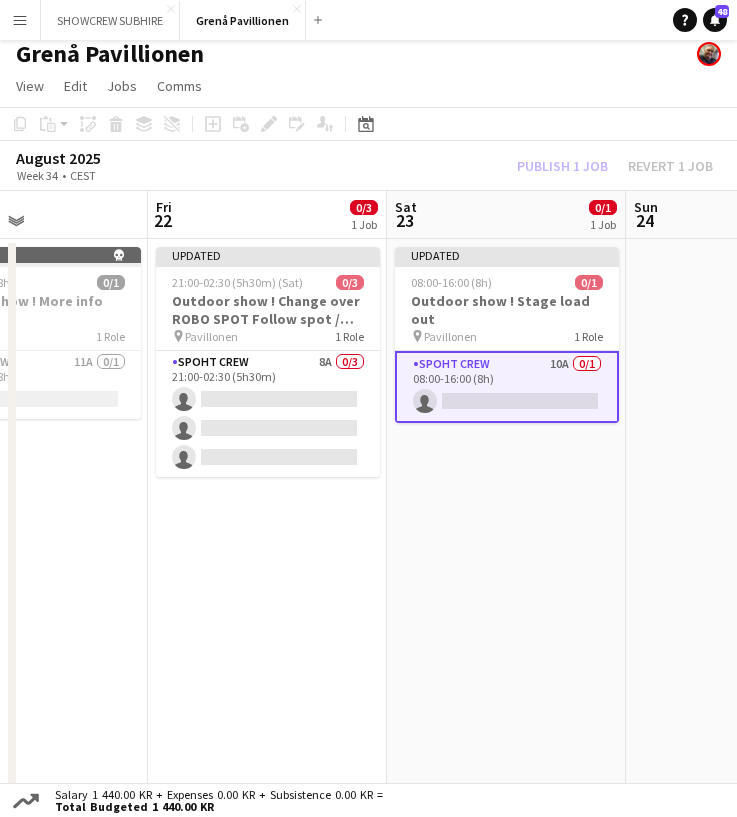 click on "Spoht  Crew    10A   0/1   08:00-16:00 (8h)
single-neutral-actions" at bounding box center (507, 387) 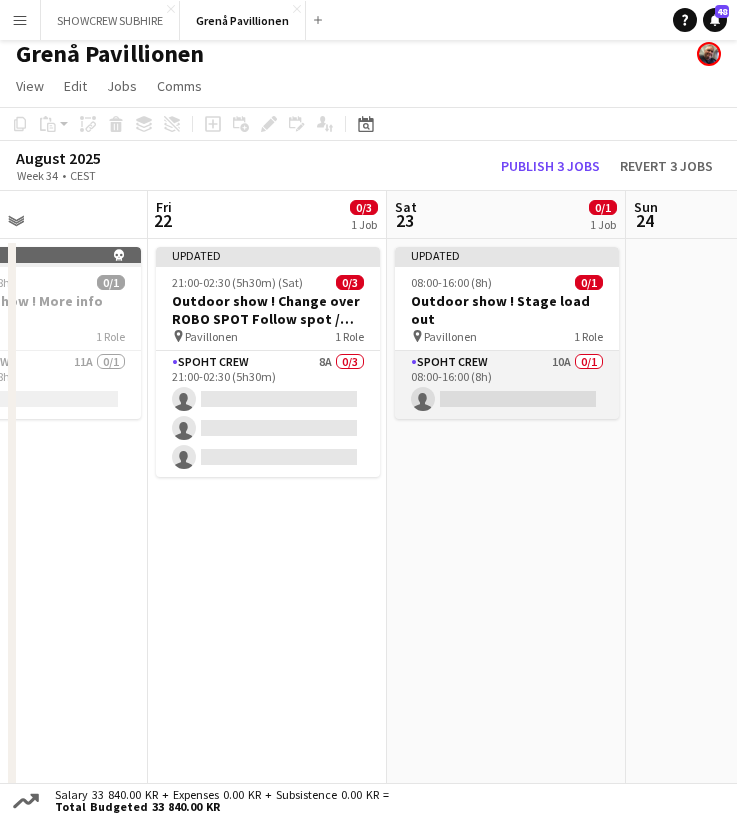 click on "Spoht  Crew    10A   0/1   08:00-16:00 (8h)
single-neutral-actions" at bounding box center (507, 385) 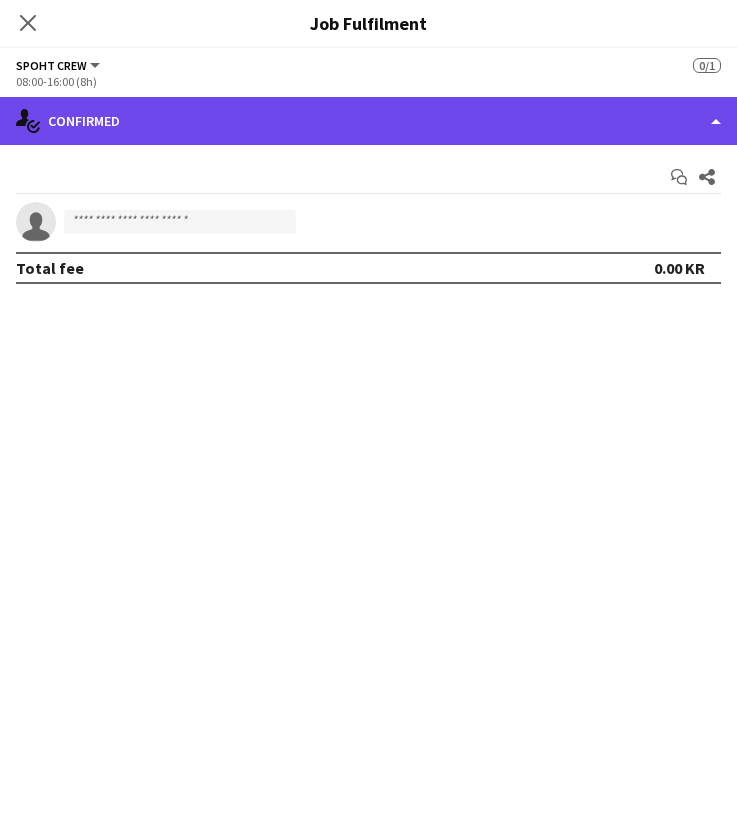 click on "single-neutral-actions-check-2
Confirmed" 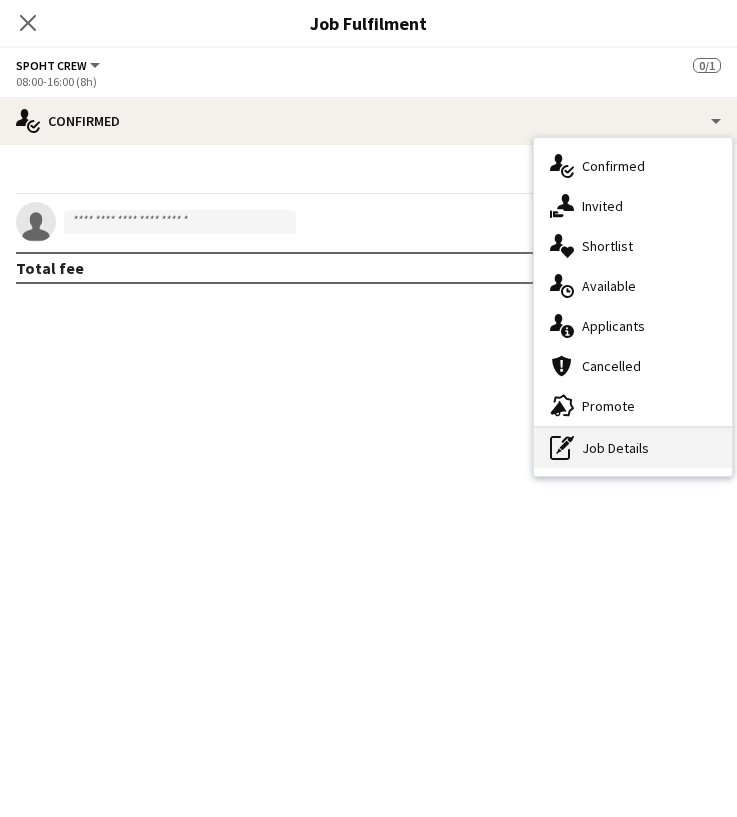 click on "pen-write
Job Details" at bounding box center (633, 448) 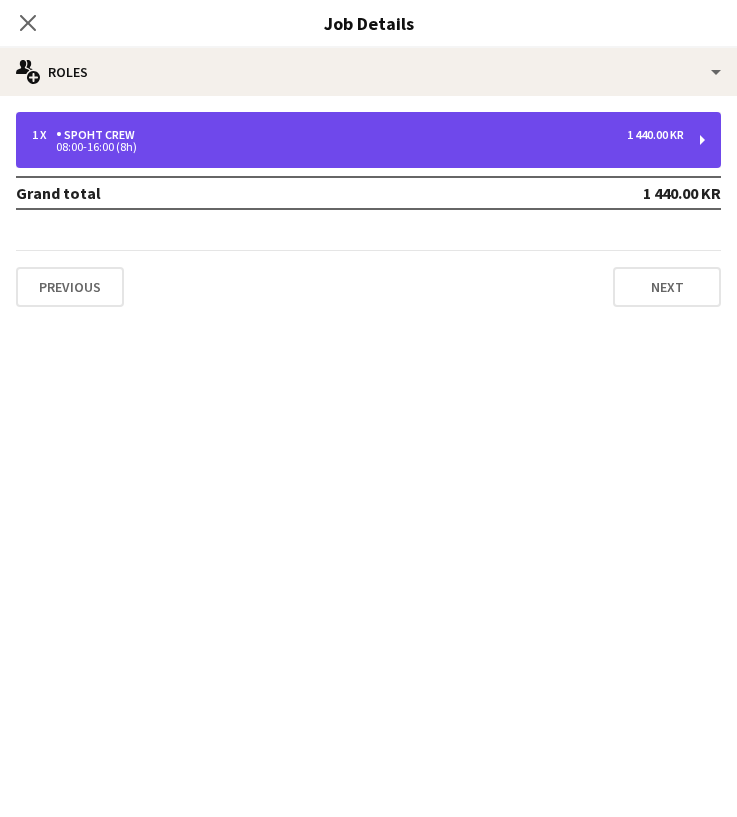 click on "08:00-16:00 (8h)" at bounding box center (358, 147) 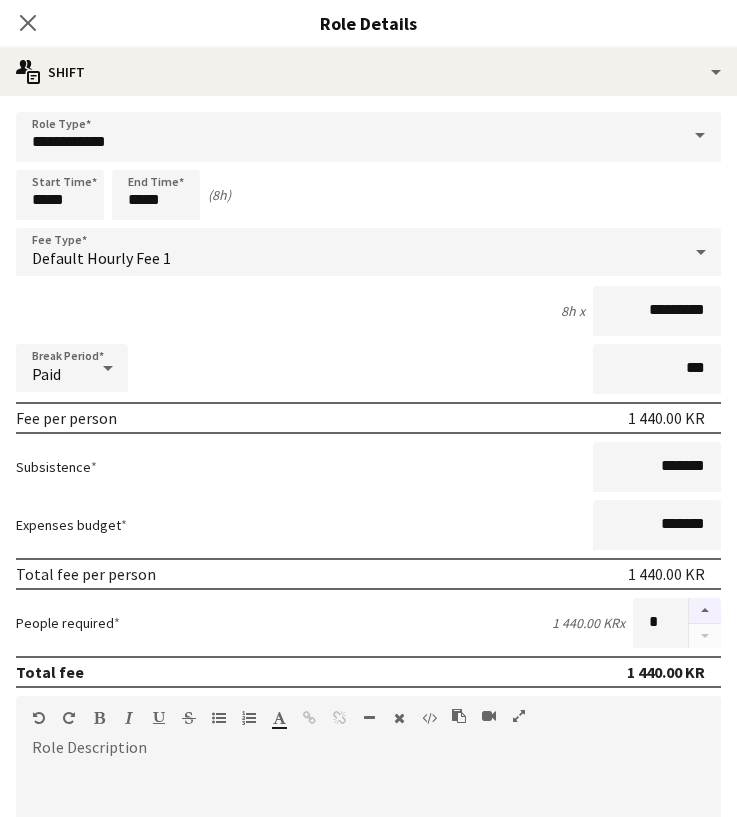 click at bounding box center [705, 611] 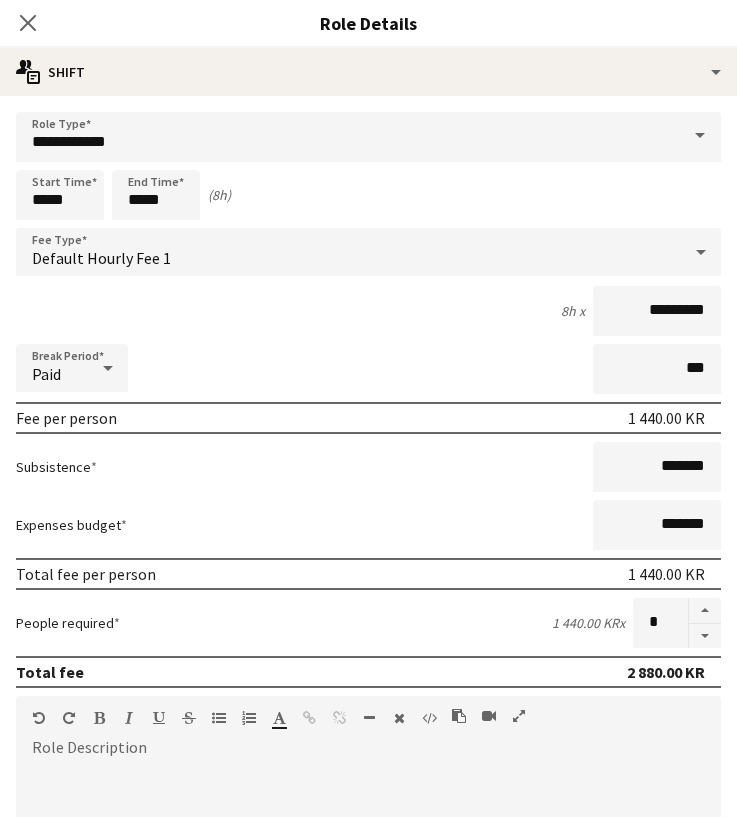 scroll, scrollTop: 0, scrollLeft: 0, axis: both 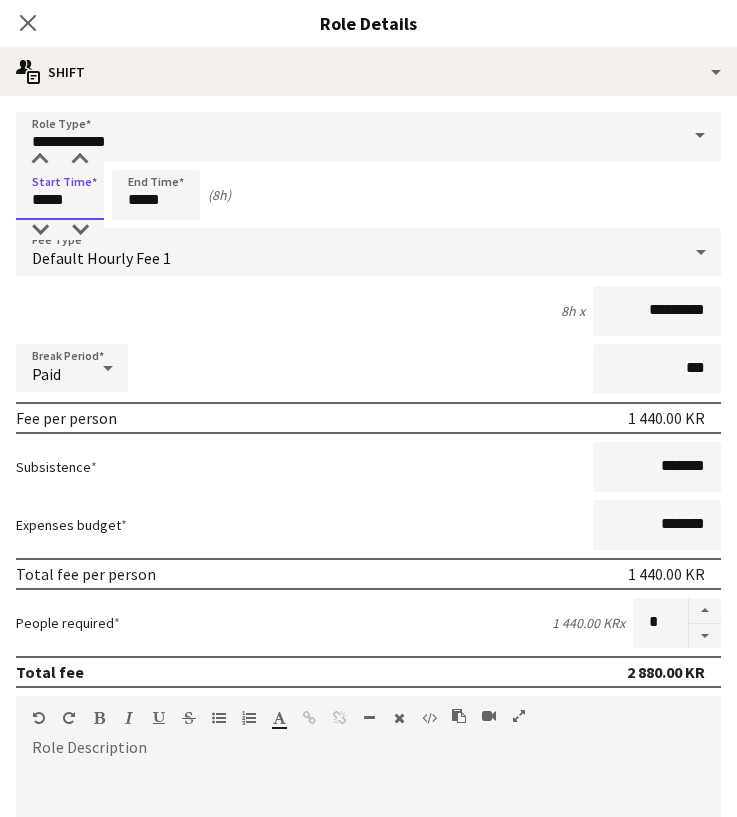 click on "*****" at bounding box center [60, 195] 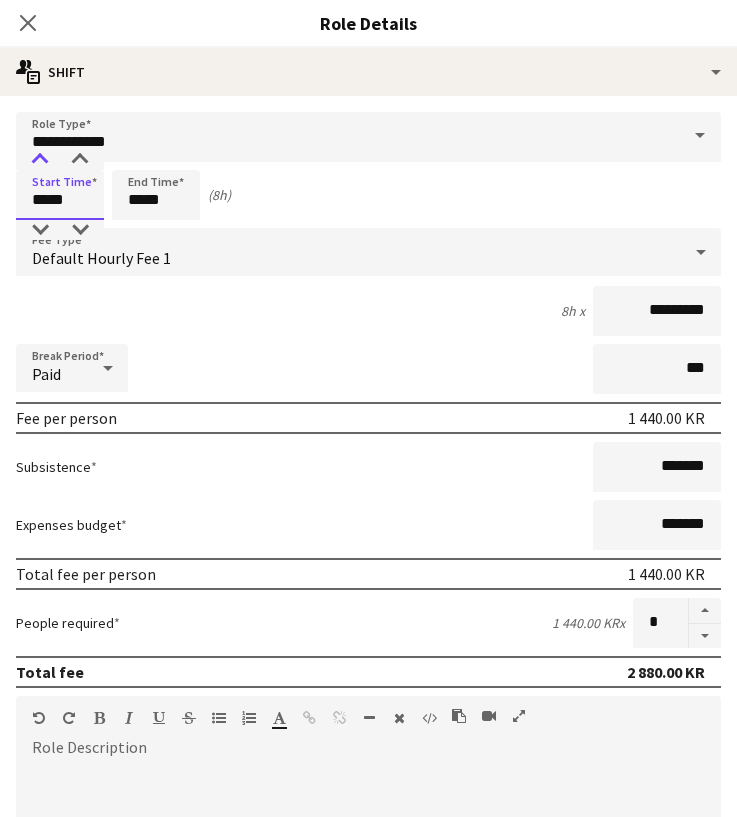type on "*****" 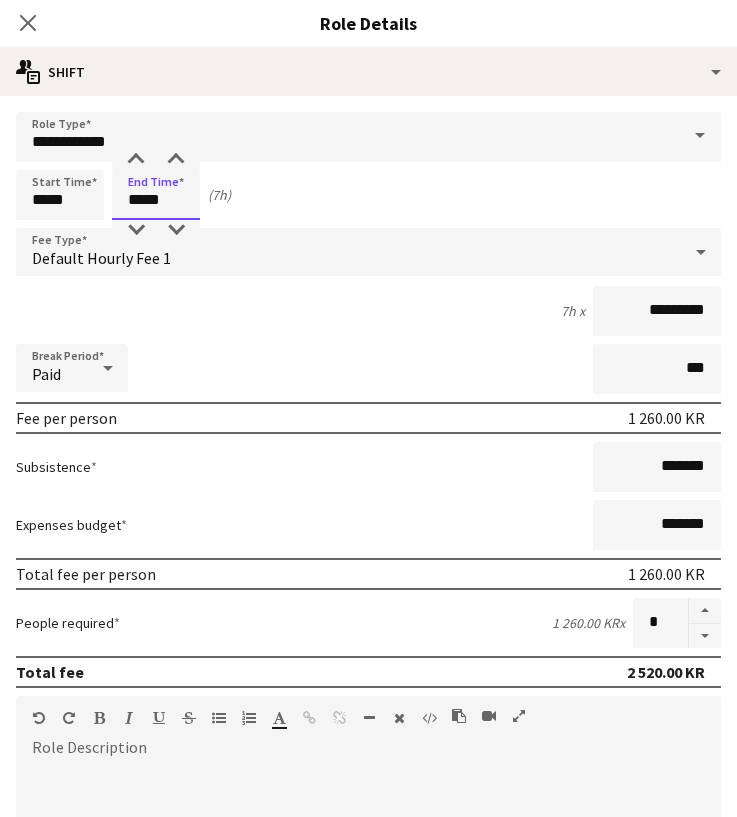 click on "*****" at bounding box center [156, 195] 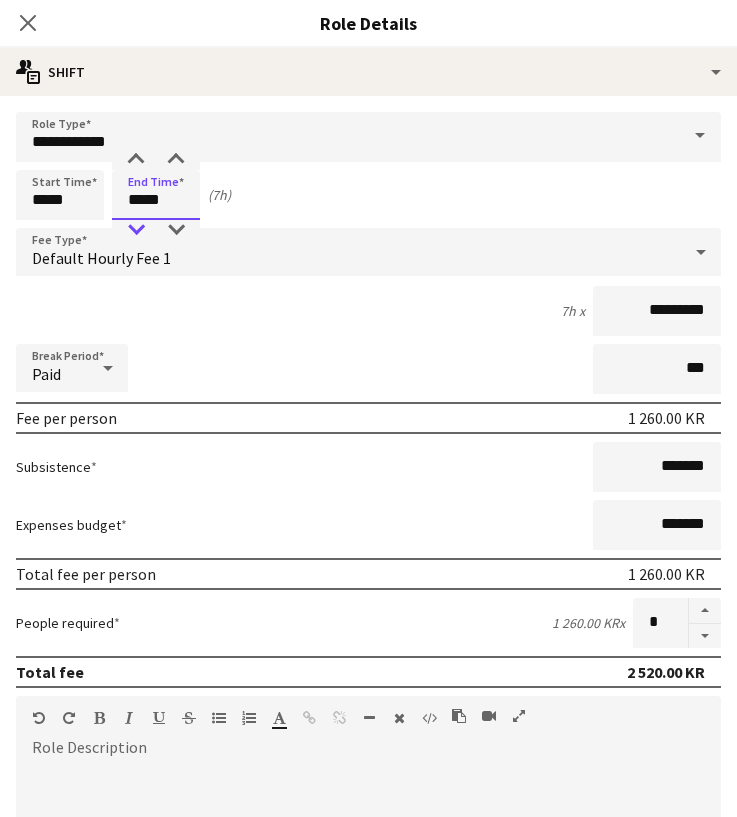 type on "*****" 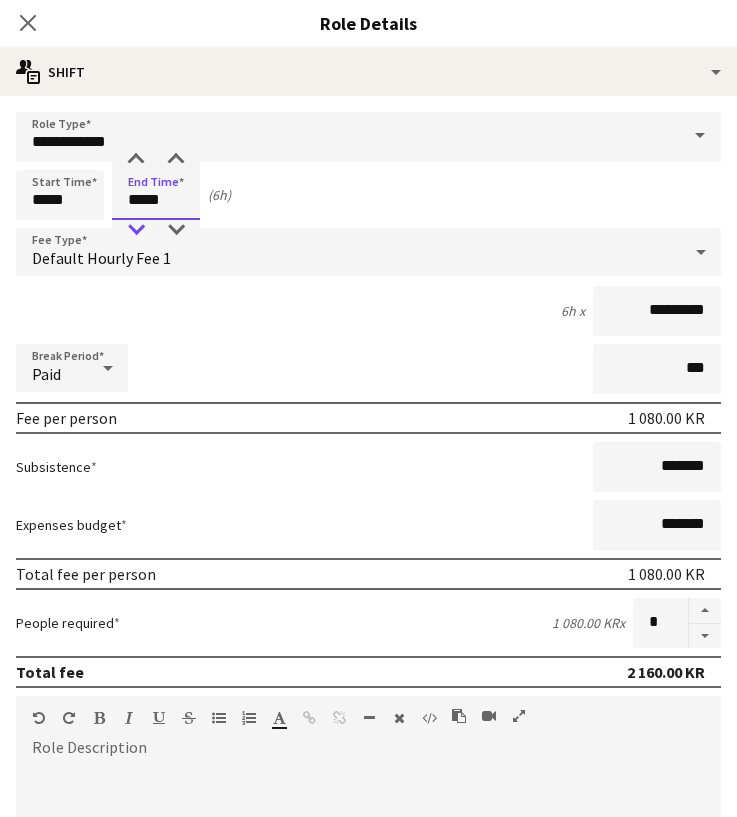click at bounding box center [136, 230] 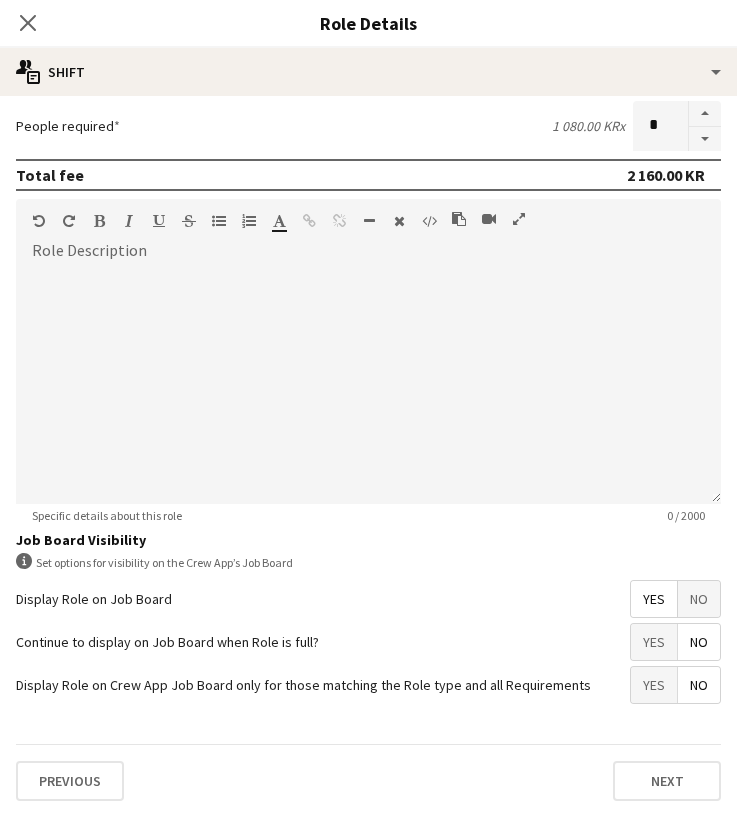 scroll, scrollTop: 497, scrollLeft: 0, axis: vertical 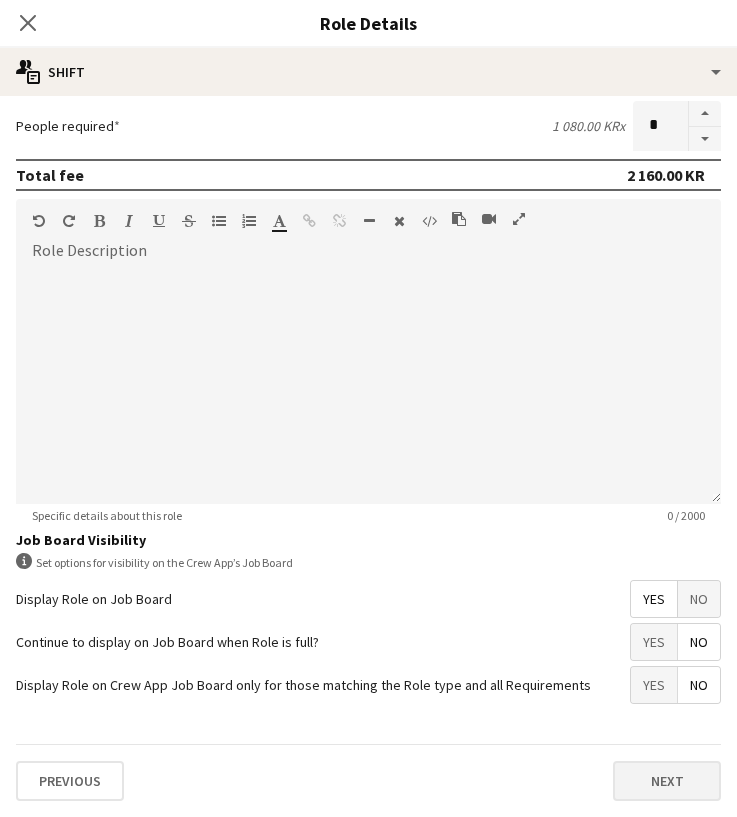 click on "Next" at bounding box center (667, 781) 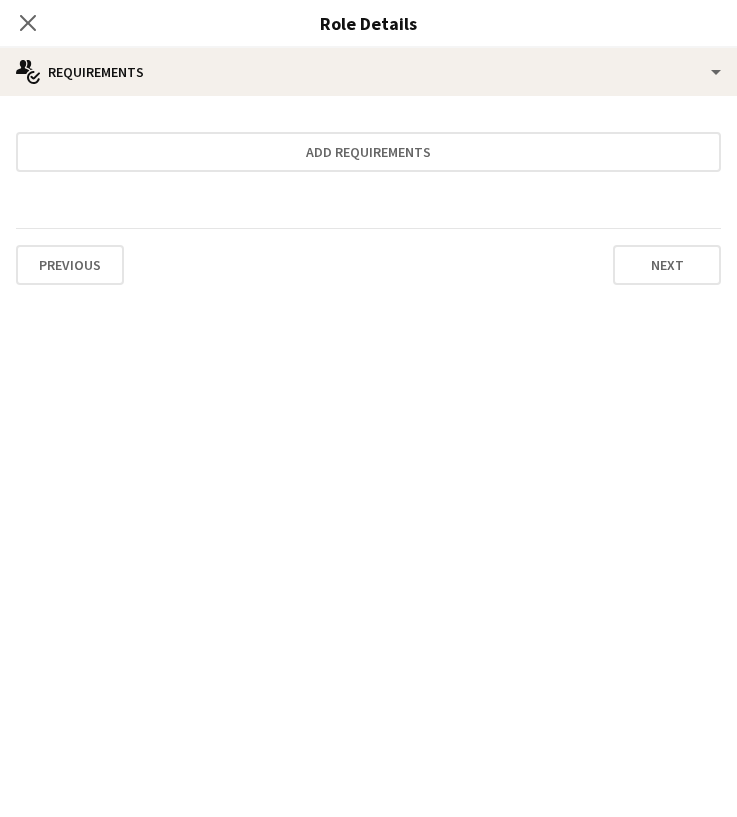 scroll, scrollTop: 0, scrollLeft: 0, axis: both 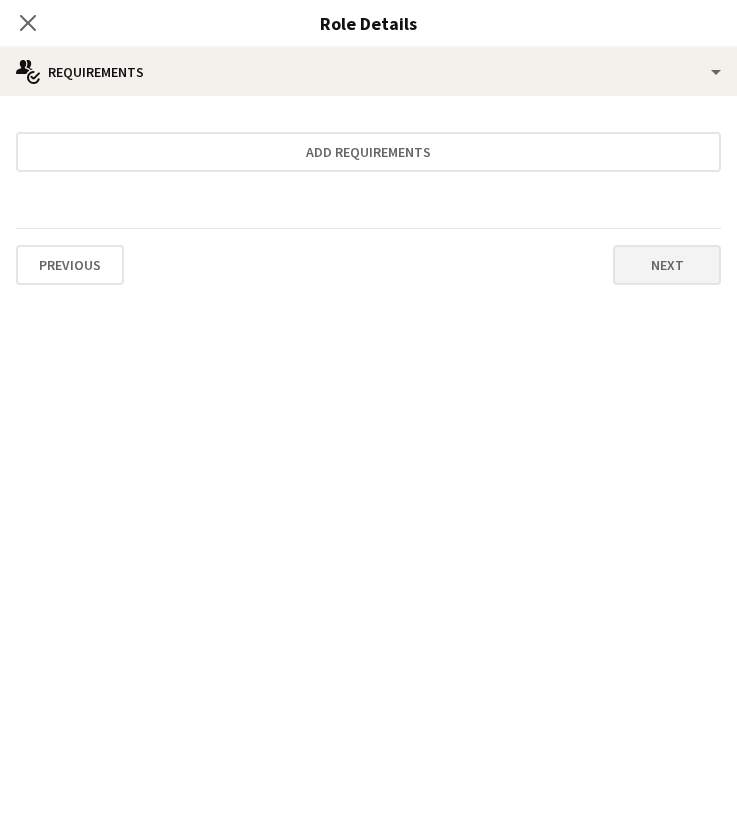 click on "Next" at bounding box center (667, 265) 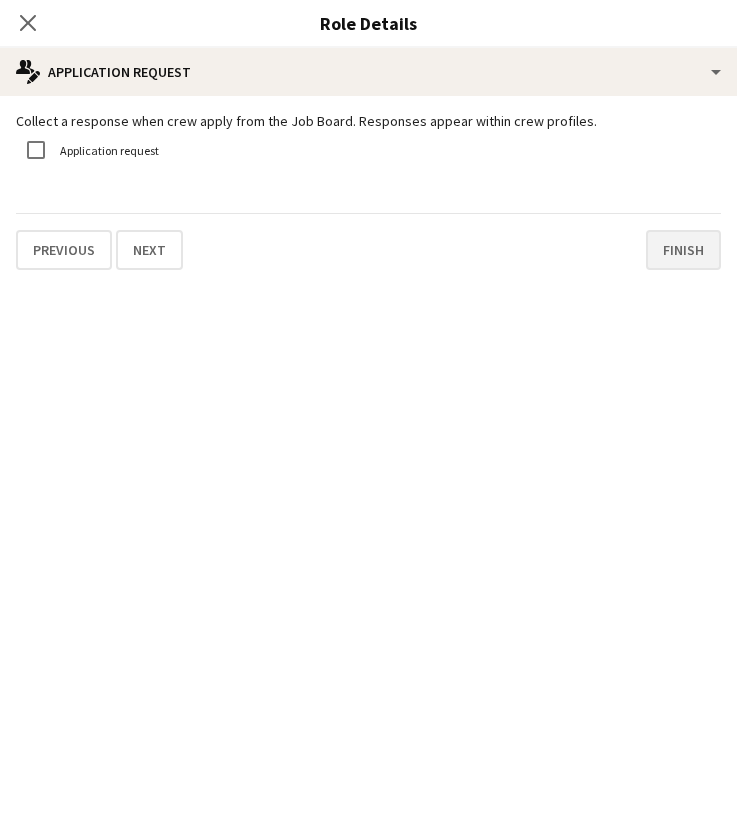 click on "Finish" at bounding box center [683, 250] 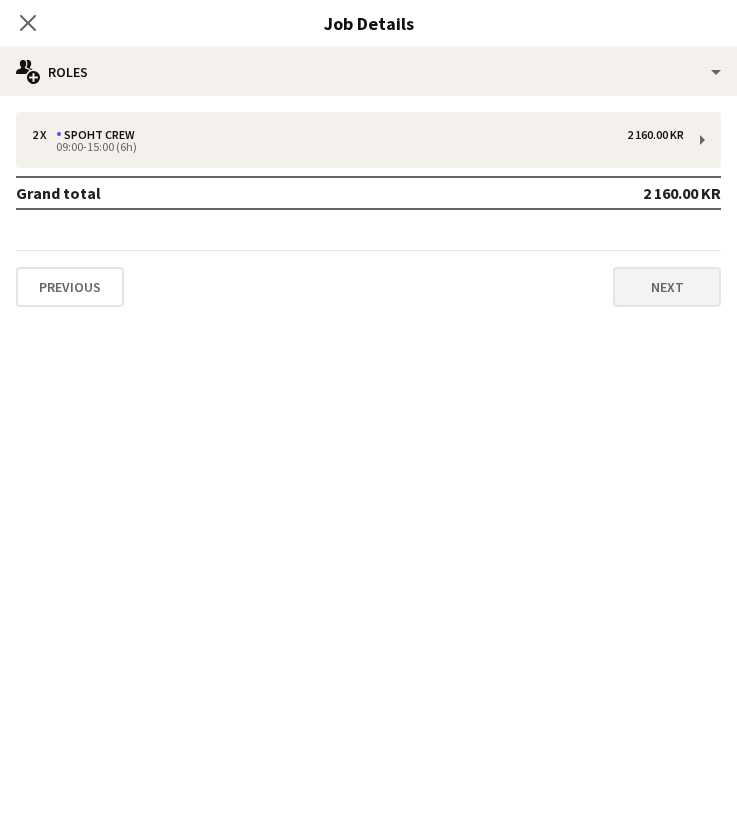 click on "Next" at bounding box center [667, 287] 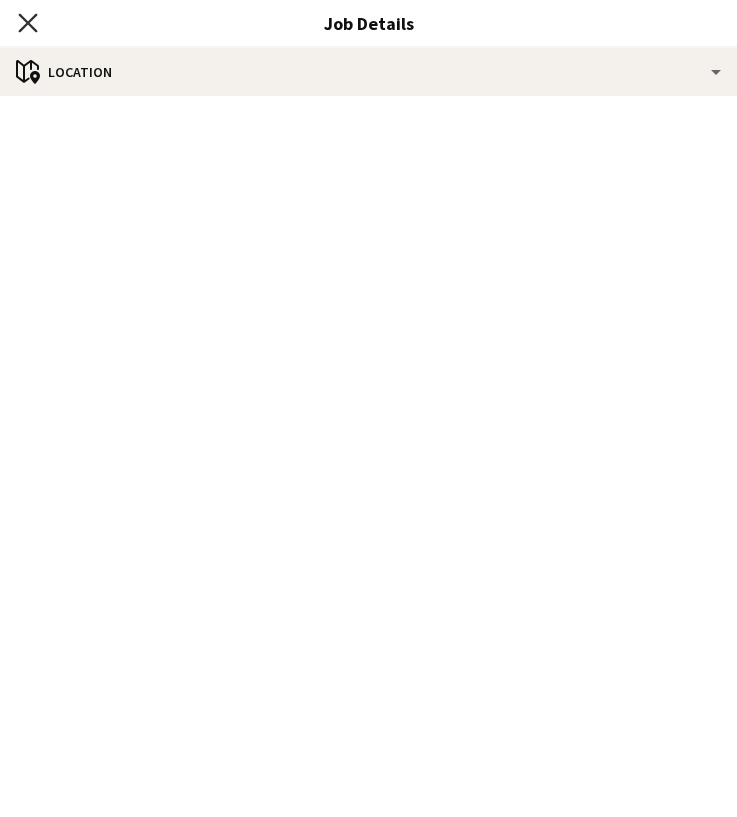 click 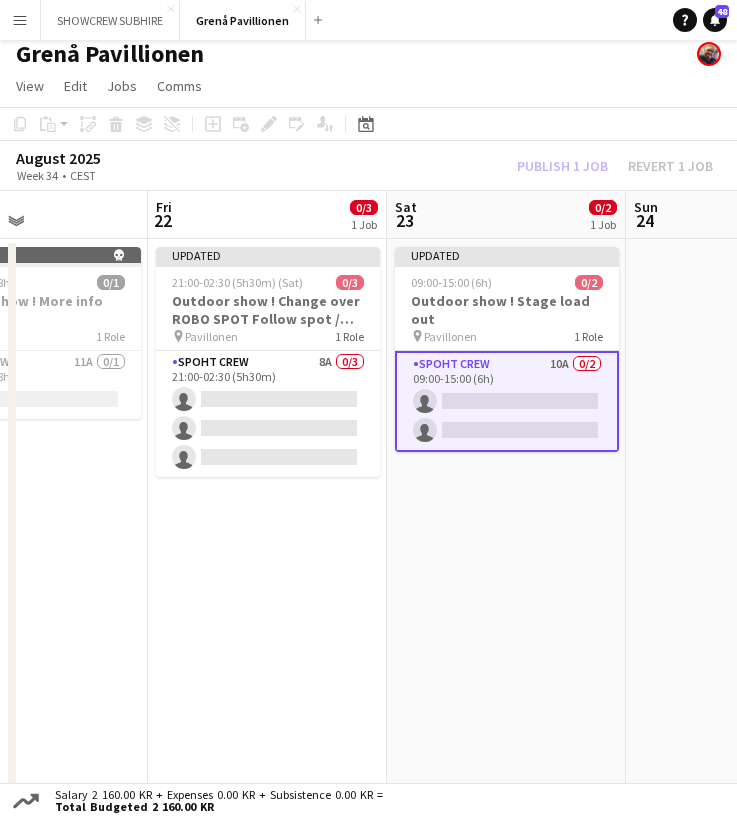 click at bounding box center [745, 517] 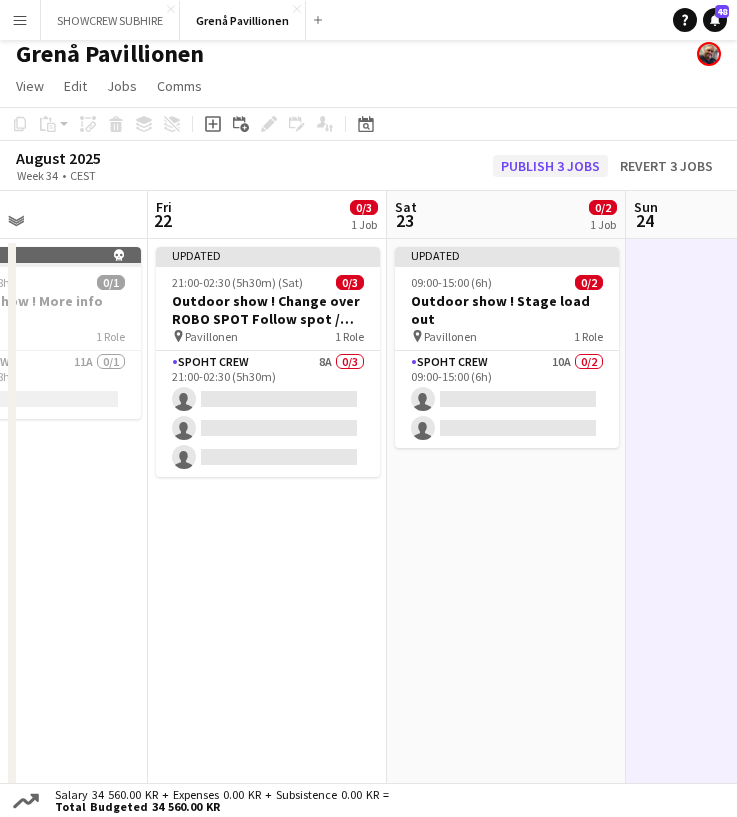 click on "Publish 3 jobs" 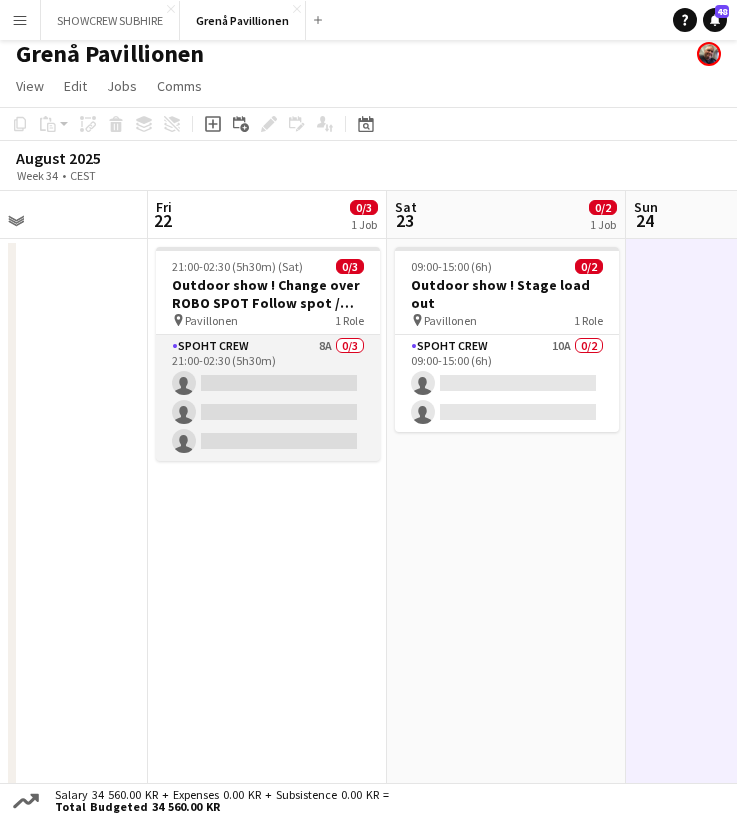 click on "Spoht  Crew    8A   0/3   21:00-02:30 (5h30m)
single-neutral-actions
single-neutral-actions
single-neutral-actions" at bounding box center (268, 398) 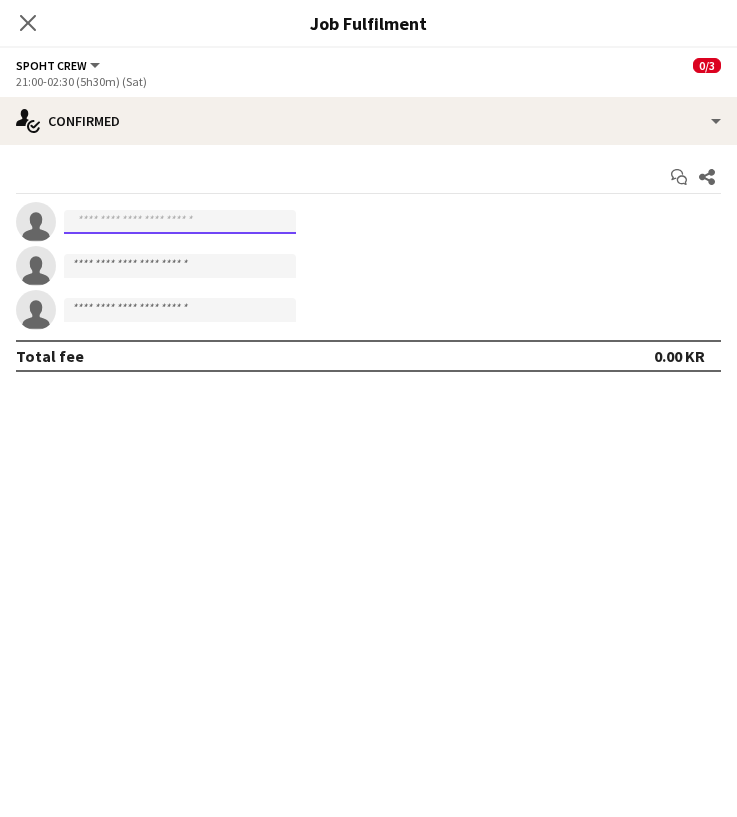 click at bounding box center [180, 222] 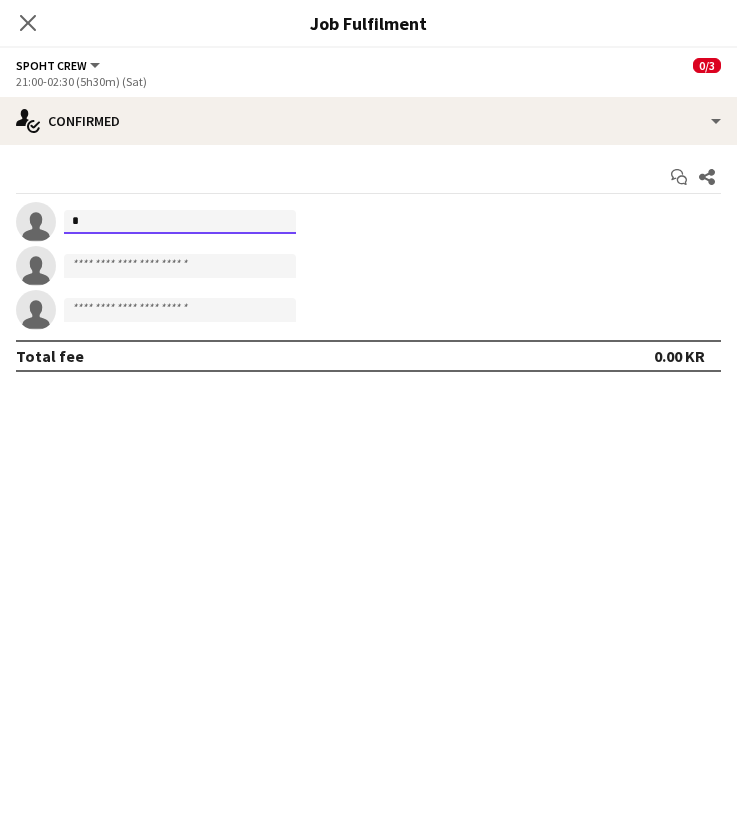 type on "**" 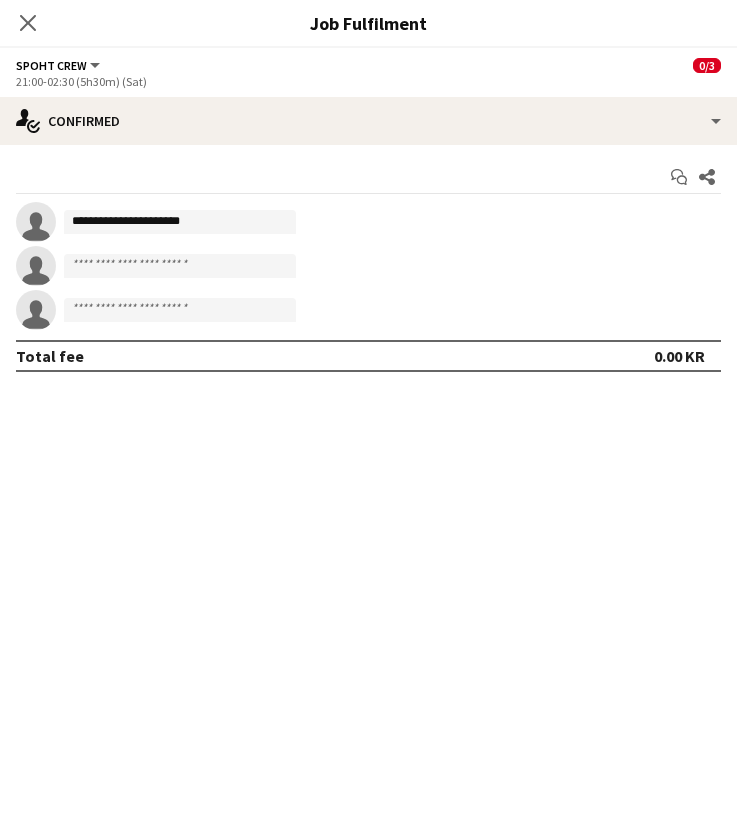 scroll, scrollTop: 16, scrollLeft: 0, axis: vertical 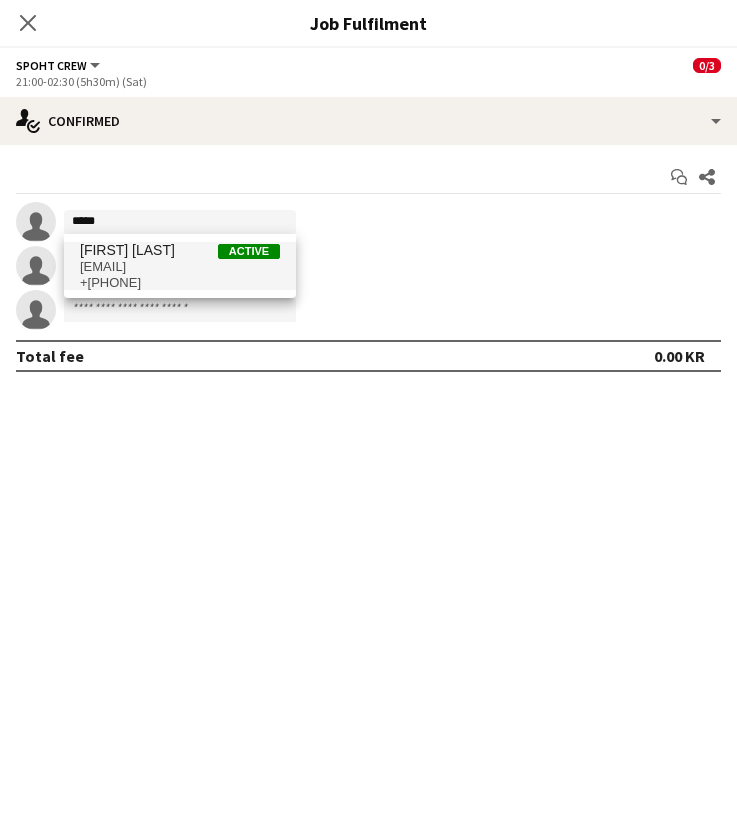 type on "*****" 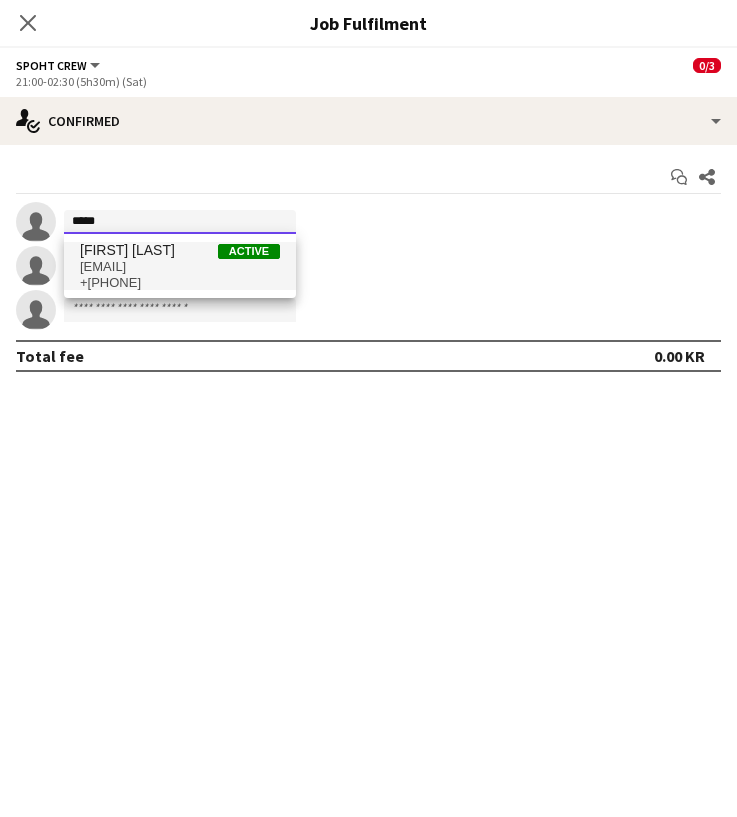 type 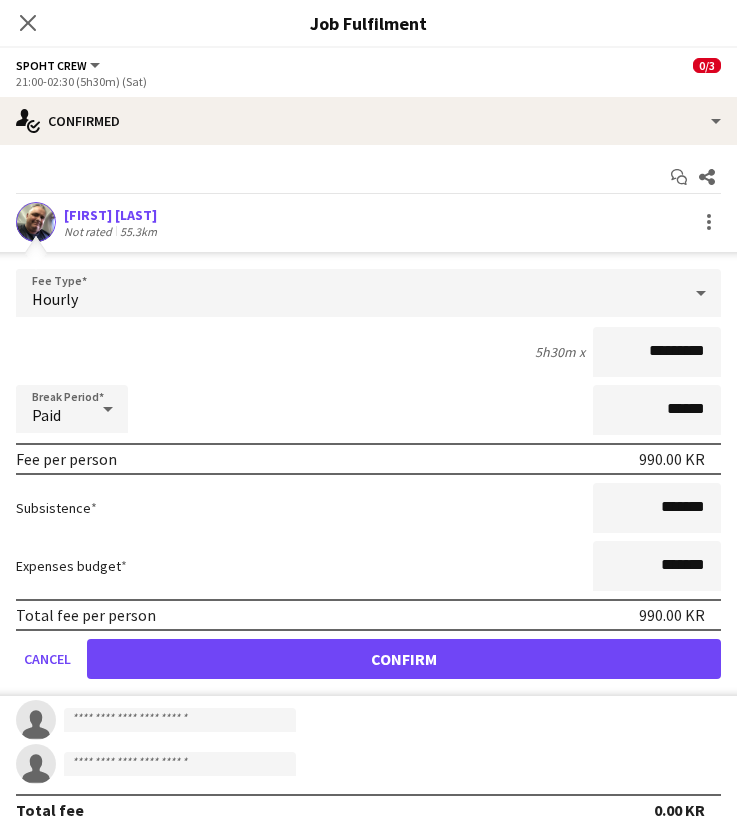drag, startPoint x: 638, startPoint y: 352, endPoint x: 664, endPoint y: 356, distance: 26.305893 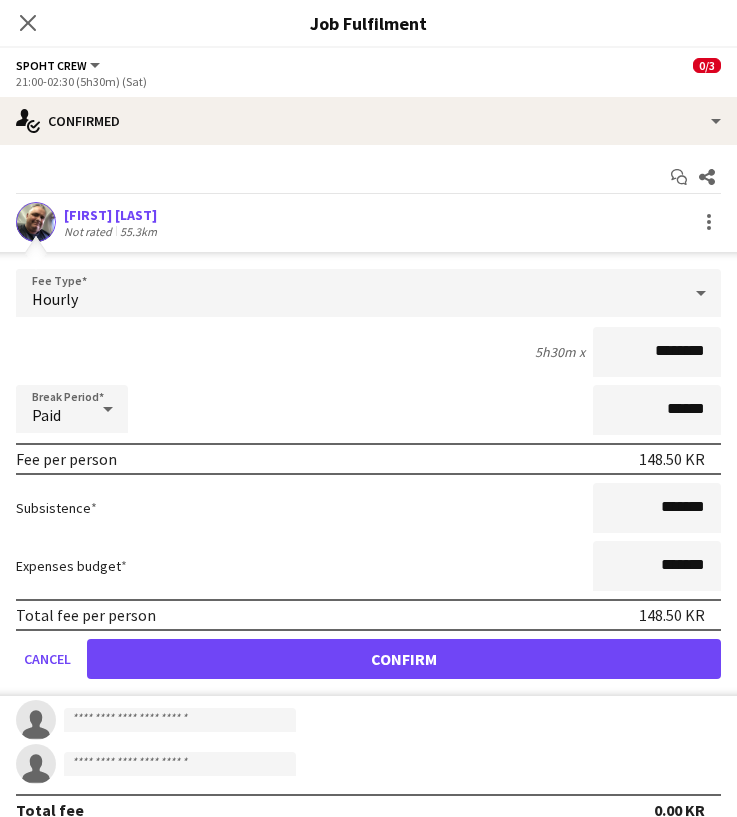 type on "*********" 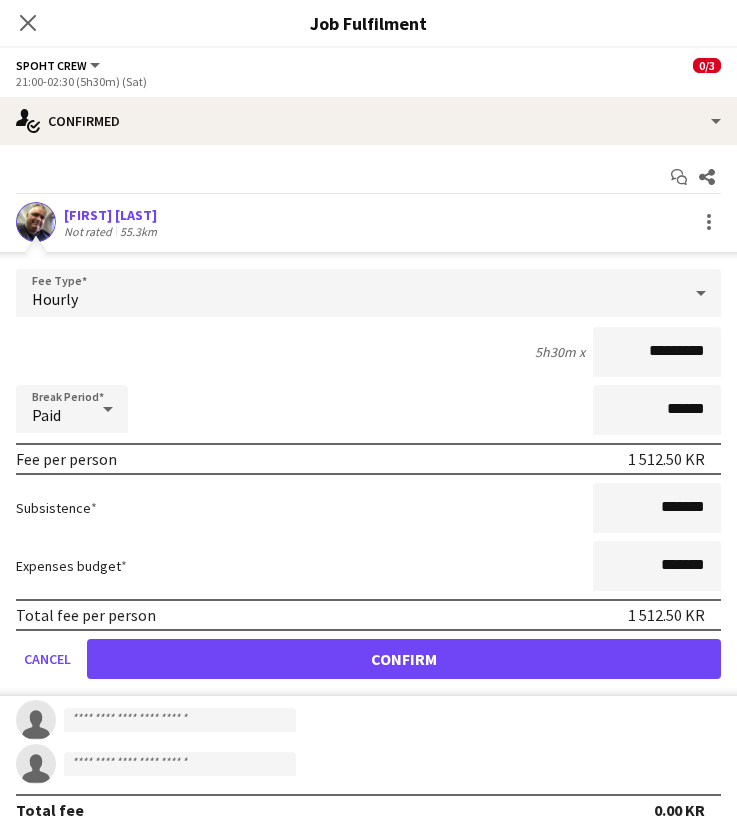 click on "Confirm" at bounding box center (404, 659) 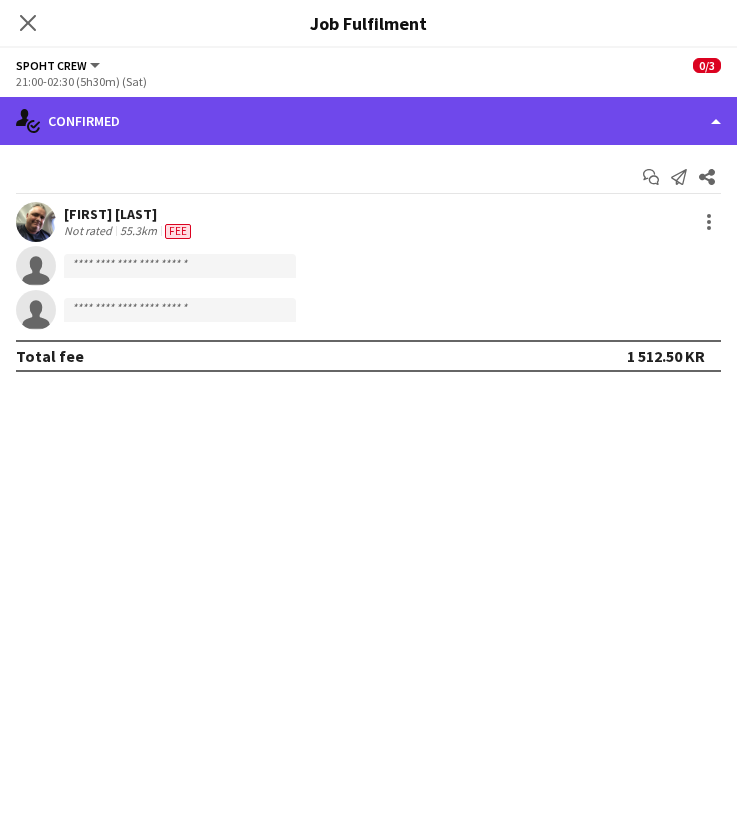 click on "single-neutral-actions-check-2
Confirmed" 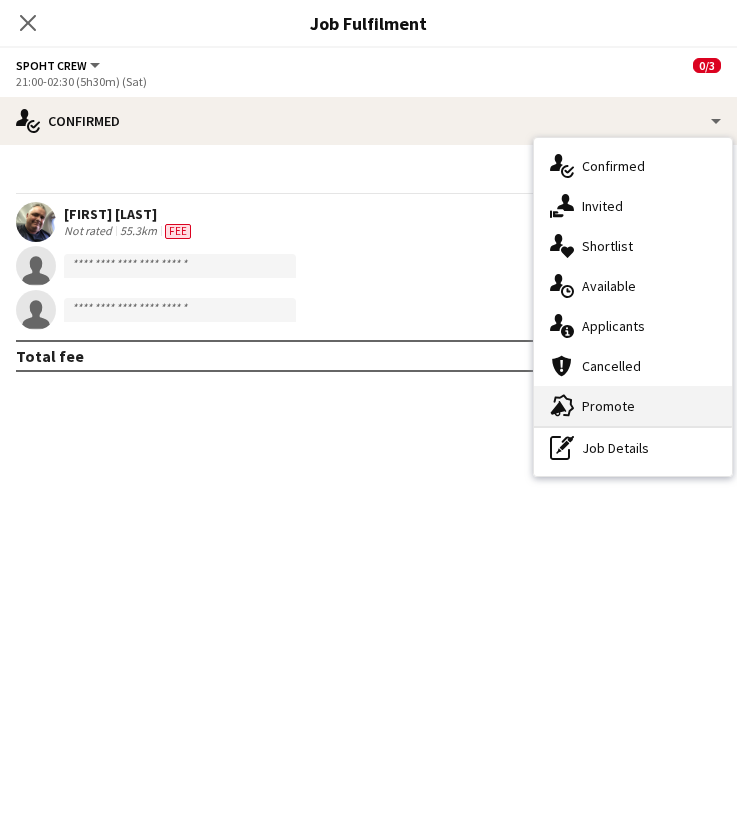 click on "advertising-megaphone
Promote" at bounding box center [633, 406] 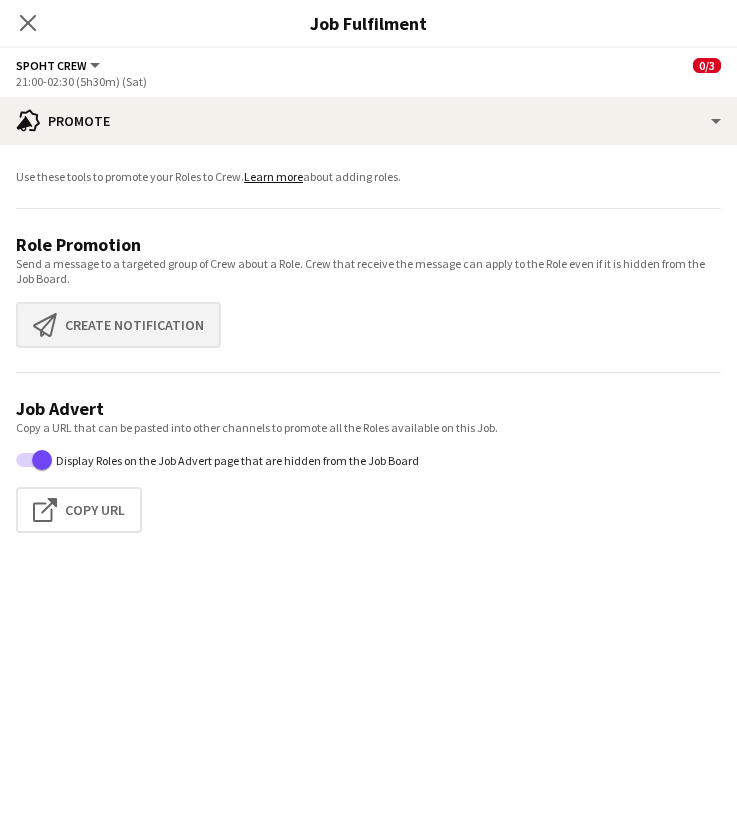 click on "Create notification
Create notification" at bounding box center (118, 325) 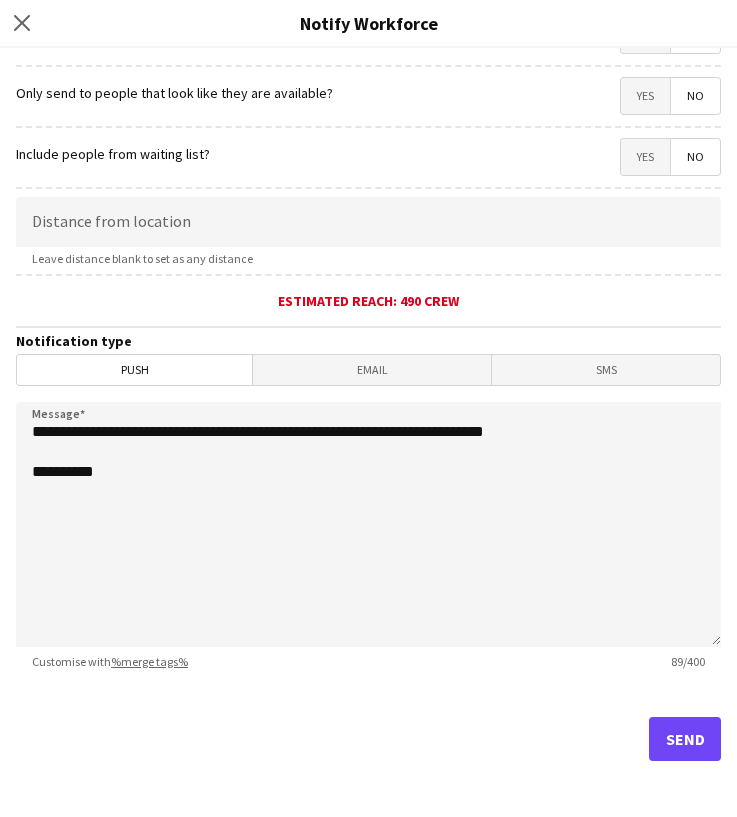 scroll, scrollTop: 284, scrollLeft: 0, axis: vertical 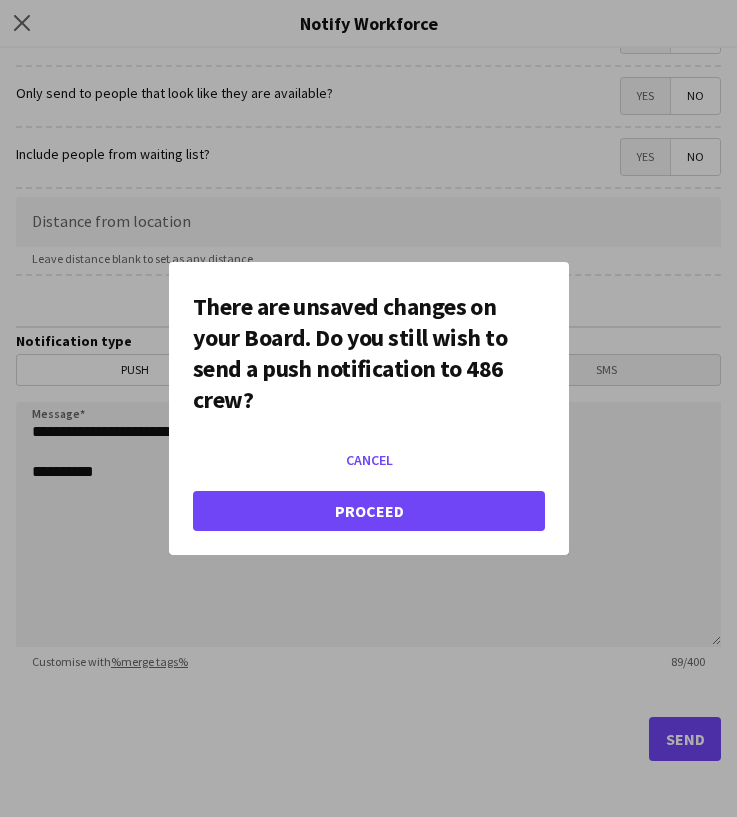 click on "Proceed" 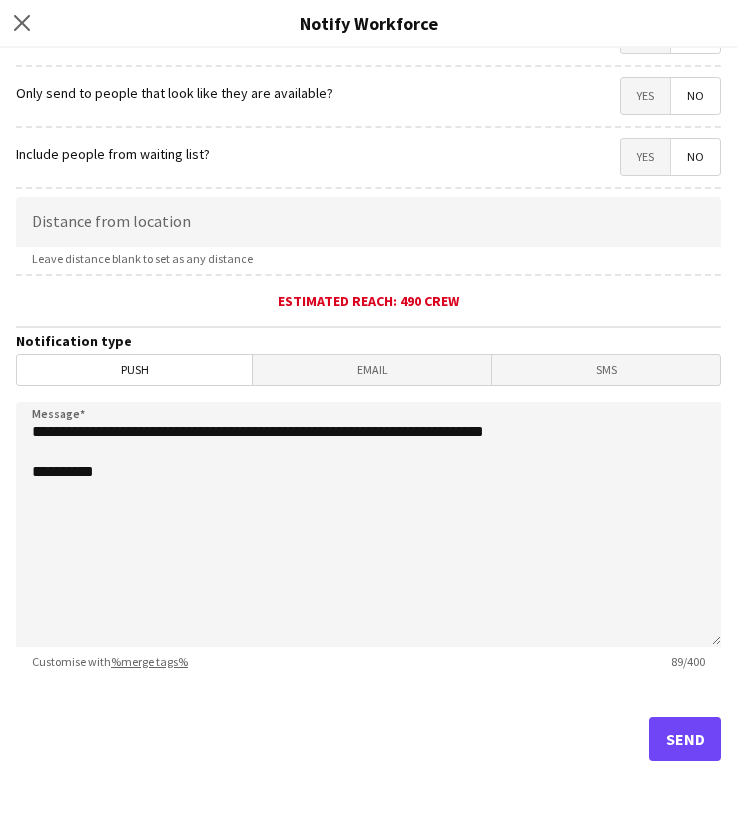 scroll, scrollTop: 16, scrollLeft: 0, axis: vertical 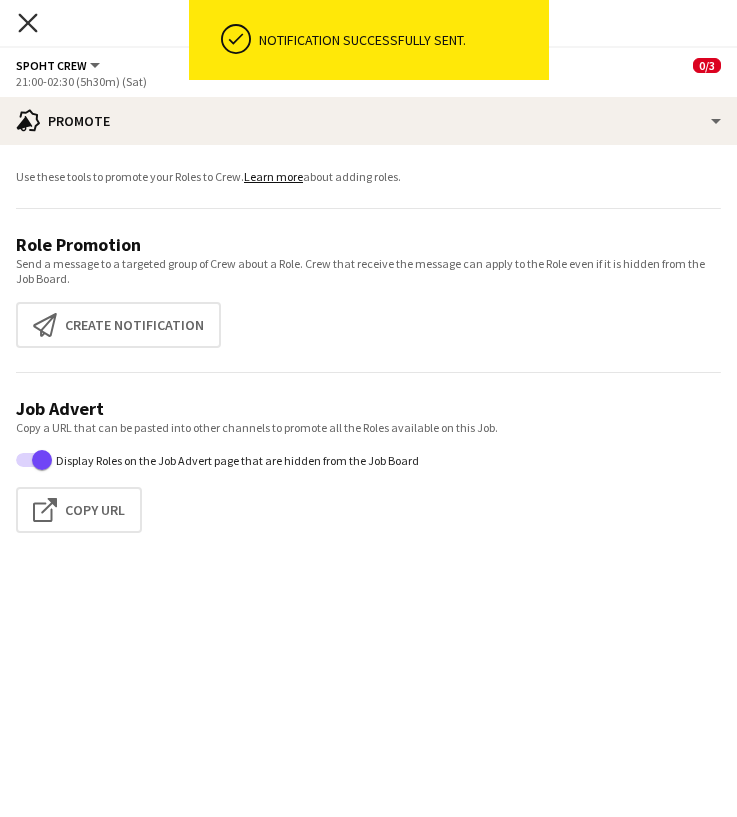click on "Close pop-in" 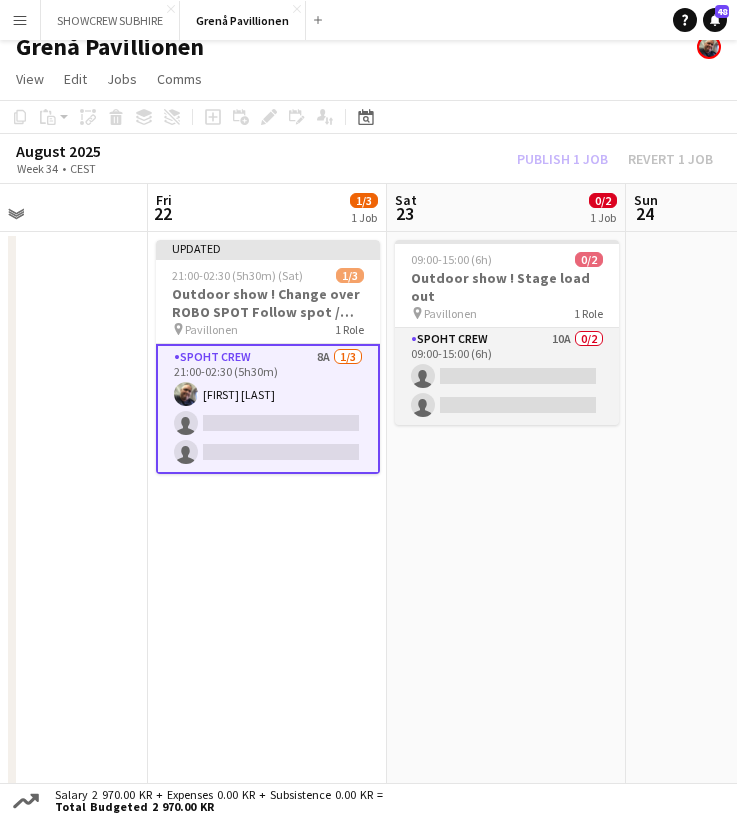 click on "Spoht  Crew    10A   0/2   09:00-15:00 (6h)
single-neutral-actions
single-neutral-actions" at bounding box center [507, 376] 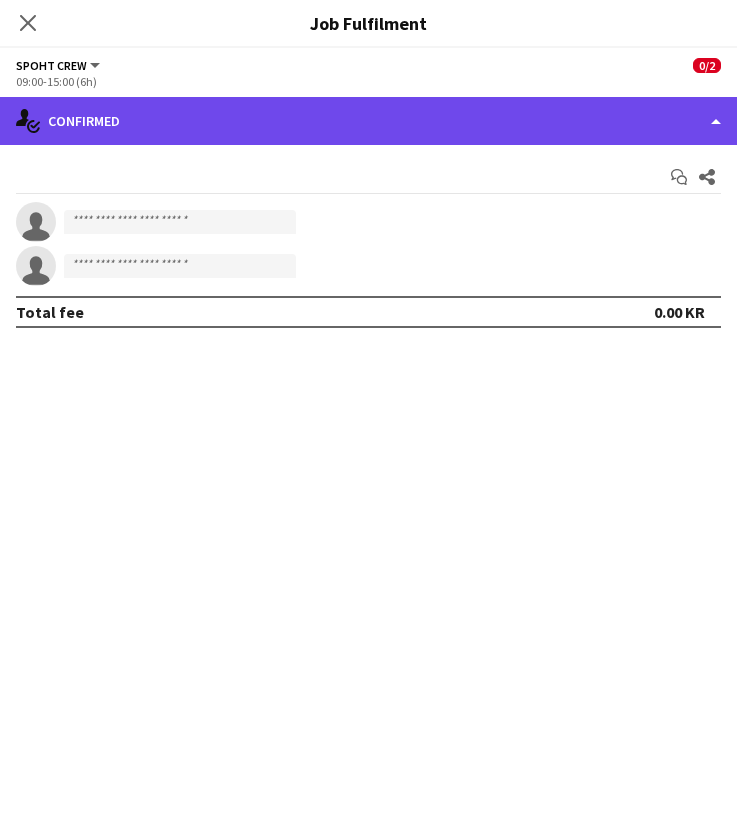 click on "single-neutral-actions-check-2
Confirmed" 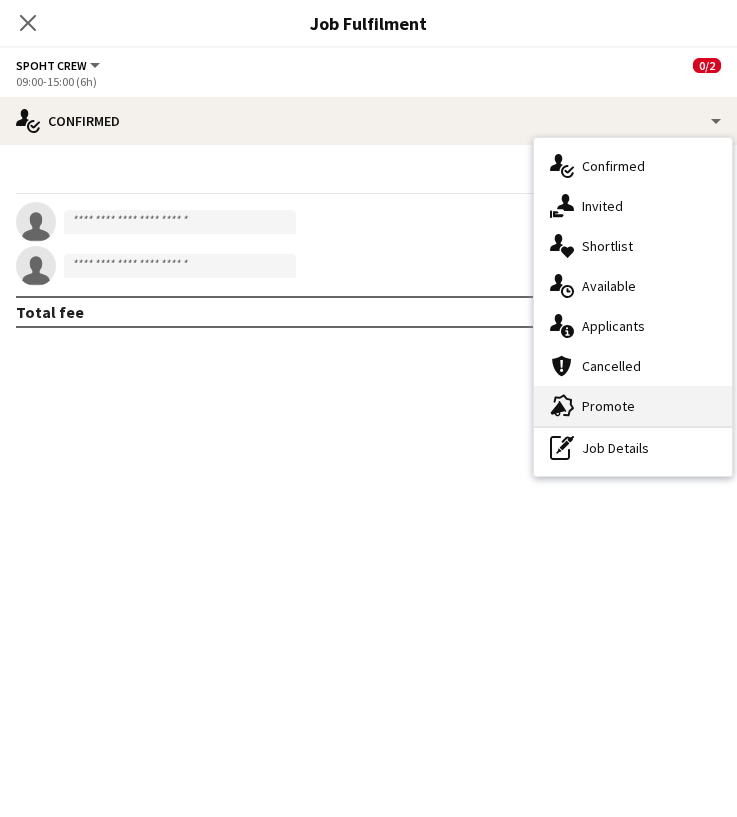 click on "advertising-megaphone
Promote" at bounding box center (633, 406) 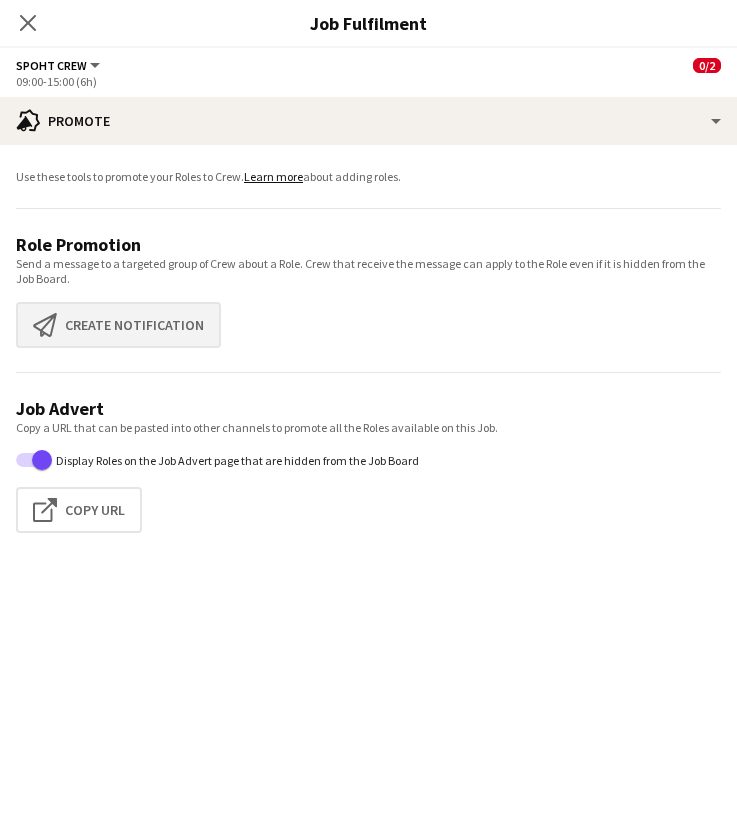 click on "Create notification
Create notification" at bounding box center (118, 325) 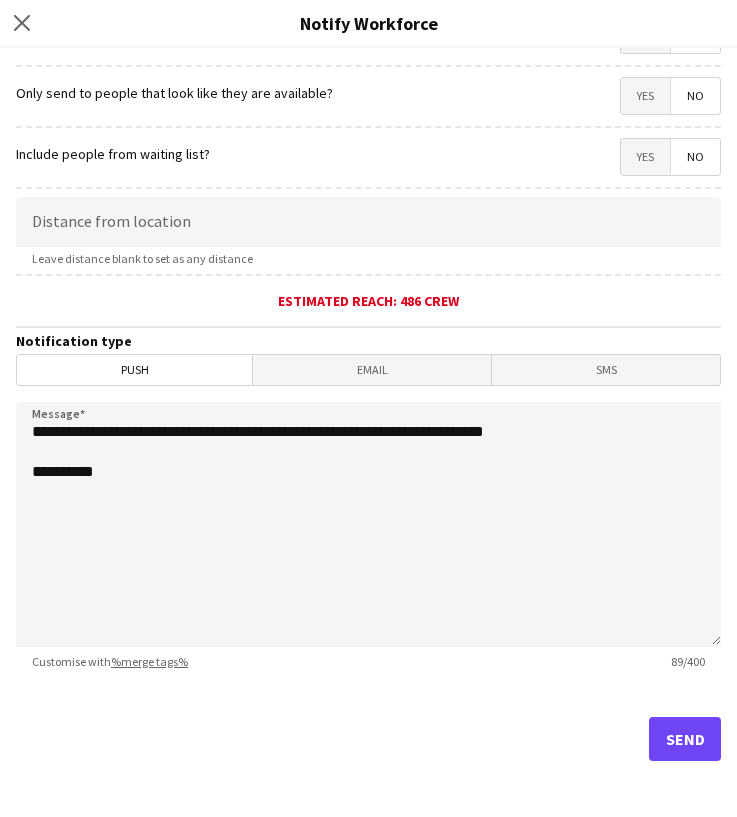 scroll, scrollTop: 284, scrollLeft: 0, axis: vertical 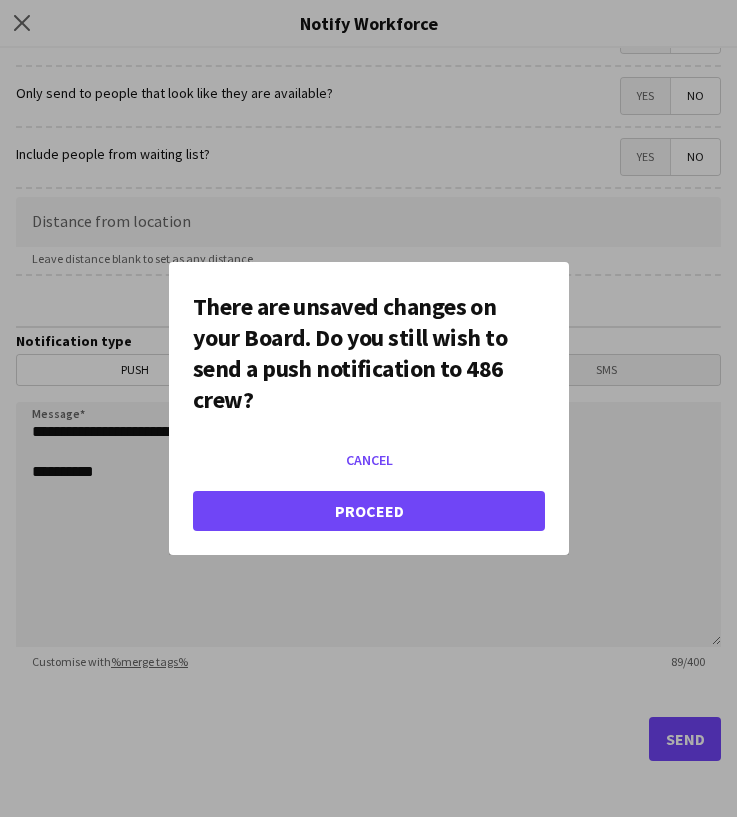 click on "Proceed" 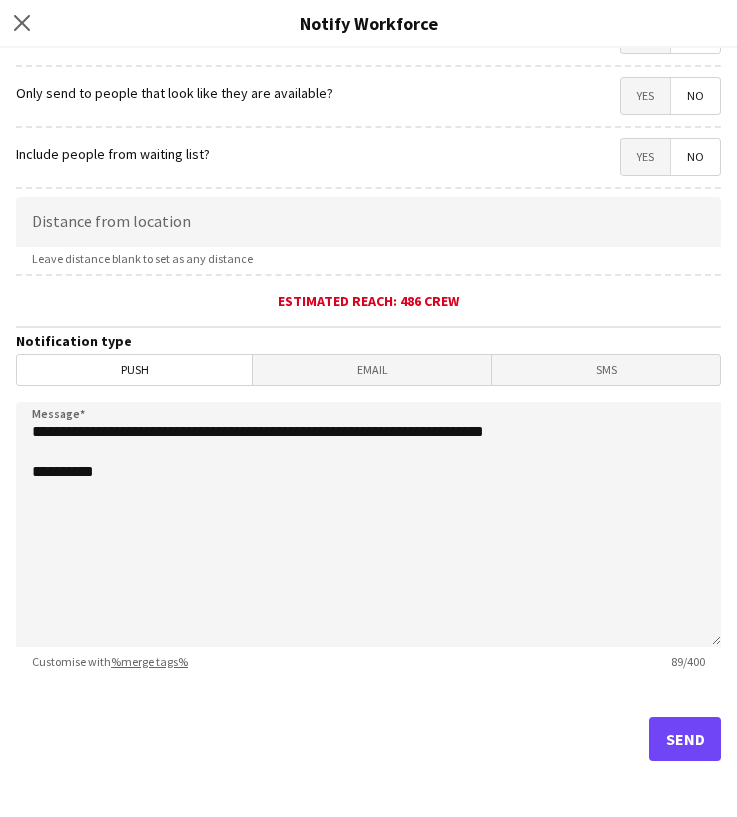 scroll, scrollTop: 16, scrollLeft: 0, axis: vertical 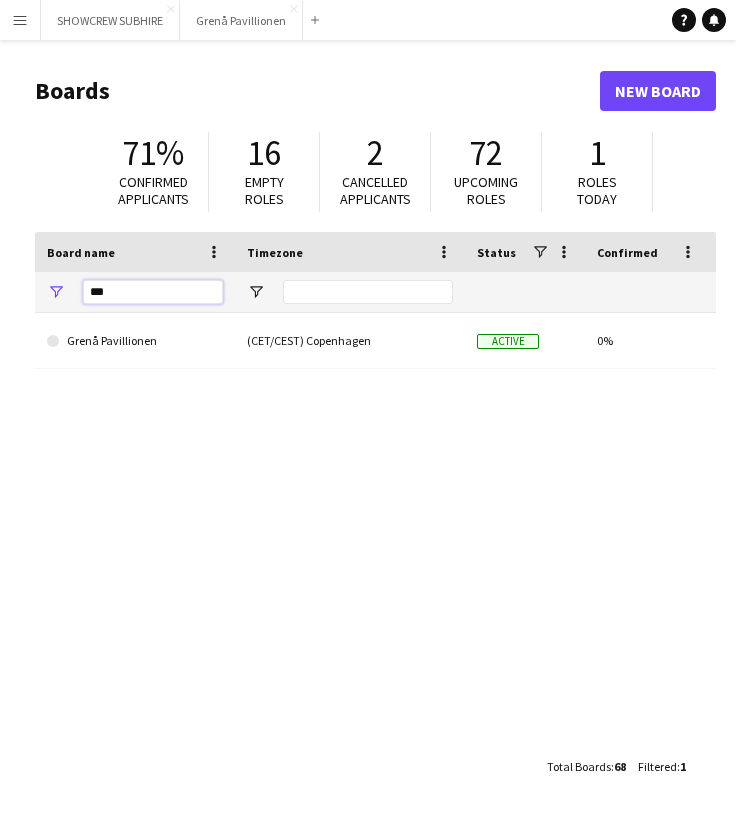 click on "***" at bounding box center (153, 292) 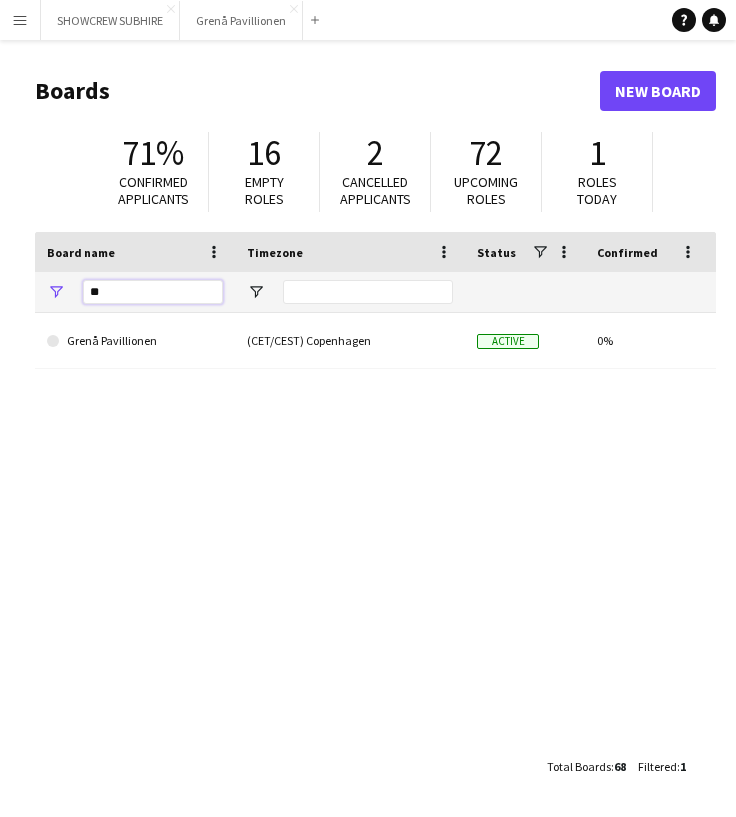 type on "*" 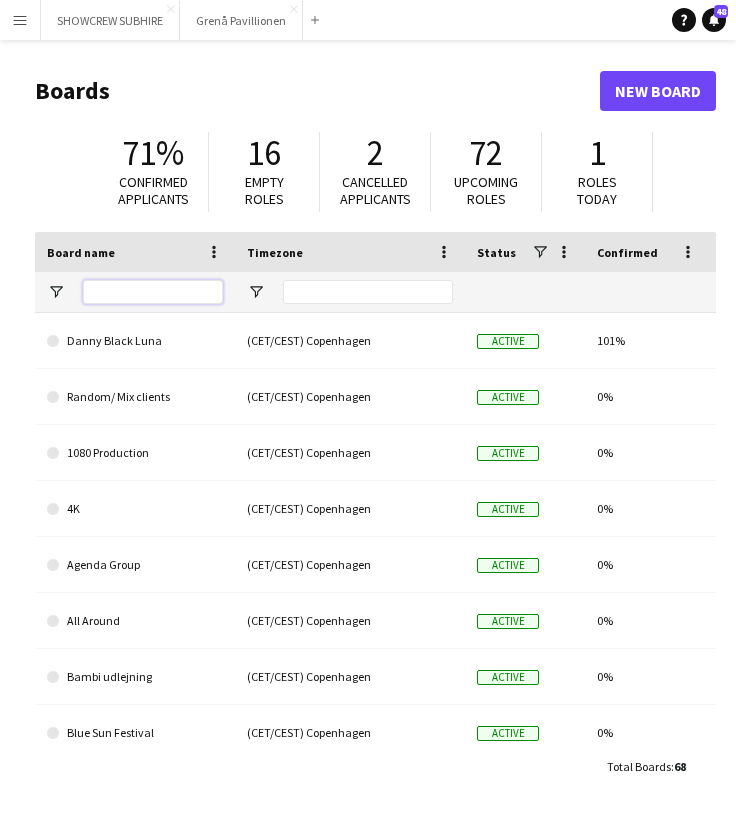 type 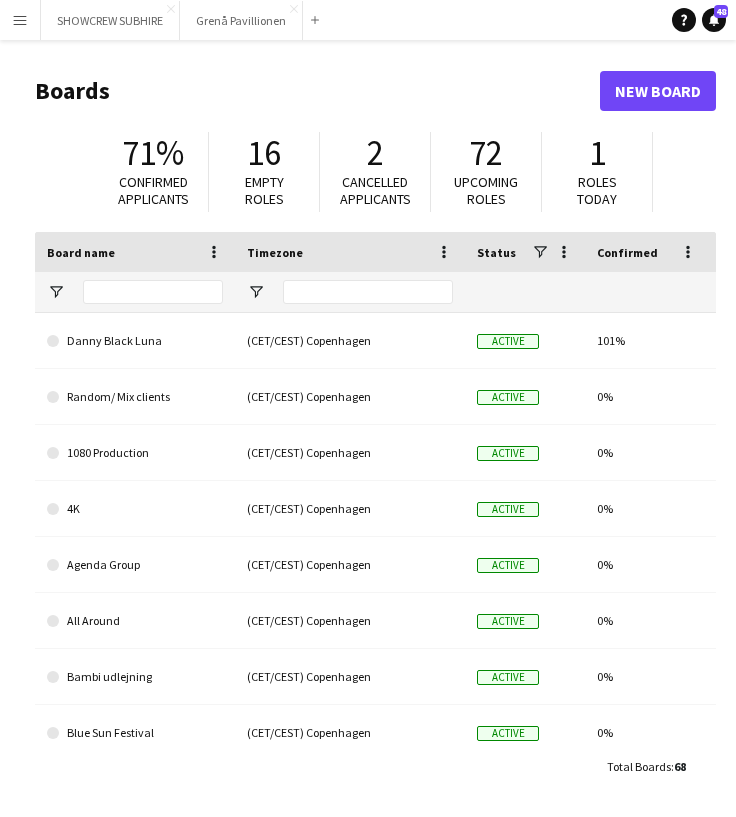 click on "Menu" at bounding box center [20, 20] 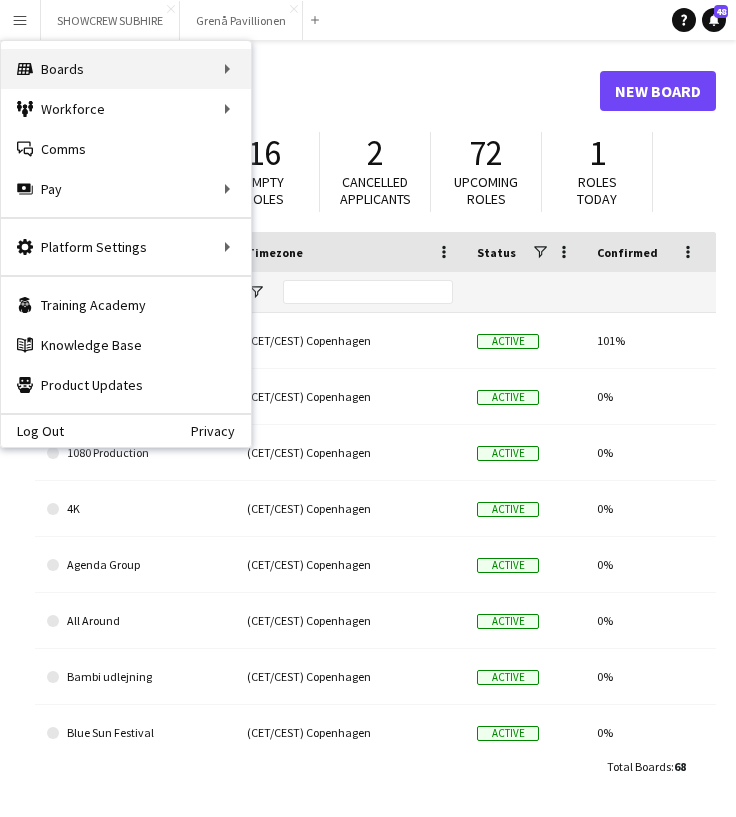 click on "Boards
Boards" at bounding box center [126, 69] 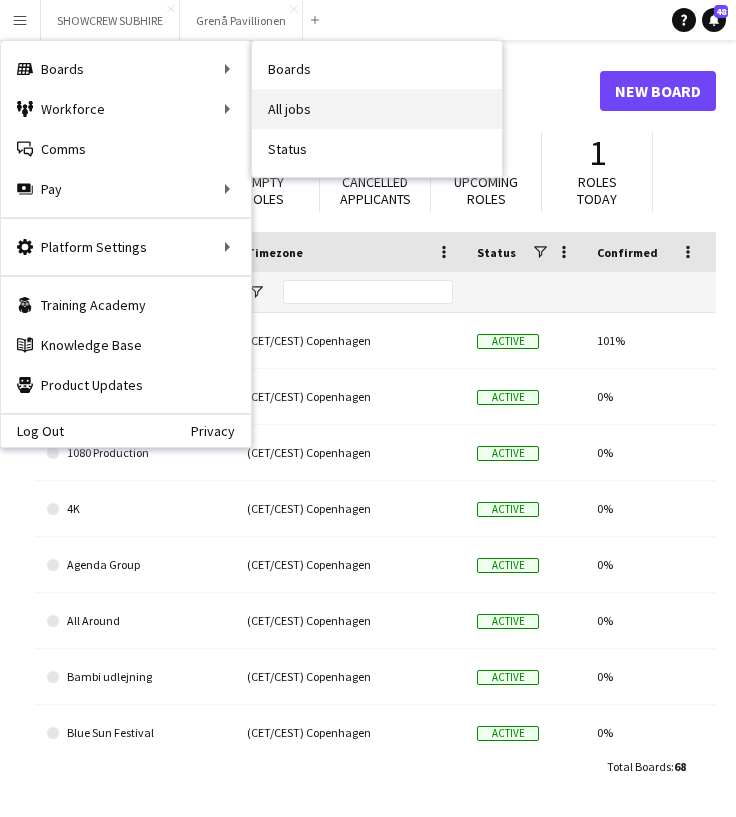 click on "All jobs" at bounding box center (377, 109) 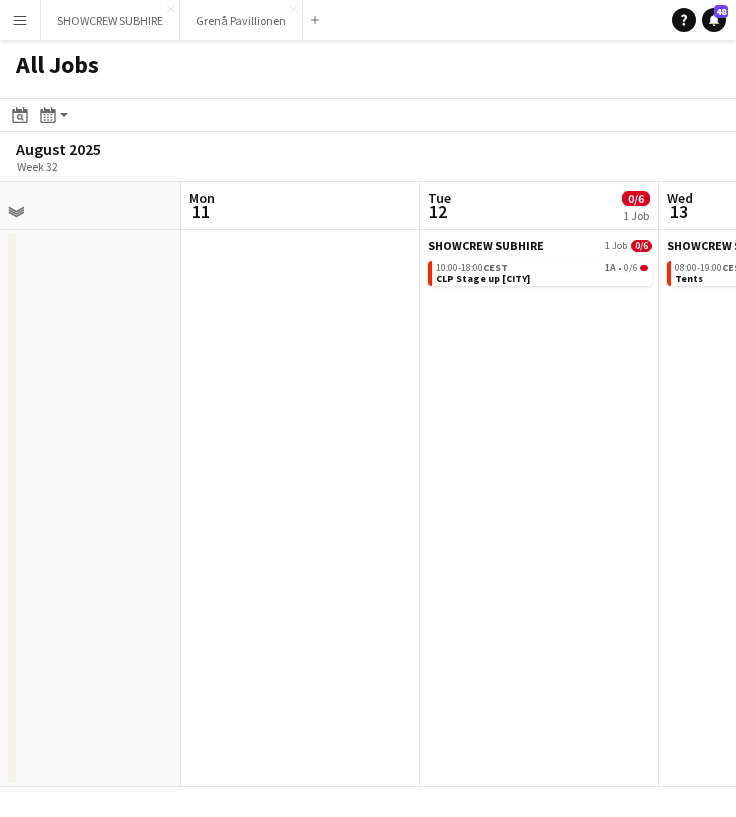 scroll, scrollTop: 0, scrollLeft: 895, axis: horizontal 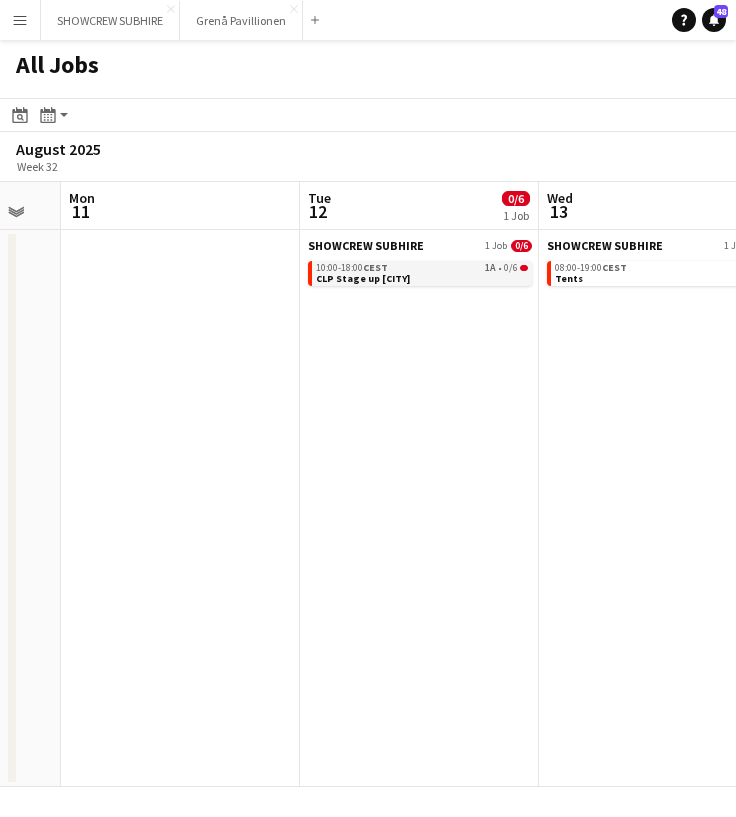 click on "10:00-18:00    CEST   1A   •   0/6" at bounding box center (422, 268) 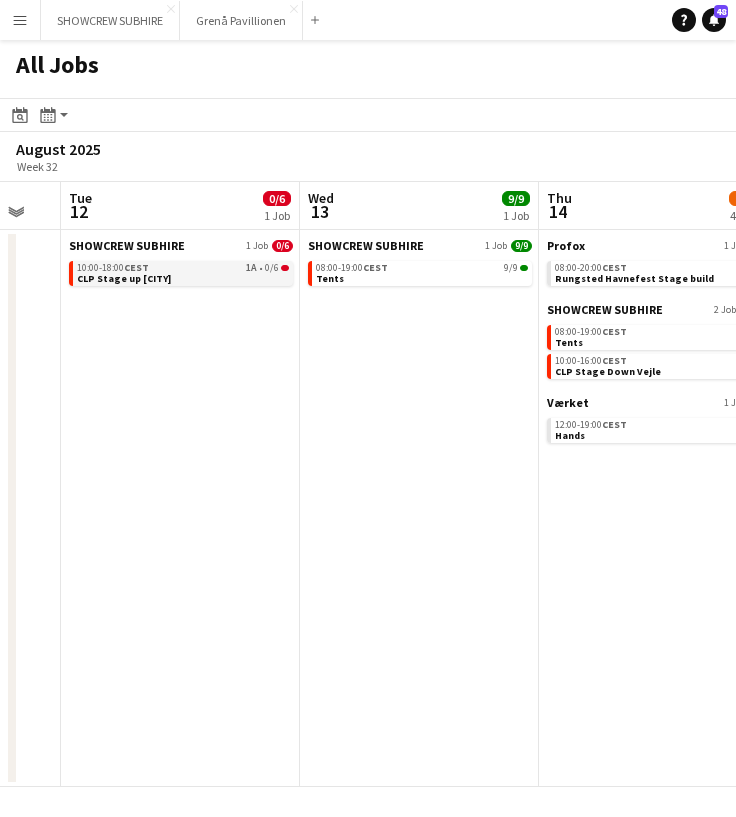 click on "10:00-18:00    CEST   1A   •   0/6" at bounding box center [183, 268] 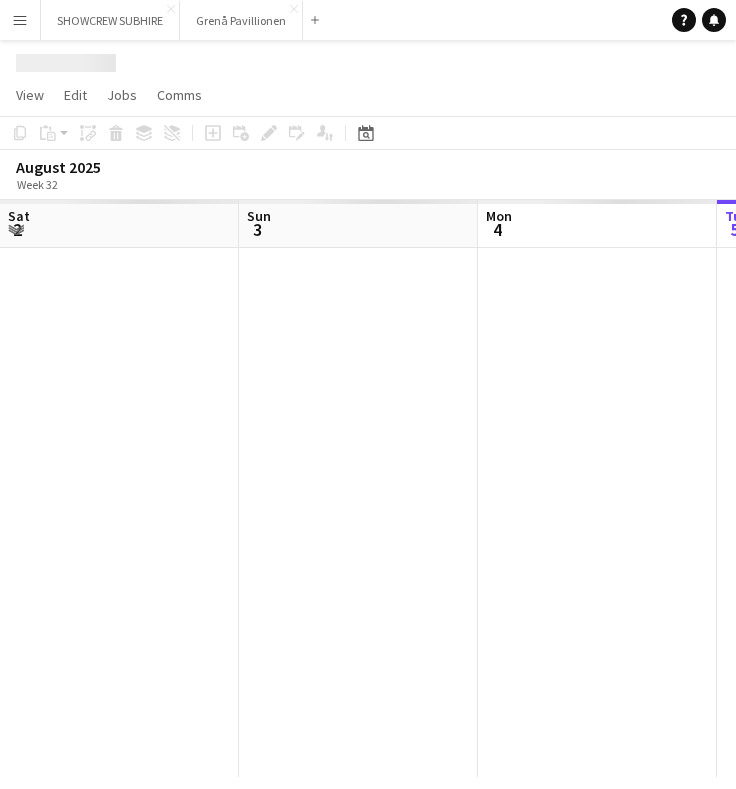 scroll, scrollTop: 0, scrollLeft: 0, axis: both 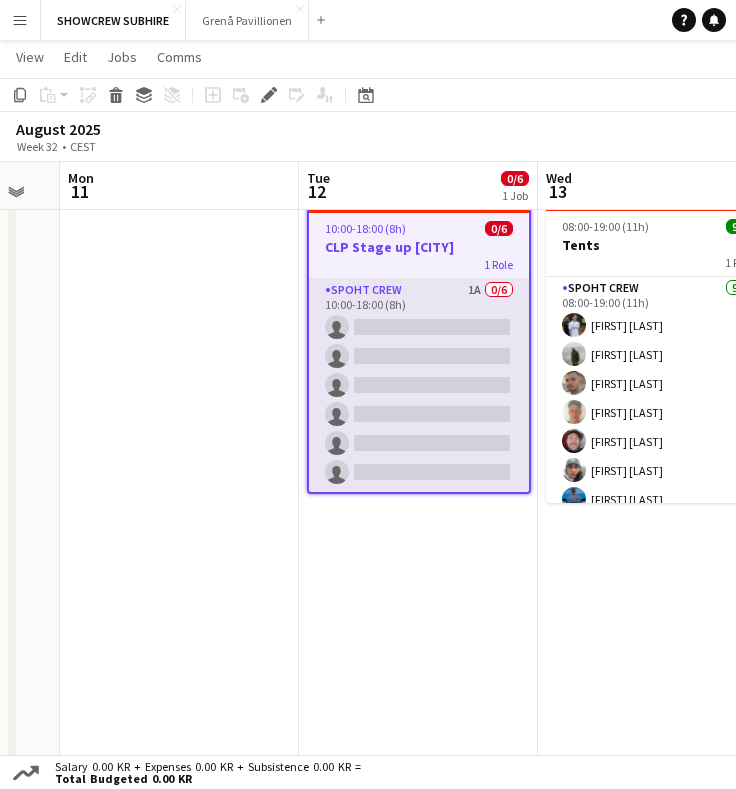 click on "Spoht  Crew    1A   0/6   10:00-18:00 (8h)
single-neutral-actions
single-neutral-actions
single-neutral-actions
single-neutral-actions
single-neutral-actions
single-neutral-actions" at bounding box center (419, 385) 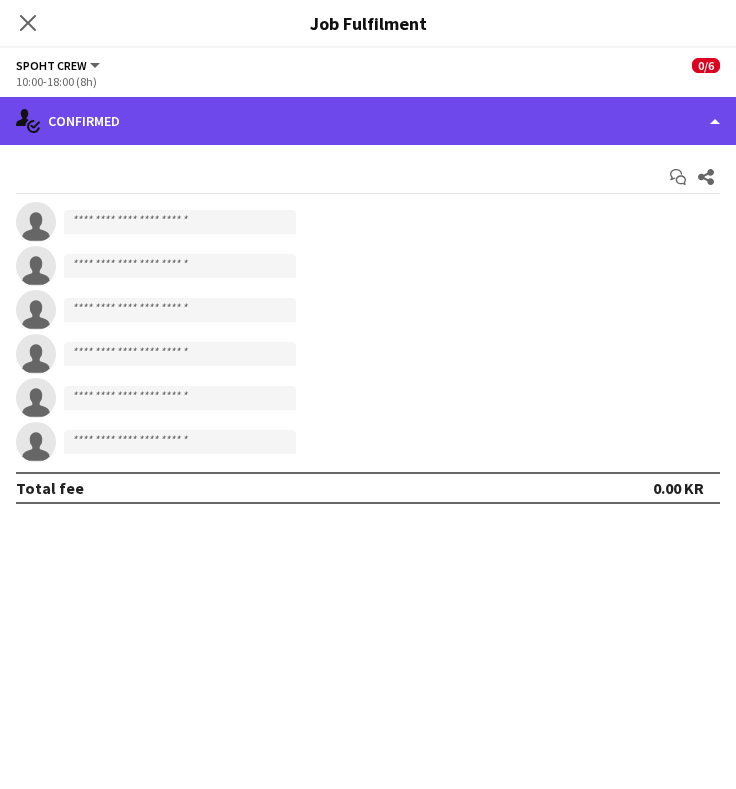 click on "single-neutral-actions-check-2
Confirmed" 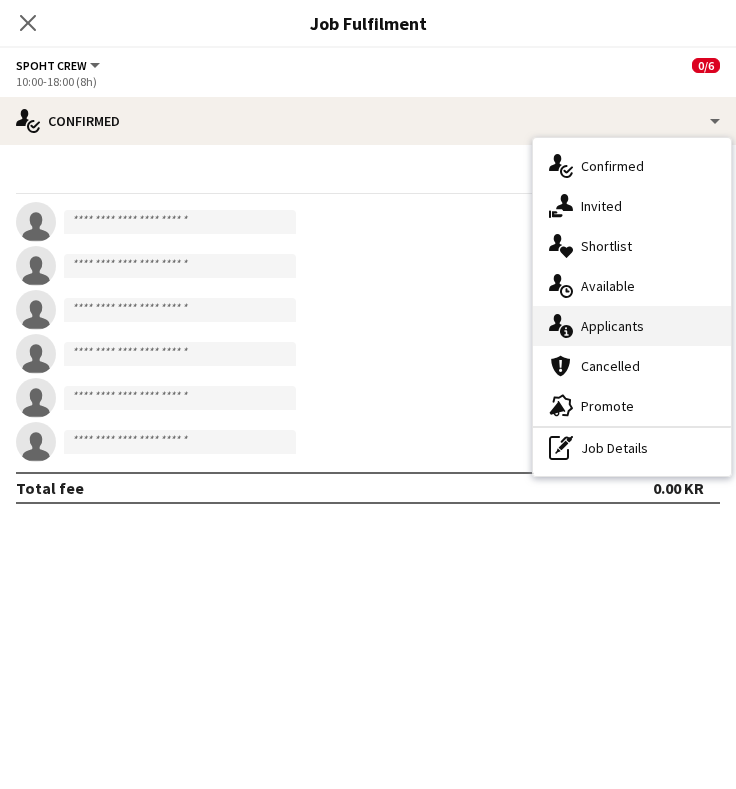 click on "single-neutral-actions-information
Applicants" at bounding box center (632, 326) 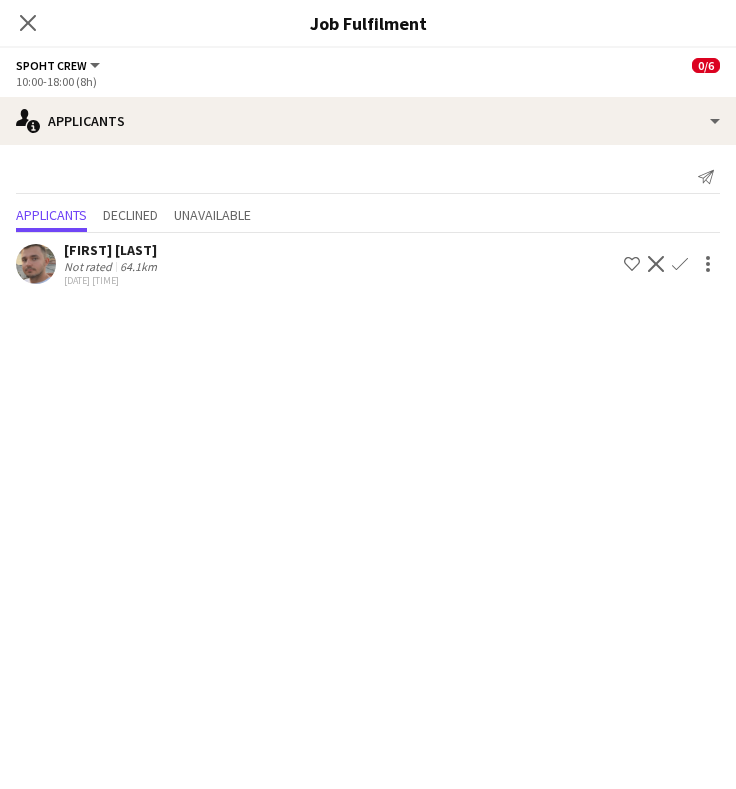 scroll, scrollTop: 0, scrollLeft: 0, axis: both 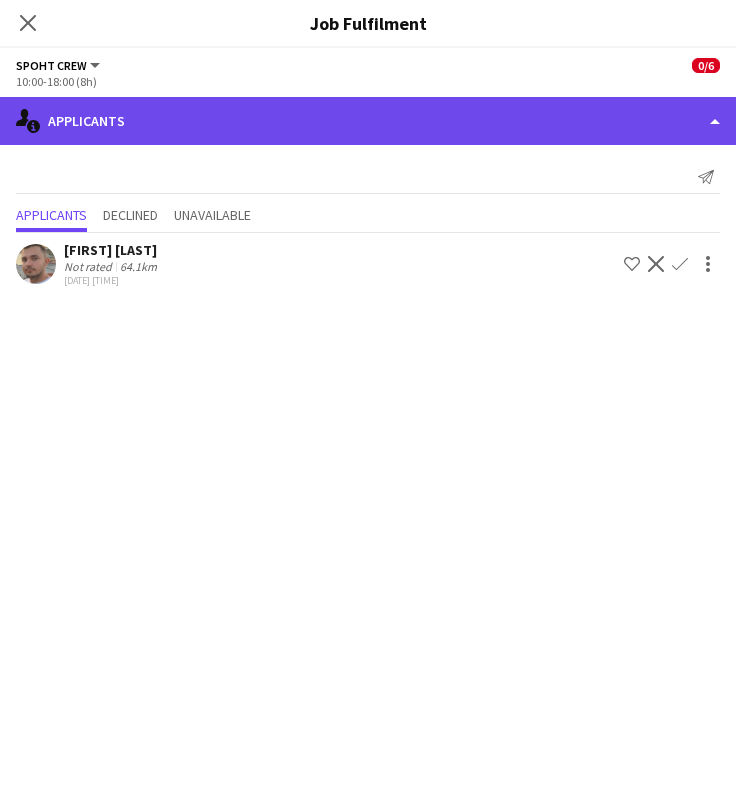 click on "single-neutral-actions-information
Applicants" 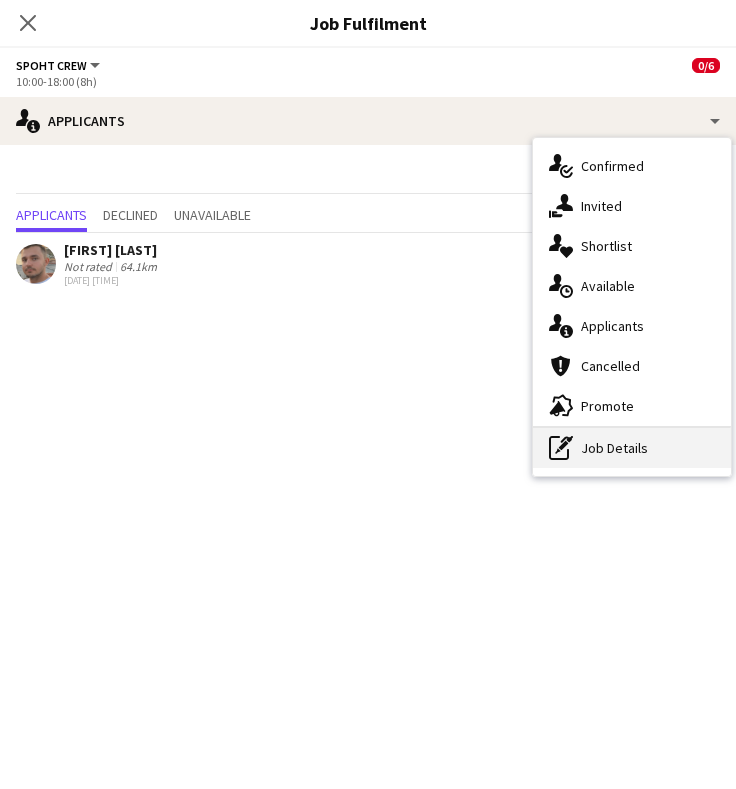 click on "pen-write
Job Details" at bounding box center (632, 448) 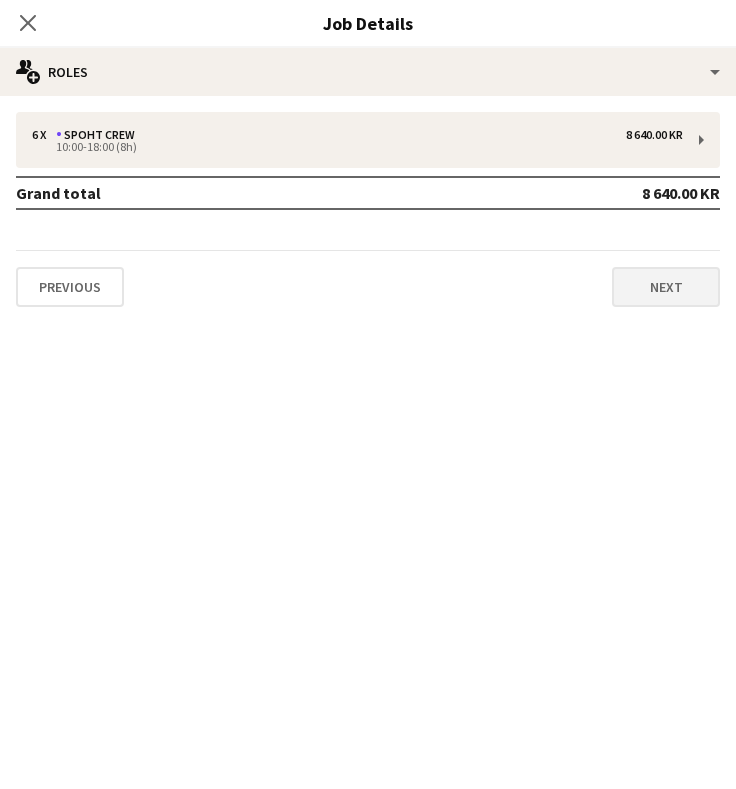 click on "Next" at bounding box center [666, 287] 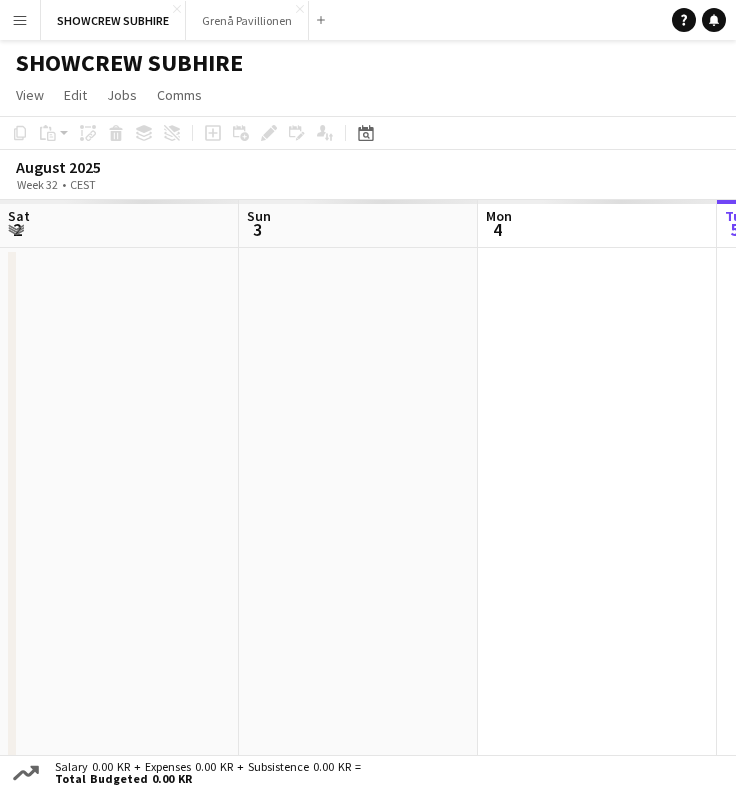 scroll, scrollTop: 0, scrollLeft: 0, axis: both 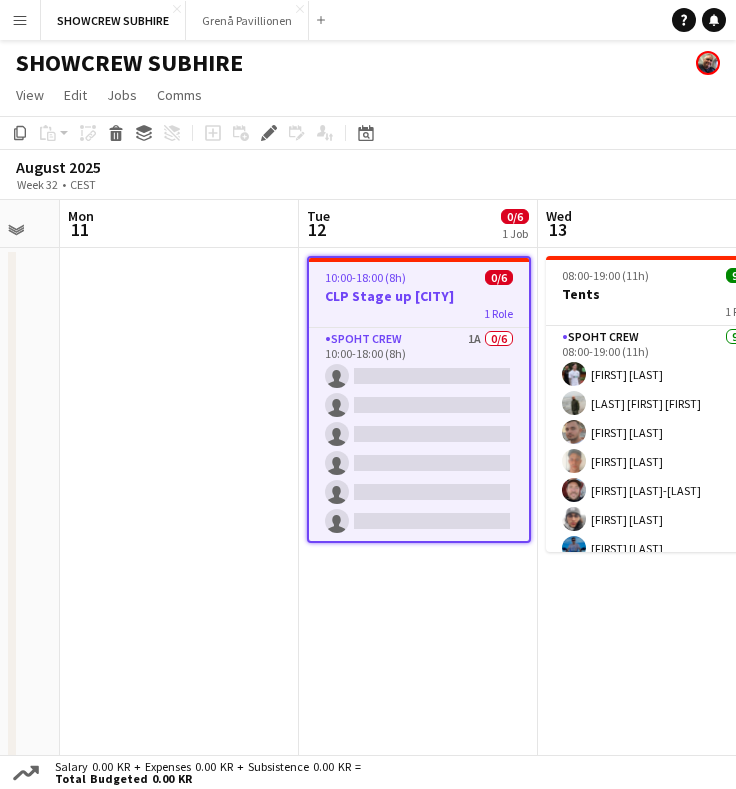 click on "1 Role" at bounding box center [419, 313] 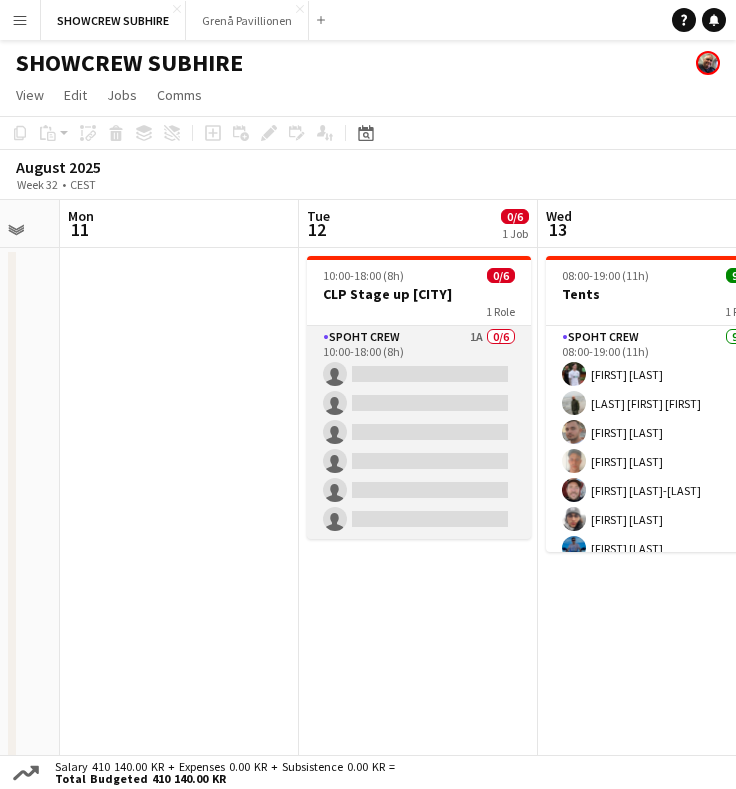 click on "Spoht  Crew    1A   0/6   10:00-18:00 (8h)
single-neutral-actions
single-neutral-actions
single-neutral-actions
single-neutral-actions
single-neutral-actions
single-neutral-actions" at bounding box center (419, 432) 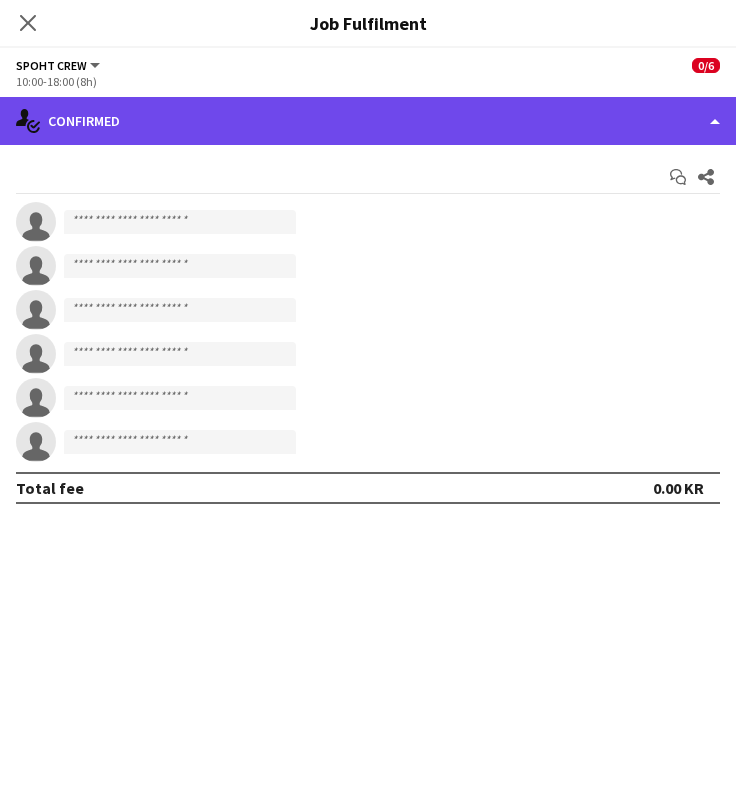 click on "single-neutral-actions-check-2
Confirmed" 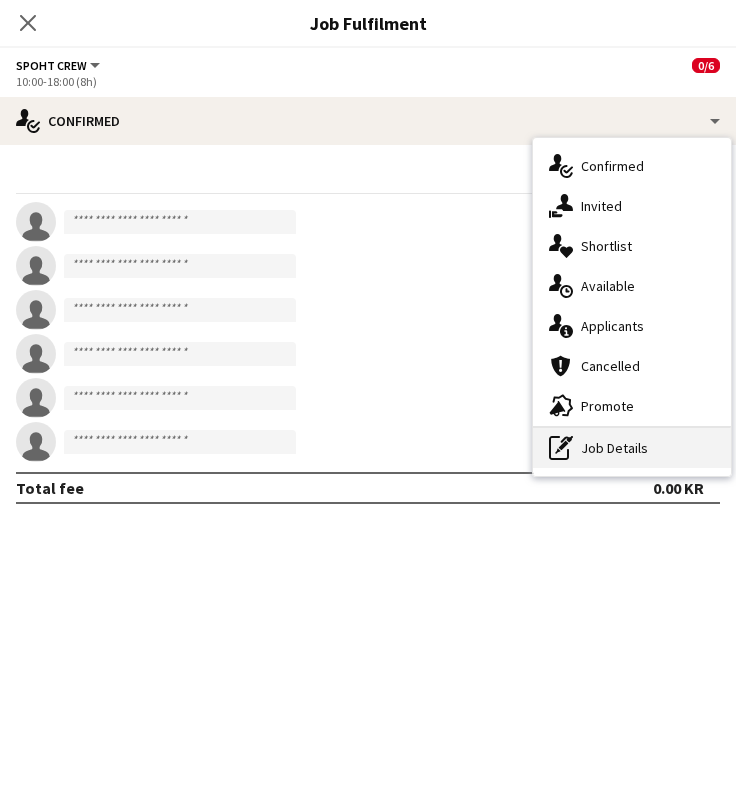 click on "pen-write
Job Details" at bounding box center [632, 448] 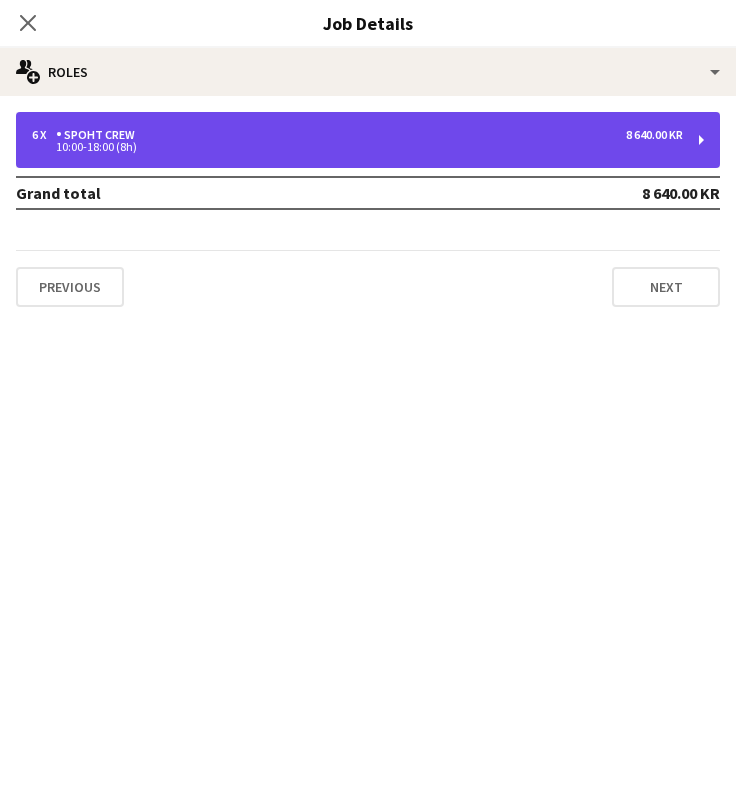 click on "10:00-18:00 (8h)" at bounding box center (357, 147) 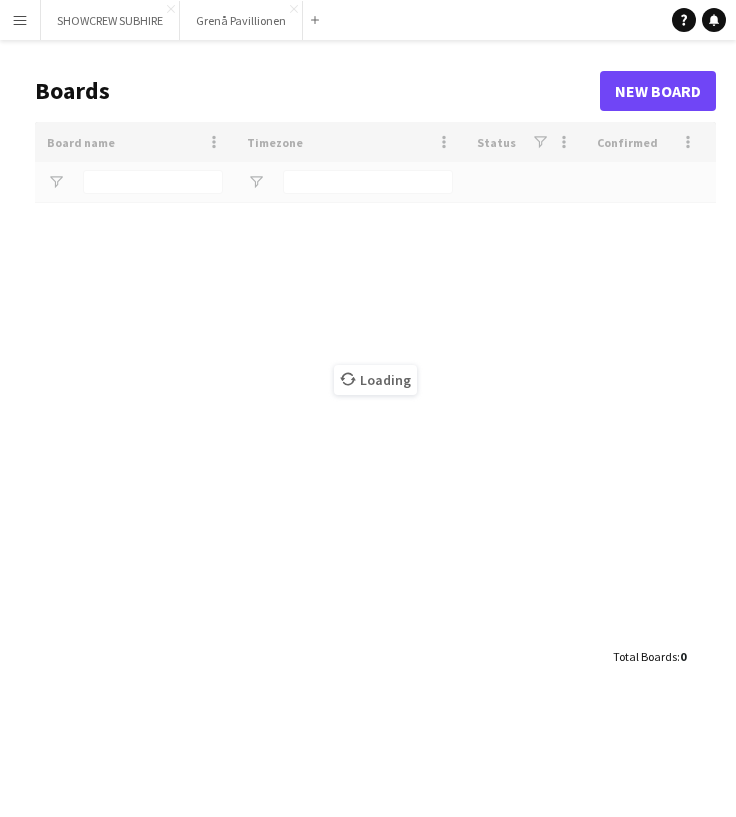 scroll, scrollTop: 0, scrollLeft: 0, axis: both 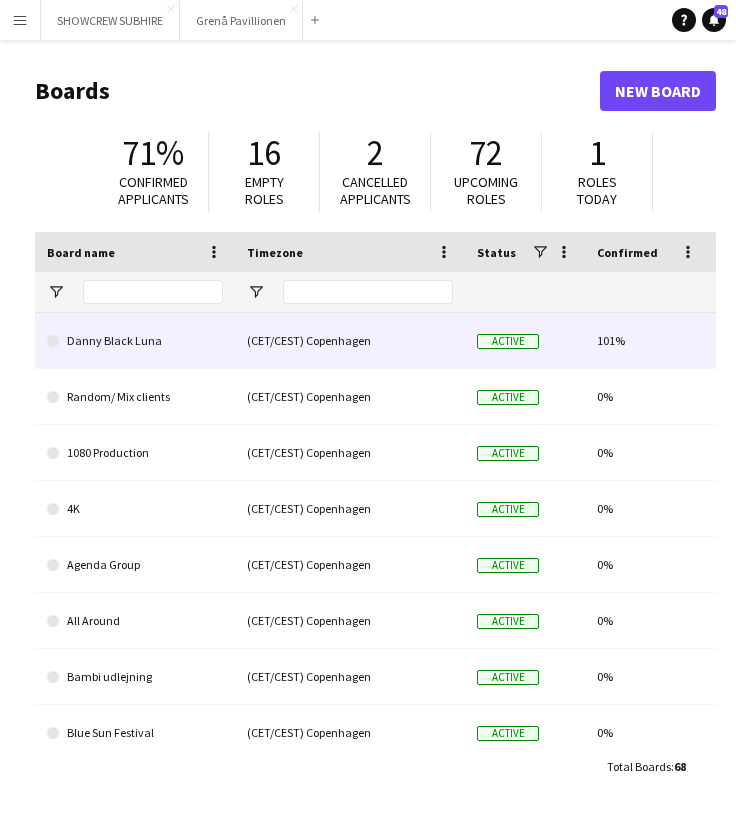 click on "(CET/CEST) Copenhagen" 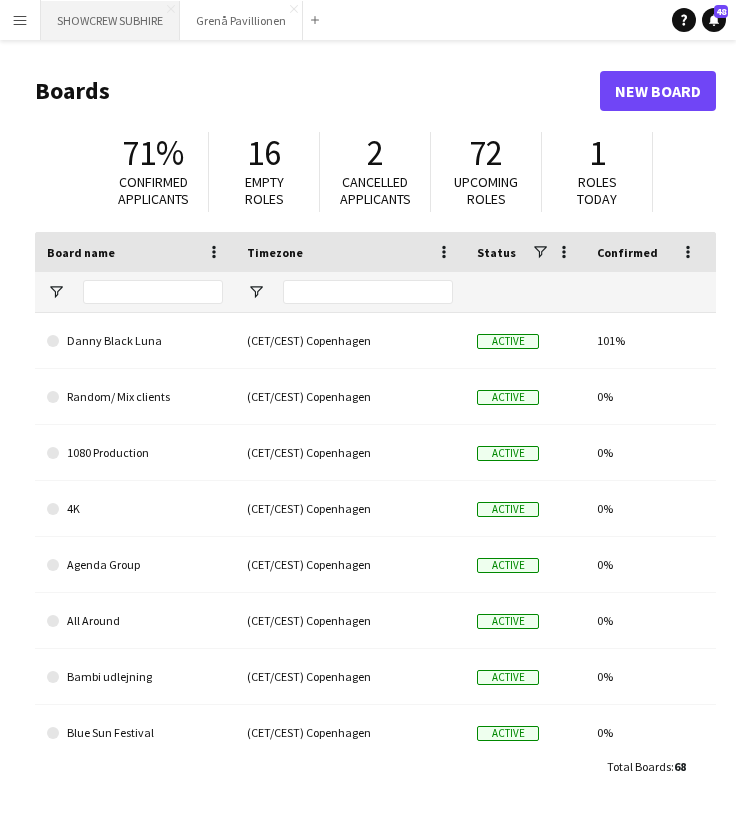 click on "SHOWCREW SUBHIRE
Close" at bounding box center (110, 20) 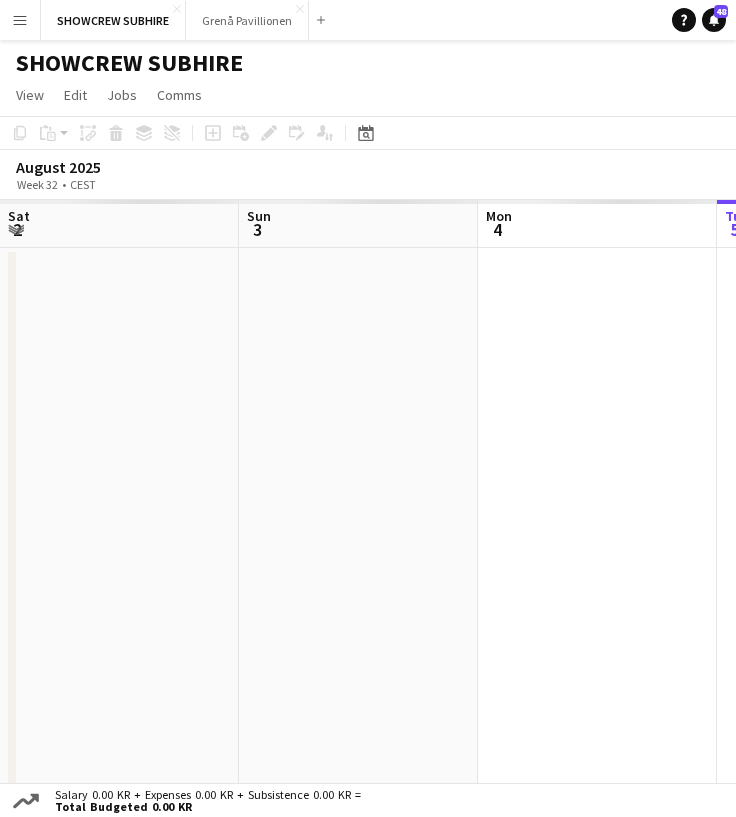 scroll, scrollTop: 0, scrollLeft: 478, axis: horizontal 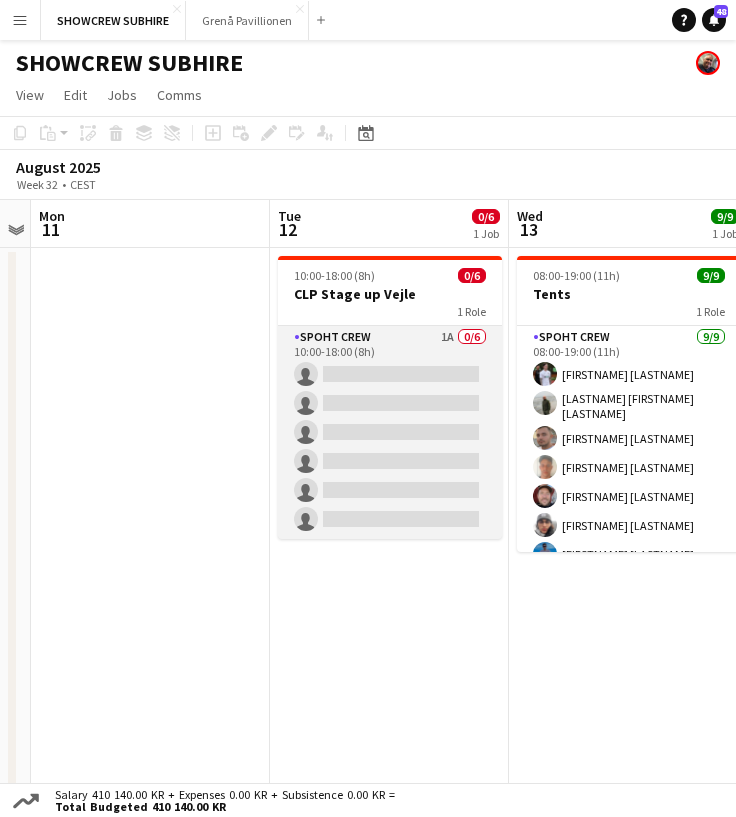 click on "Spoht  Crew    1A   0/6   10:00-18:00 (8h)
single-neutral-actions
single-neutral-actions
single-neutral-actions
single-neutral-actions
single-neutral-actions
single-neutral-actions" at bounding box center (390, 432) 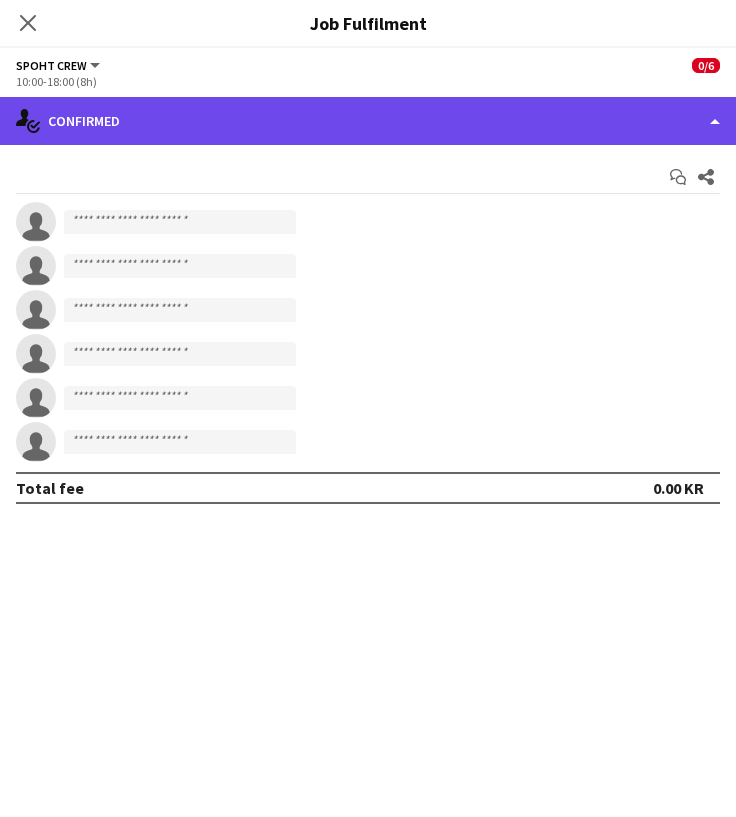 click on "single-neutral-actions-check-2
Confirmed" 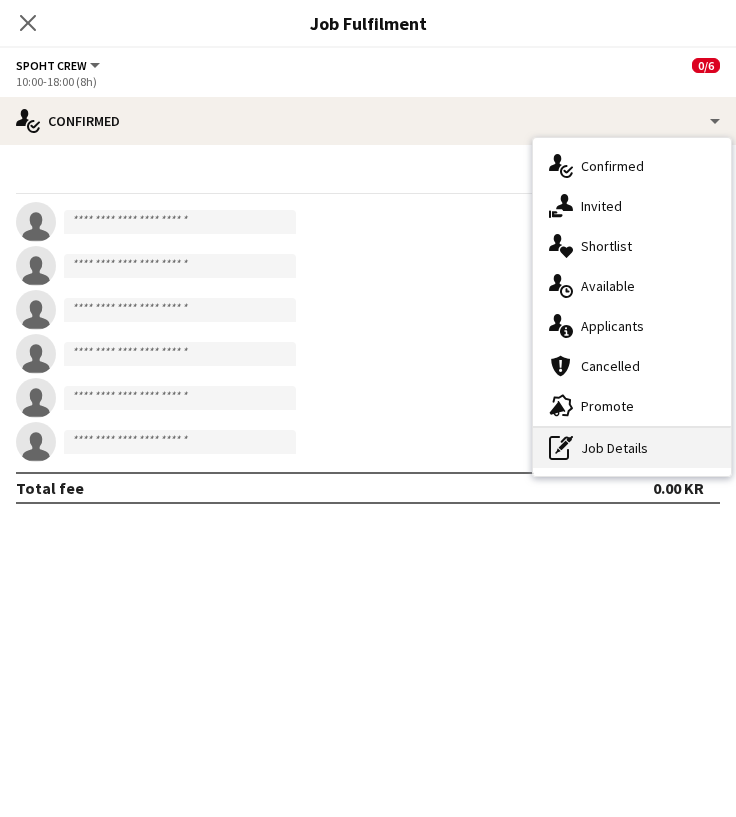 click on "pen-write
Job Details" at bounding box center (632, 448) 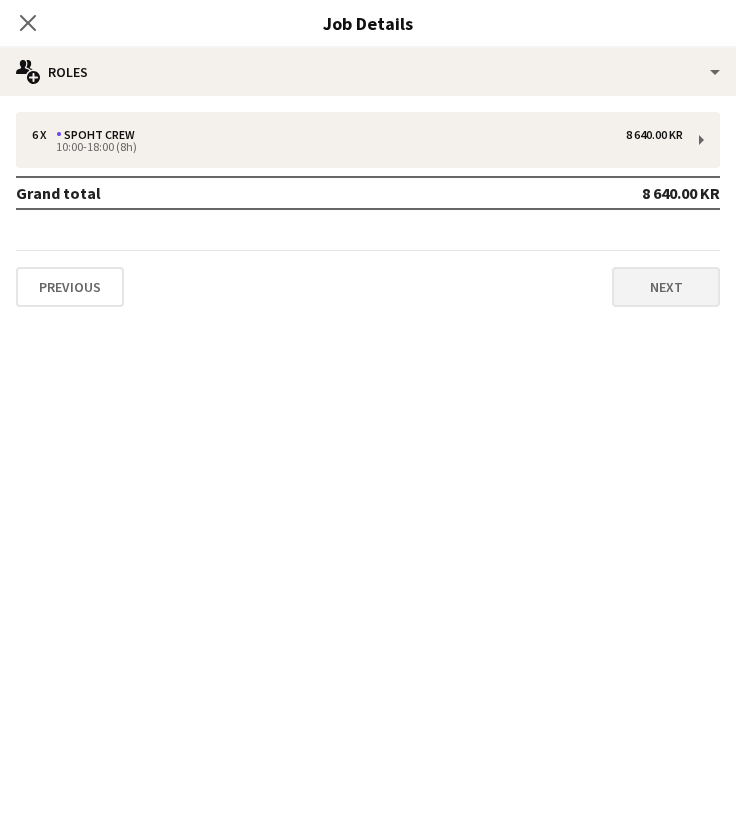 click on "Next" at bounding box center (666, 287) 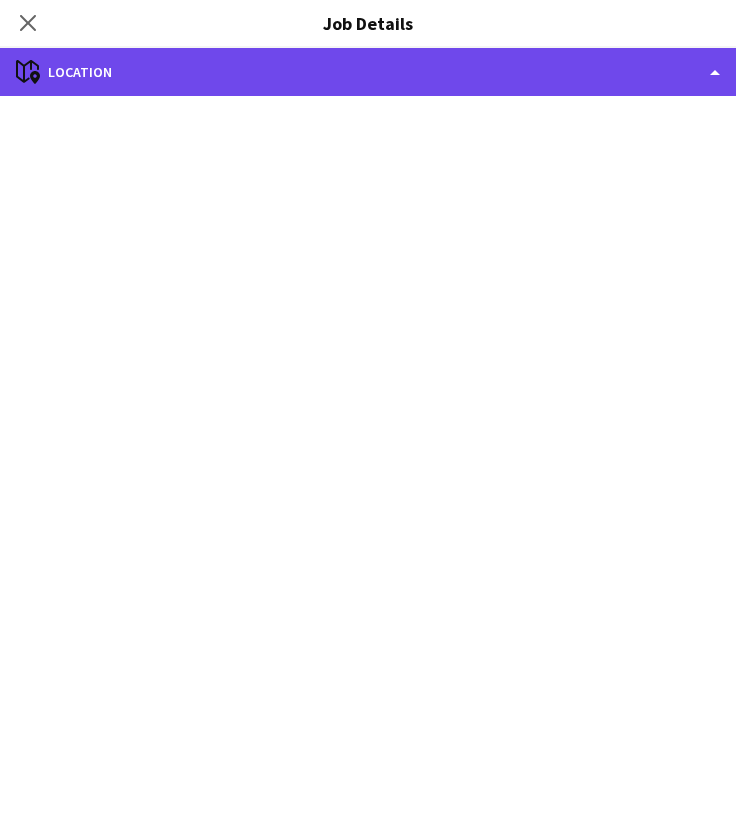 click on "maps-pin-1
Location" 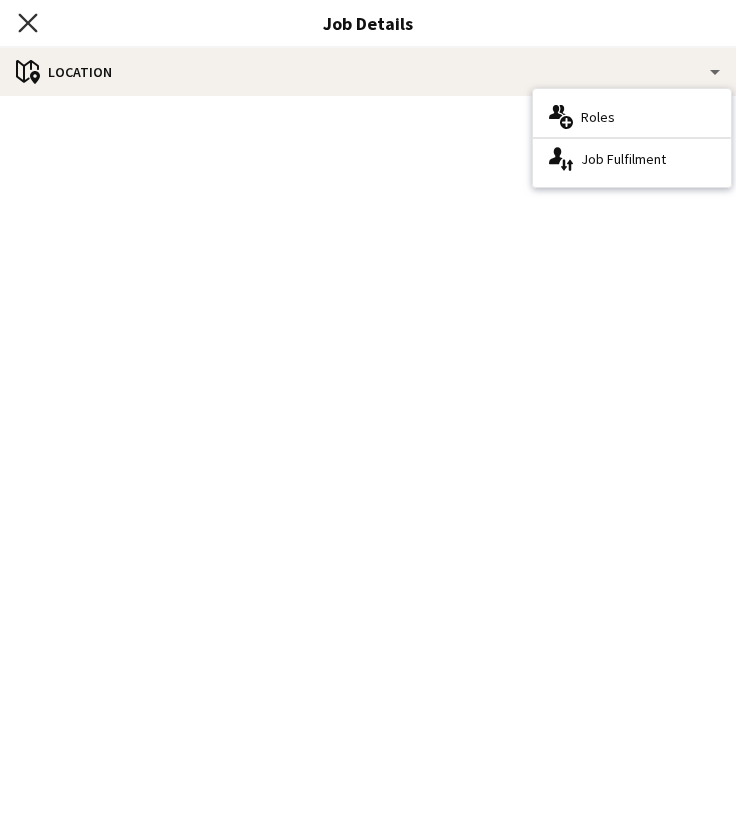 click on "Close pop-in" 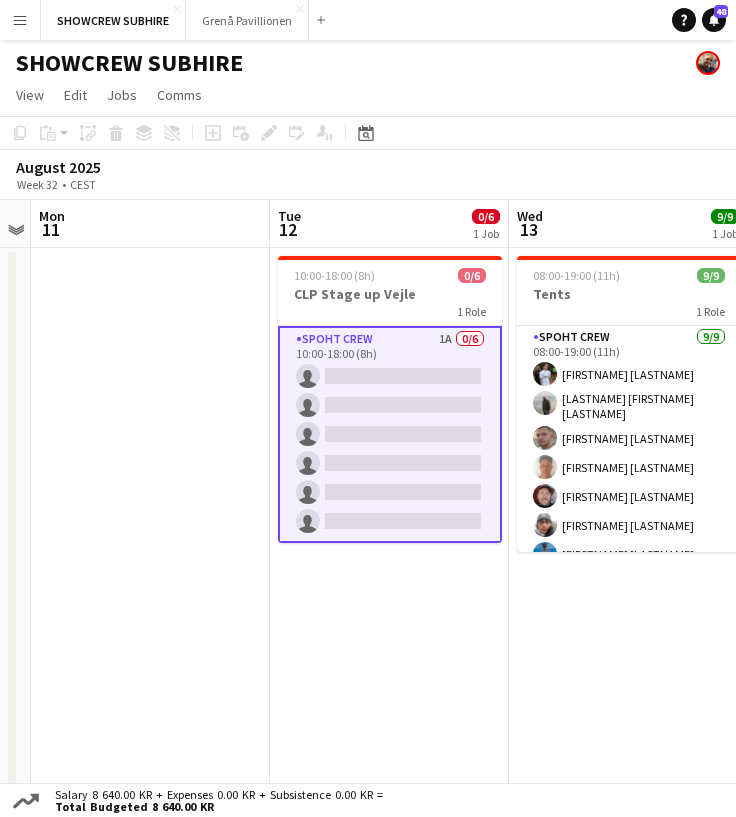 click on "Spoht  Crew    1A   0/6   10:00-18:00 (8h)
single-neutral-actions
single-neutral-actions
single-neutral-actions
single-neutral-actions
single-neutral-actions
single-neutral-actions" at bounding box center (390, 434) 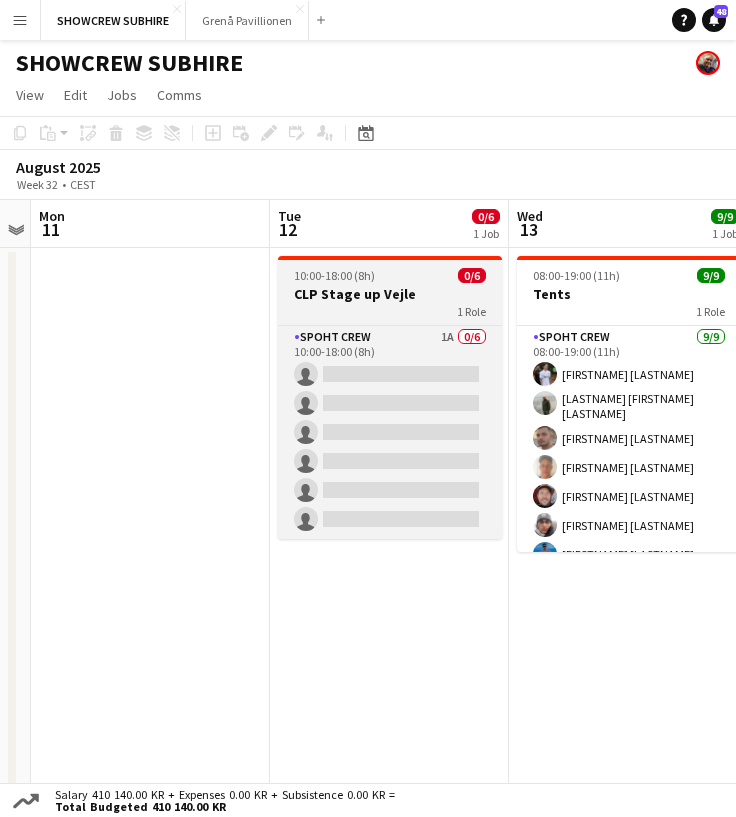click on "CLP Stage up  Vejle" at bounding box center (390, 294) 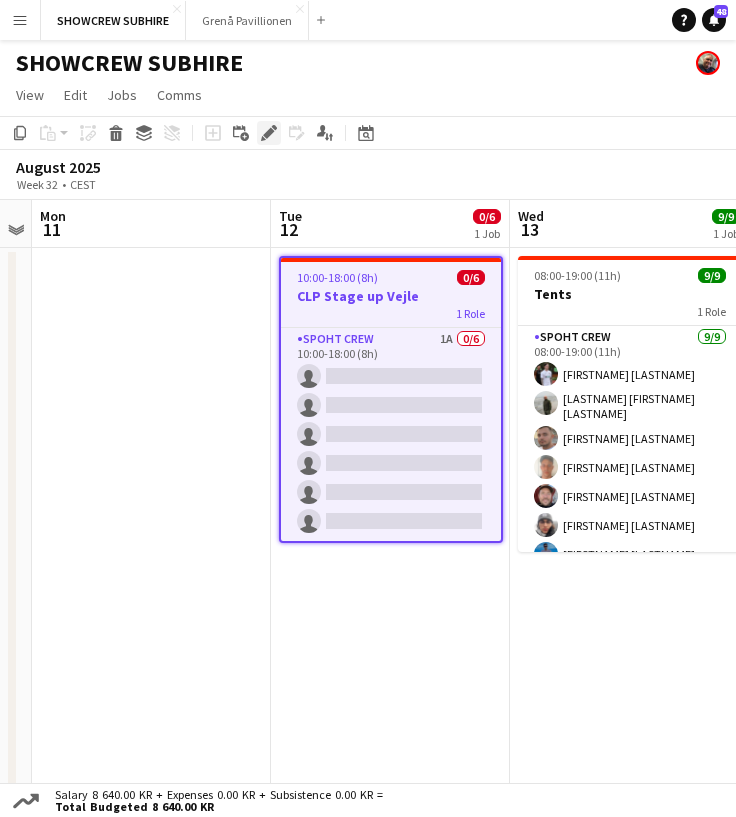 click 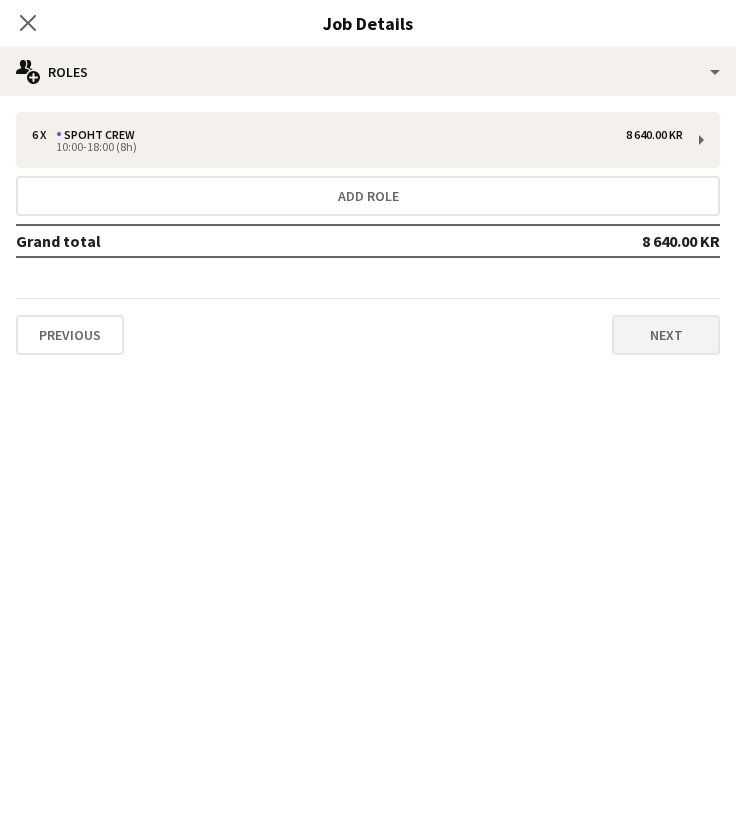 click on "Next" at bounding box center (666, 335) 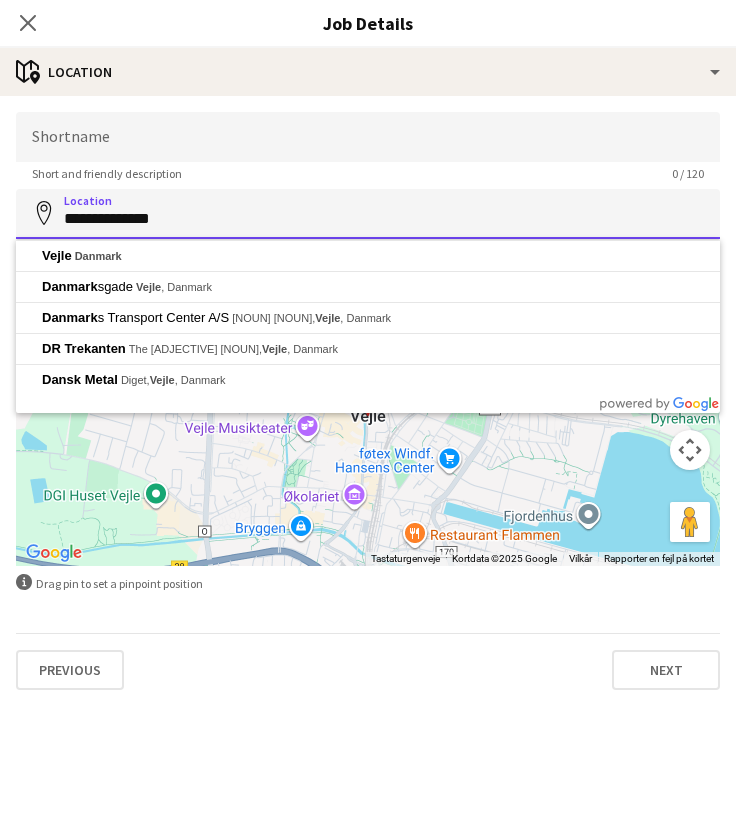 drag, startPoint x: 217, startPoint y: 219, endPoint x: 25, endPoint y: 211, distance: 192.1666 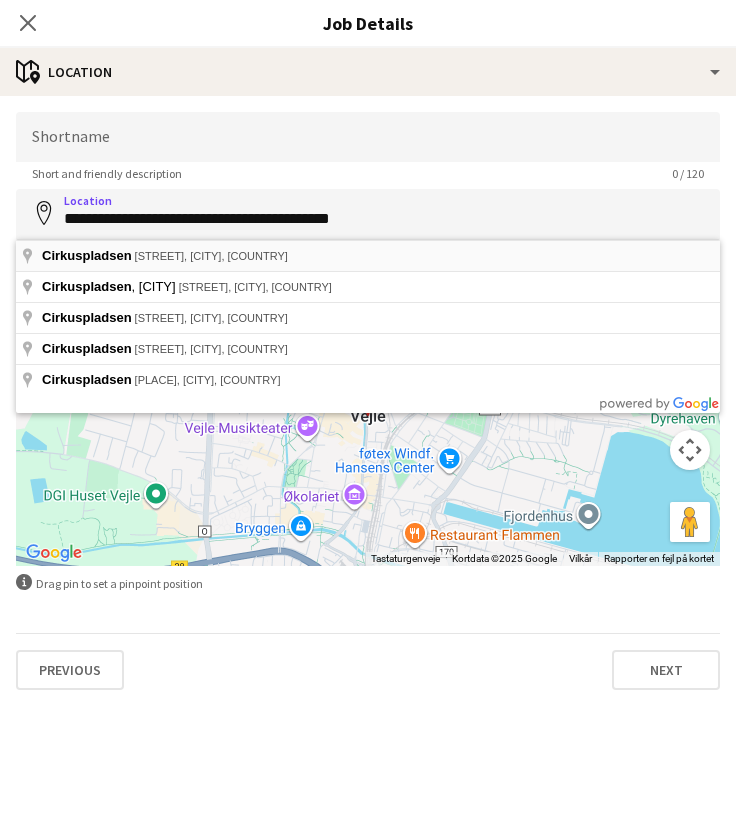 type on "**********" 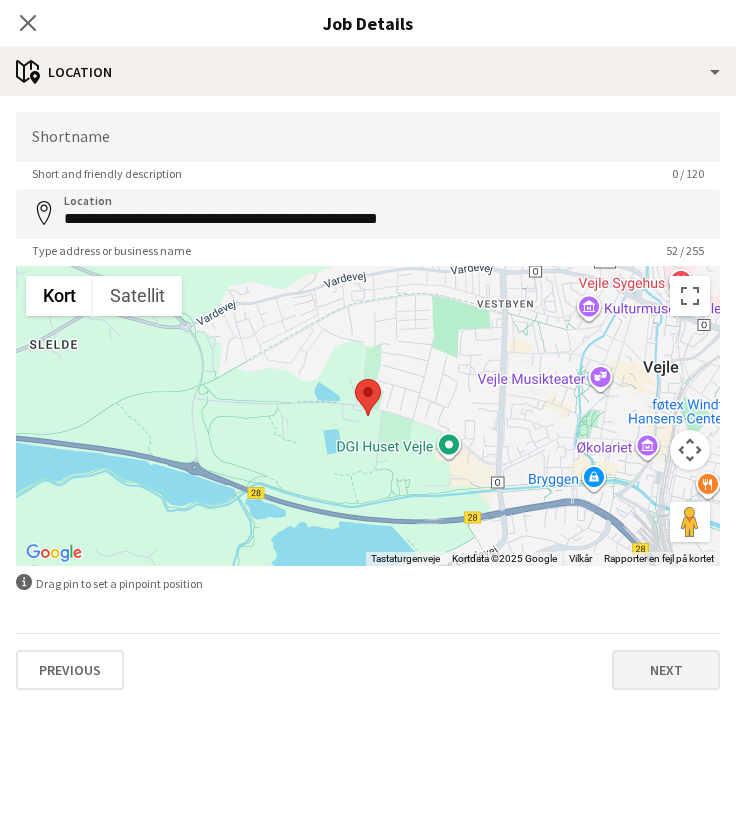 click on "Next" at bounding box center [666, 670] 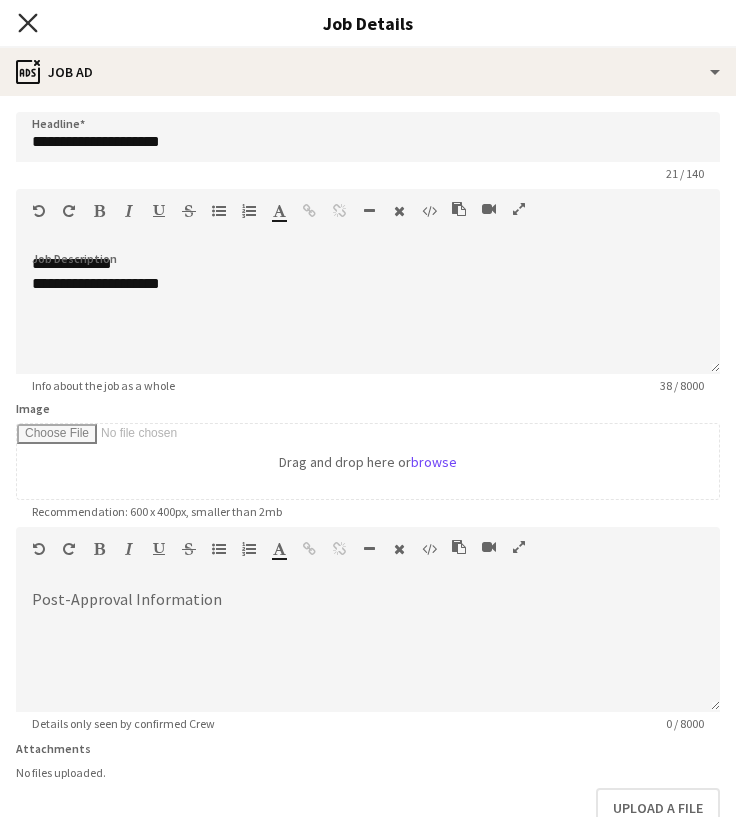 scroll, scrollTop: 111, scrollLeft: 0, axis: vertical 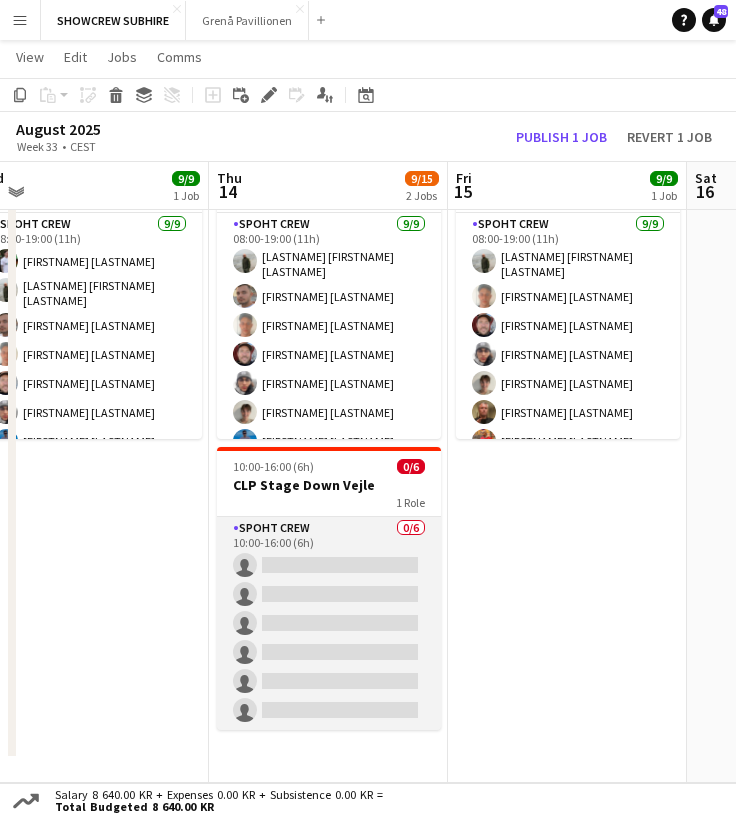 click on "Spoht  Crew    0/6   10:00-16:00 (6h)
single-neutral-actions
single-neutral-actions
single-neutral-actions
single-neutral-actions
single-neutral-actions
single-neutral-actions" at bounding box center (329, 623) 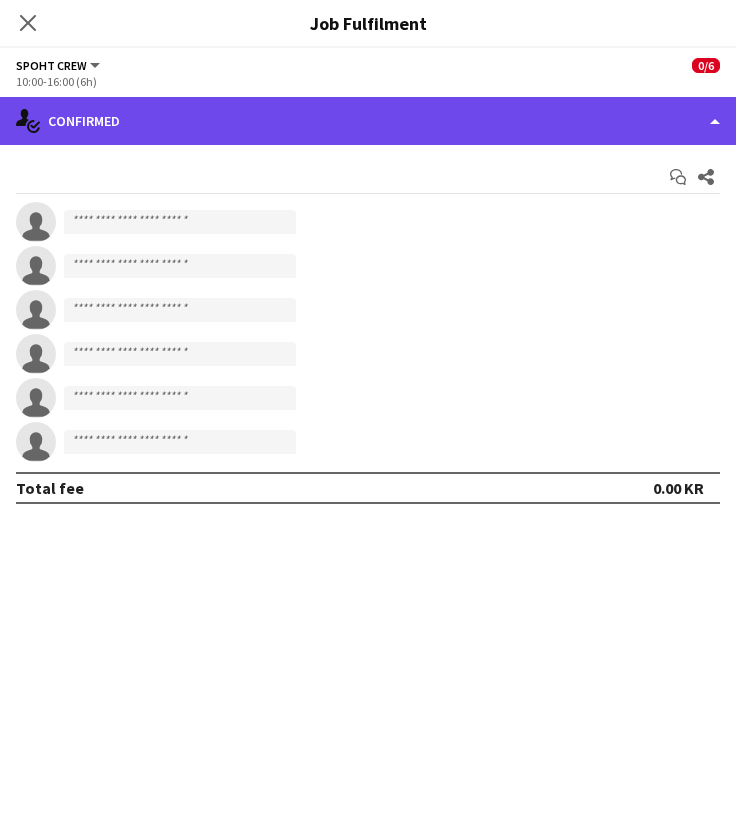 click on "single-neutral-actions-check-2
Confirmed" 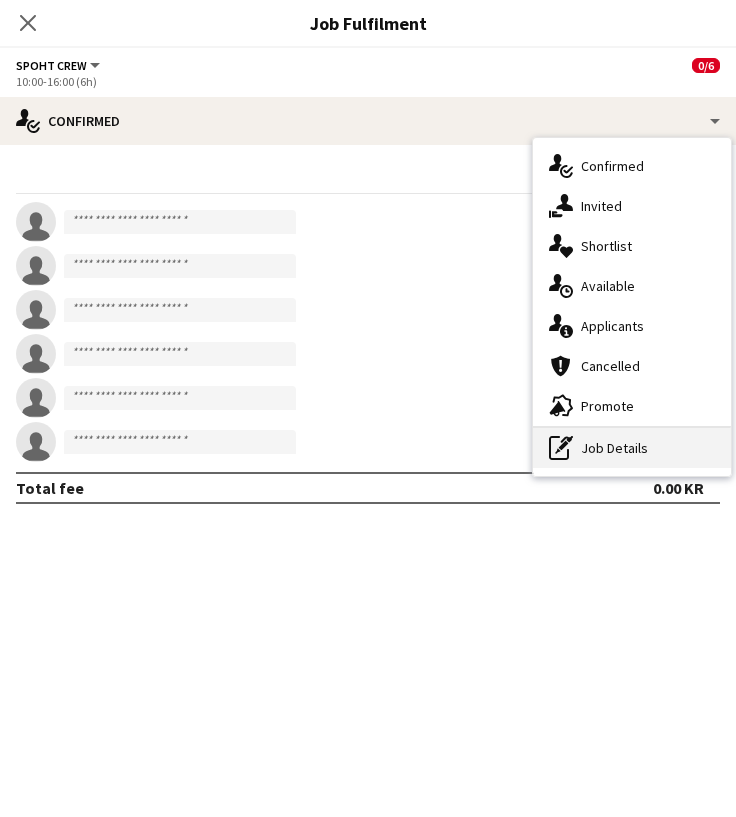 click on "pen-write
Job Details" at bounding box center (632, 448) 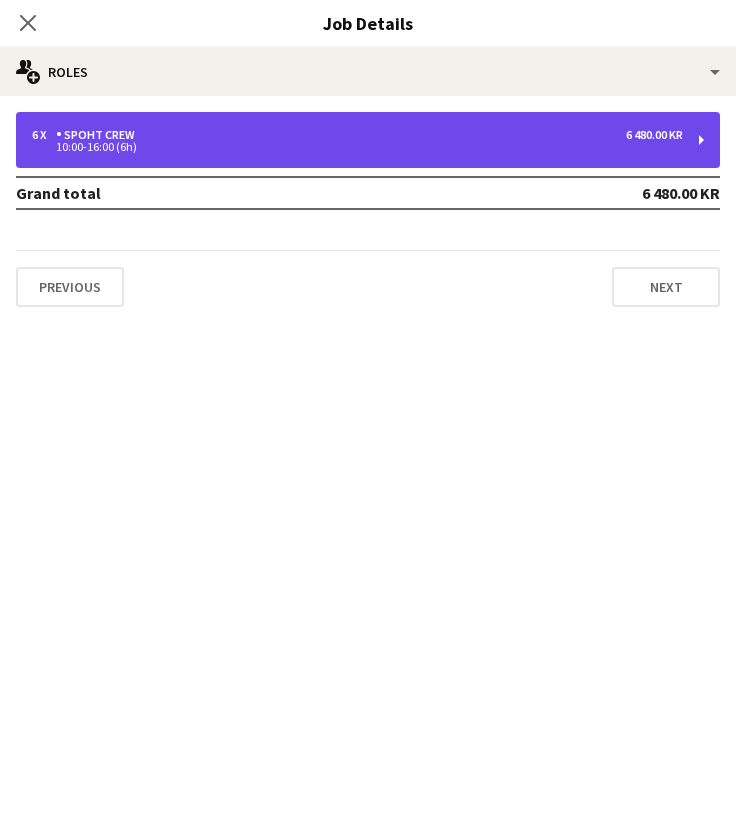 click on "10:00-16:00 (6h)" at bounding box center [357, 147] 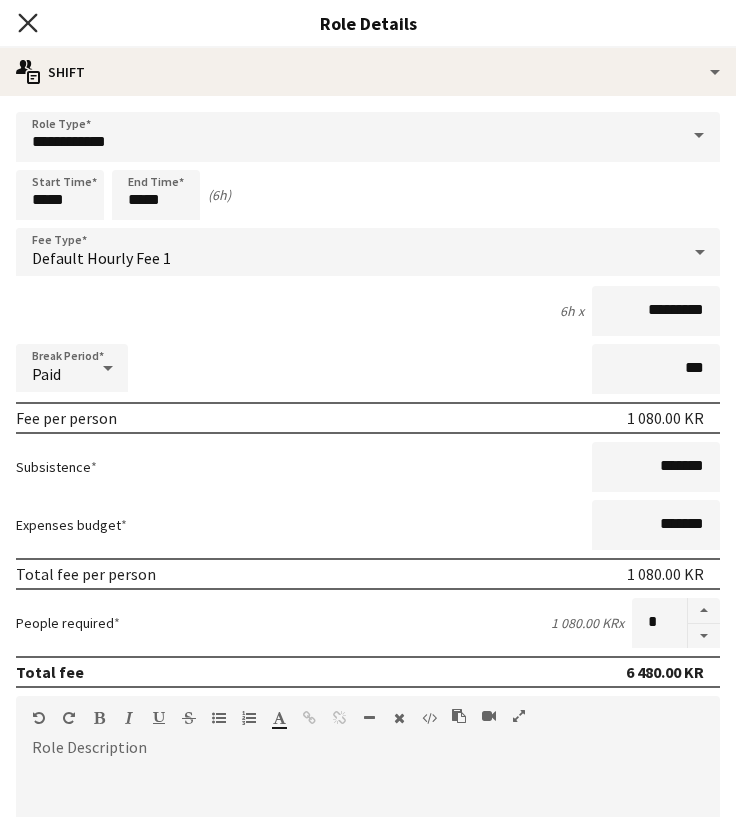 click on "Close pop-in" 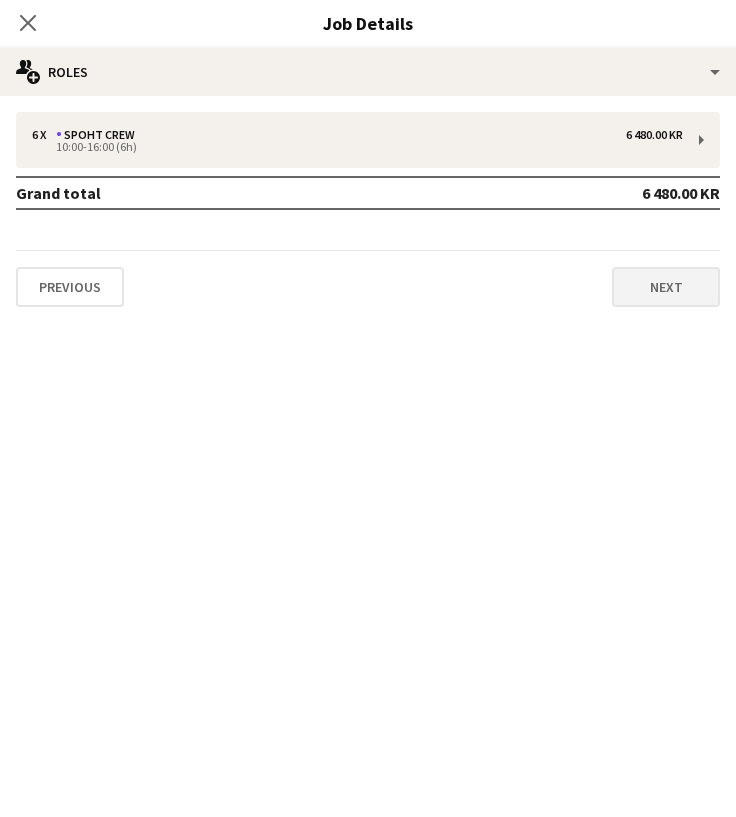 click on "Next" at bounding box center (666, 287) 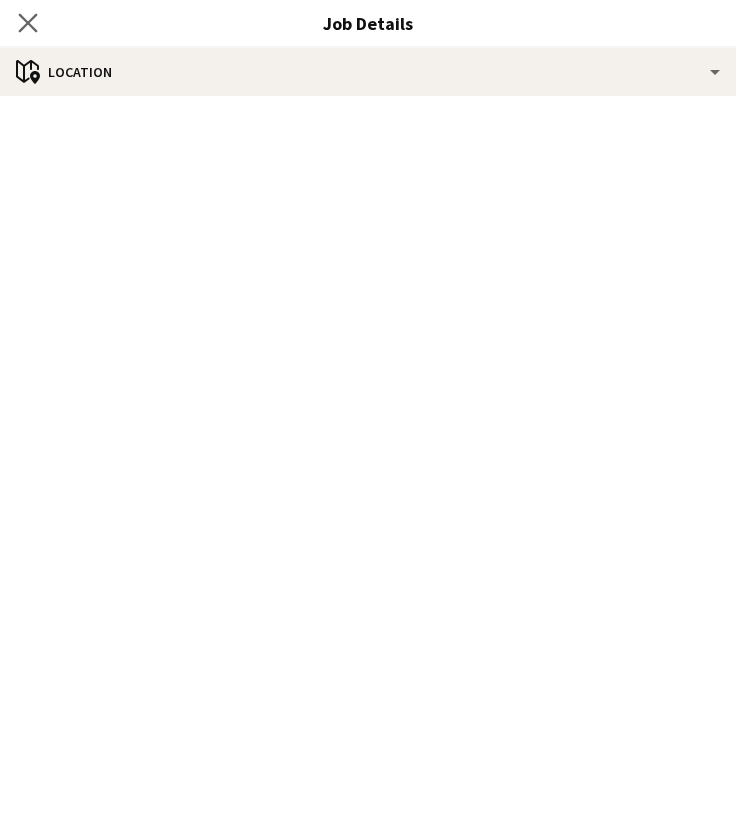 click on "Close pop-in" 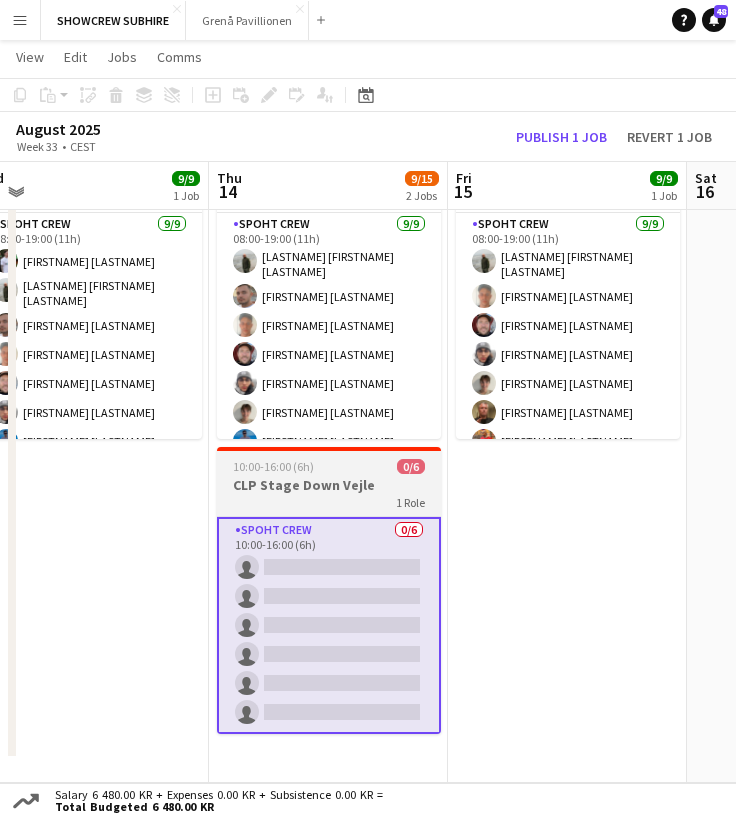 click on "1 Role" at bounding box center [329, 502] 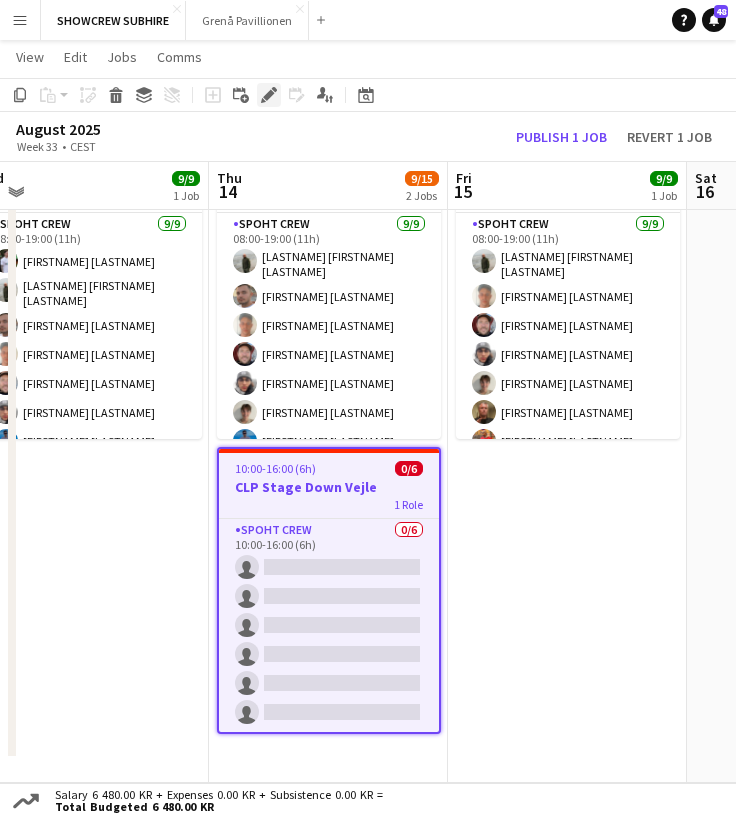 click 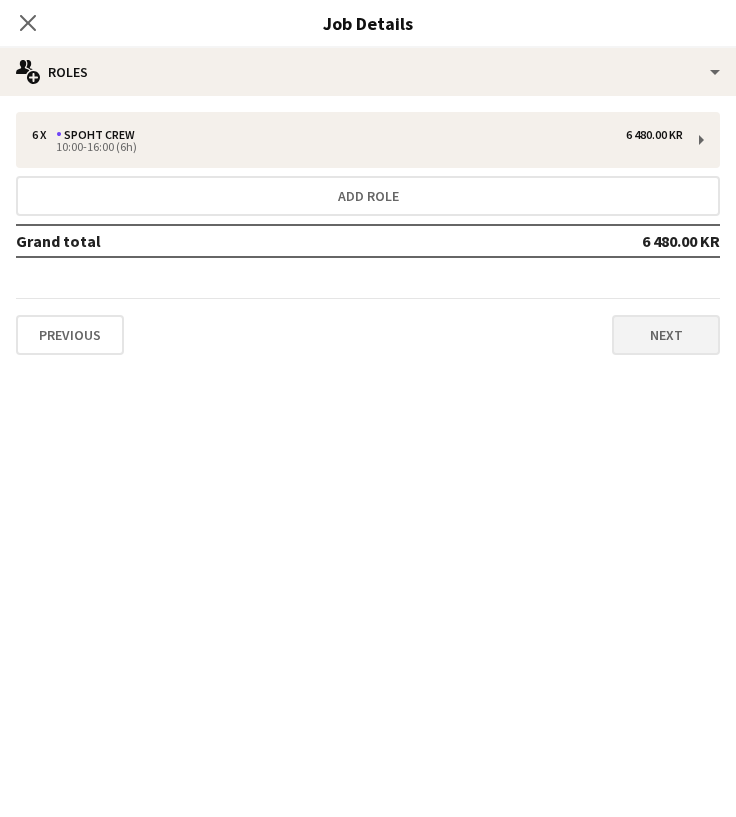 click on "Next" at bounding box center (666, 335) 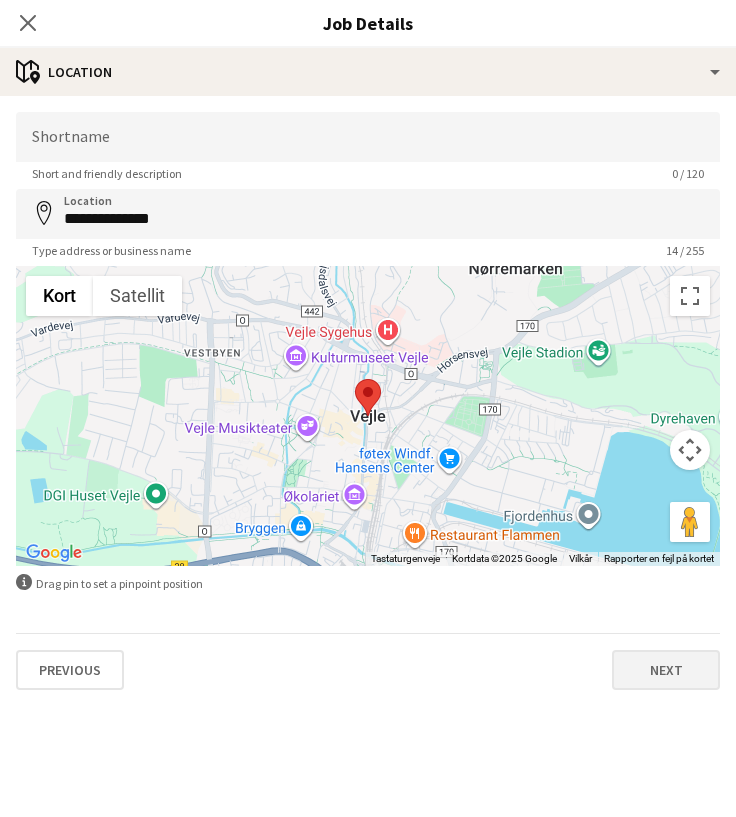 click on "Next" at bounding box center (666, 670) 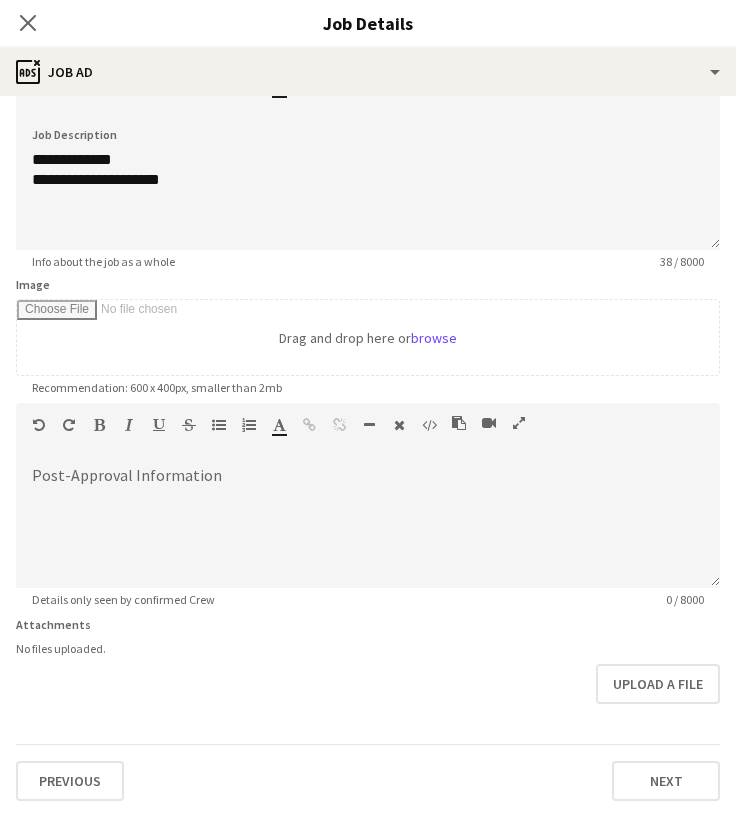 scroll, scrollTop: 124, scrollLeft: 0, axis: vertical 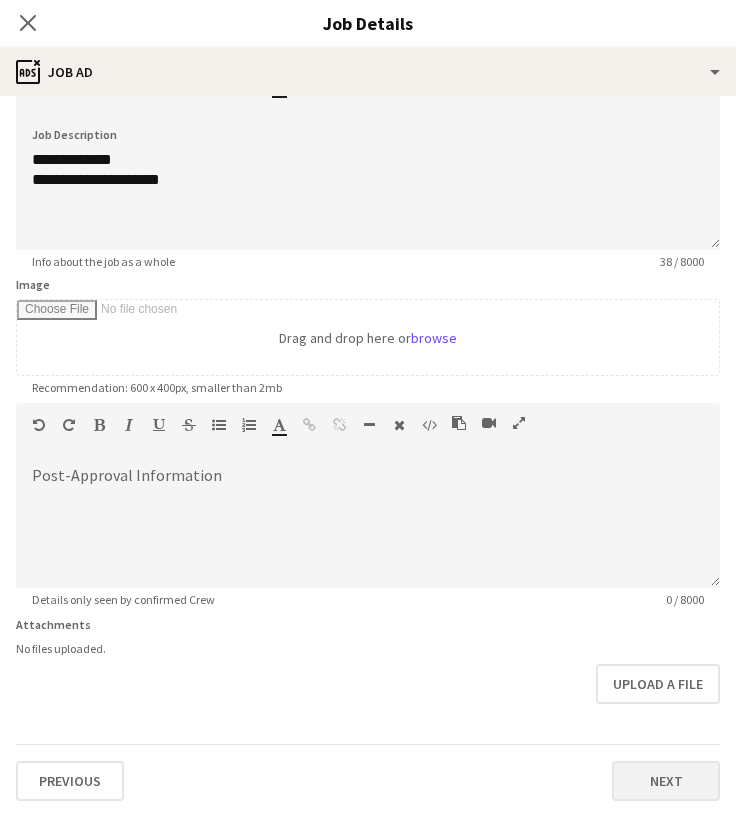 click on "Next" at bounding box center [666, 781] 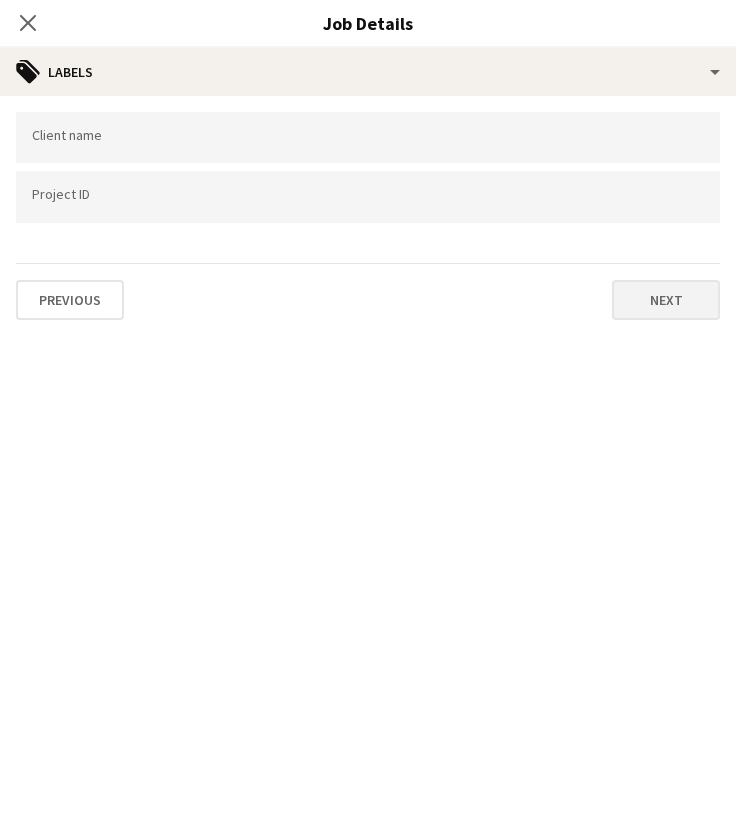 click on "Next" at bounding box center (666, 300) 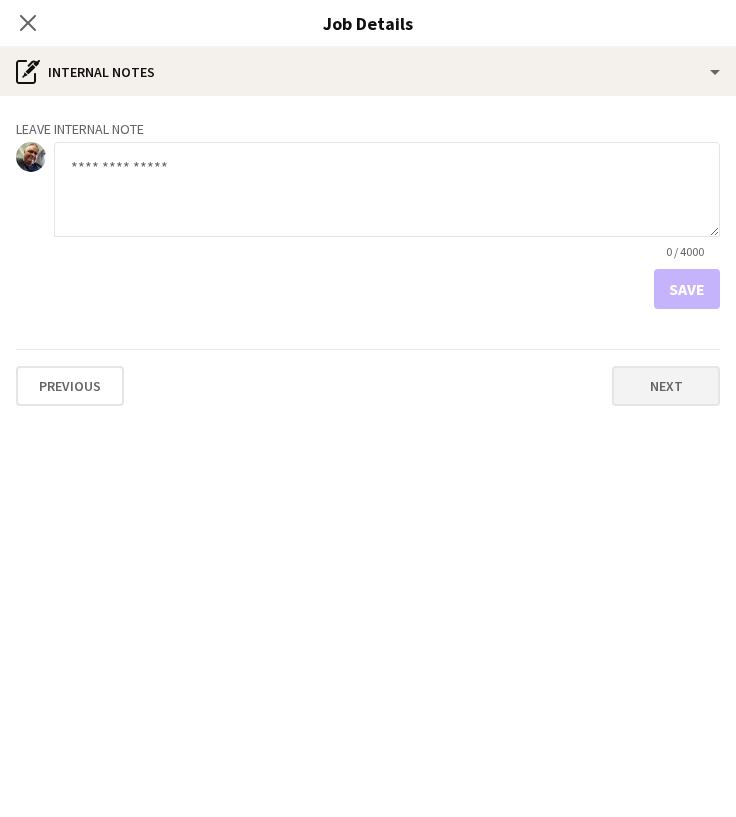 click on "Next" at bounding box center (666, 386) 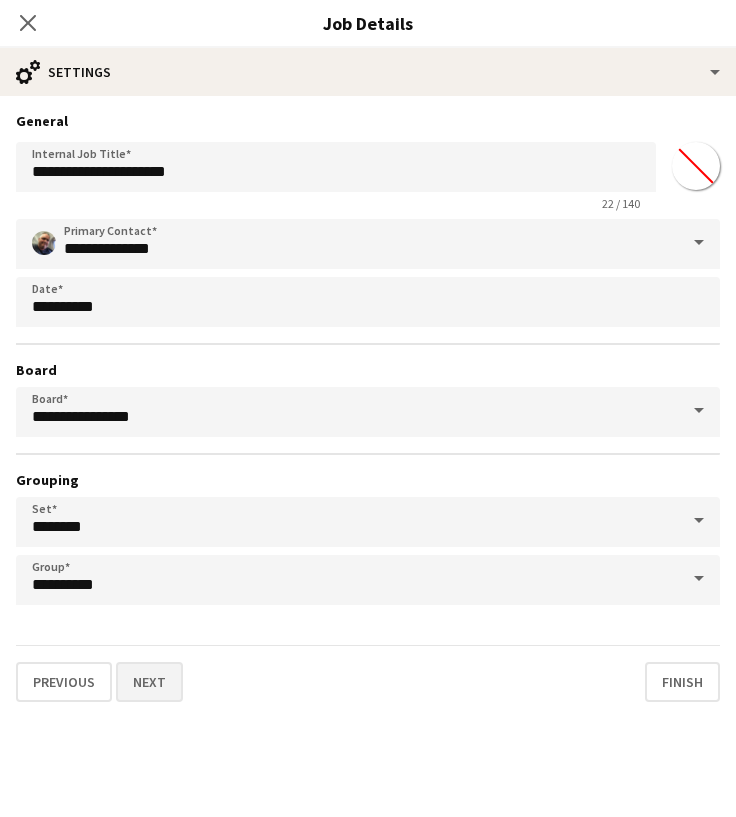 click on "Next" at bounding box center [149, 682] 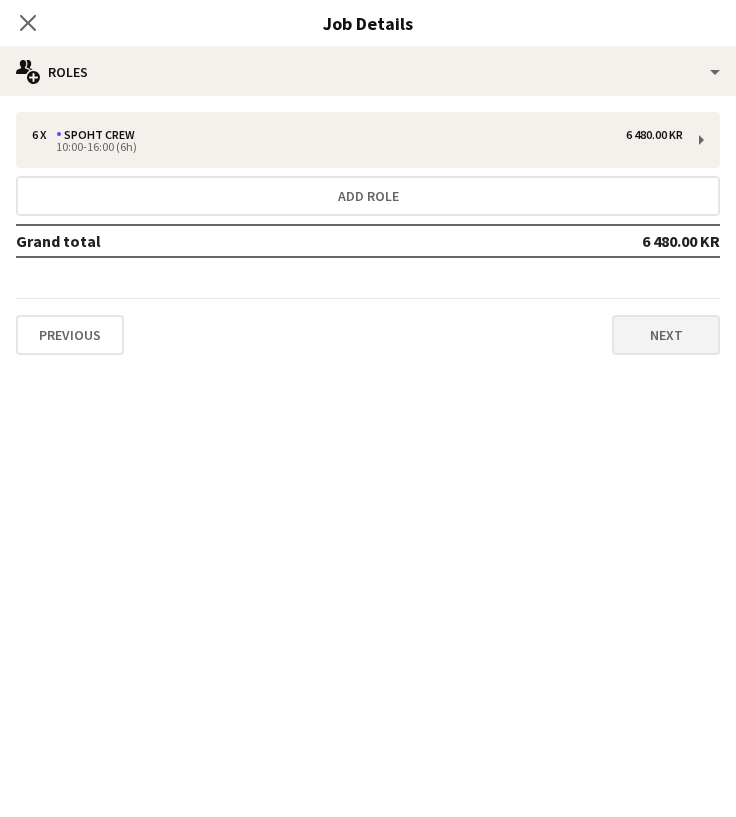 click on "Next" at bounding box center (666, 335) 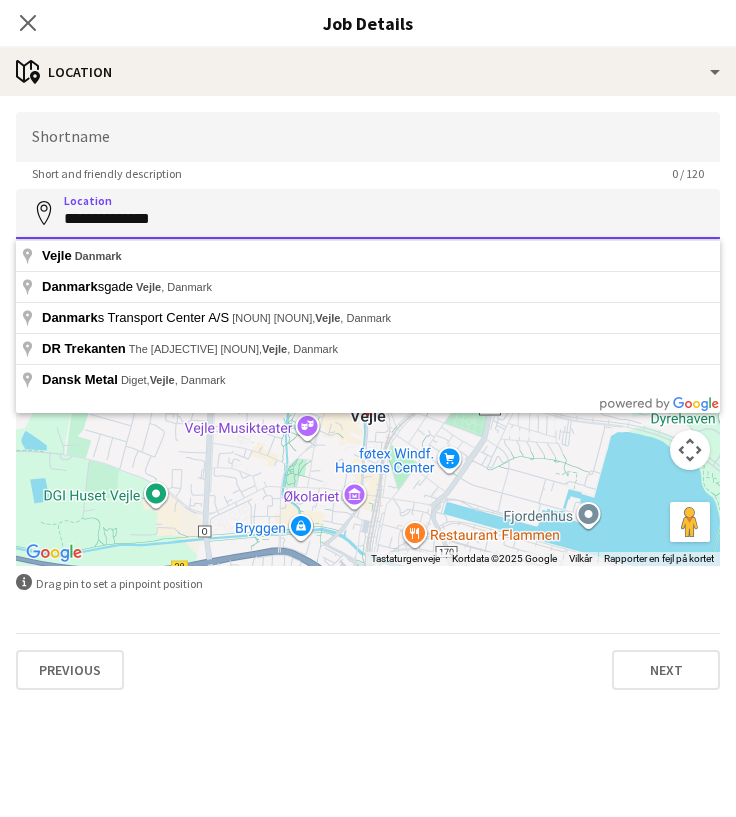 drag, startPoint x: 210, startPoint y: 223, endPoint x: 19, endPoint y: 210, distance: 191.4419 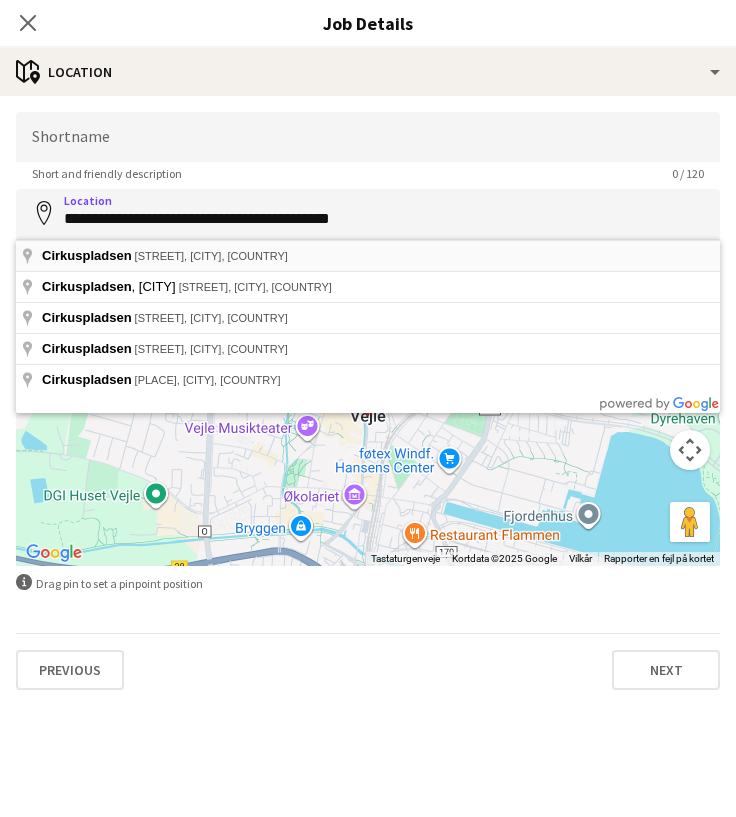 type on "**********" 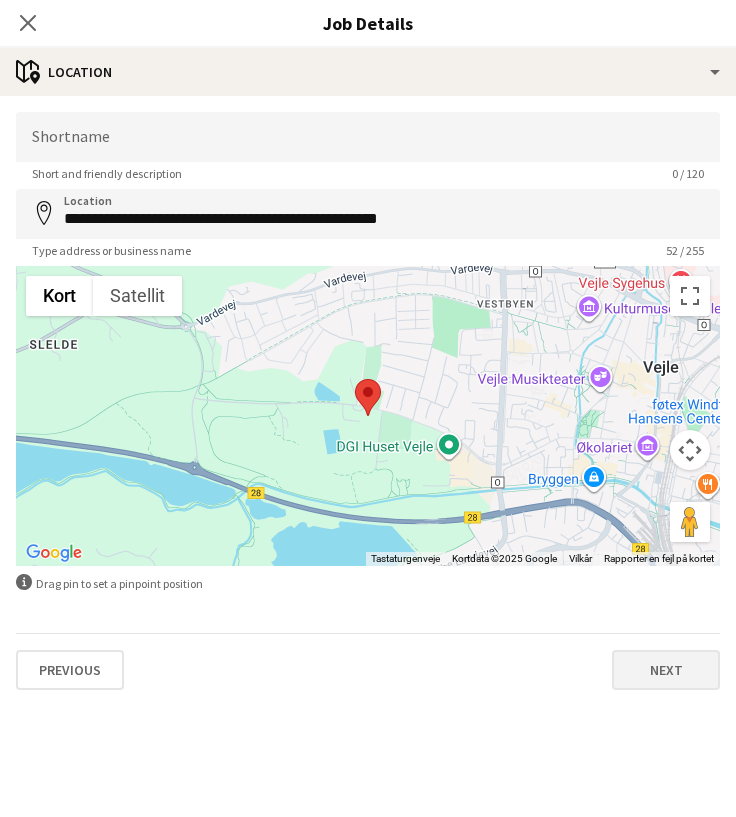 click on "Next" at bounding box center (666, 670) 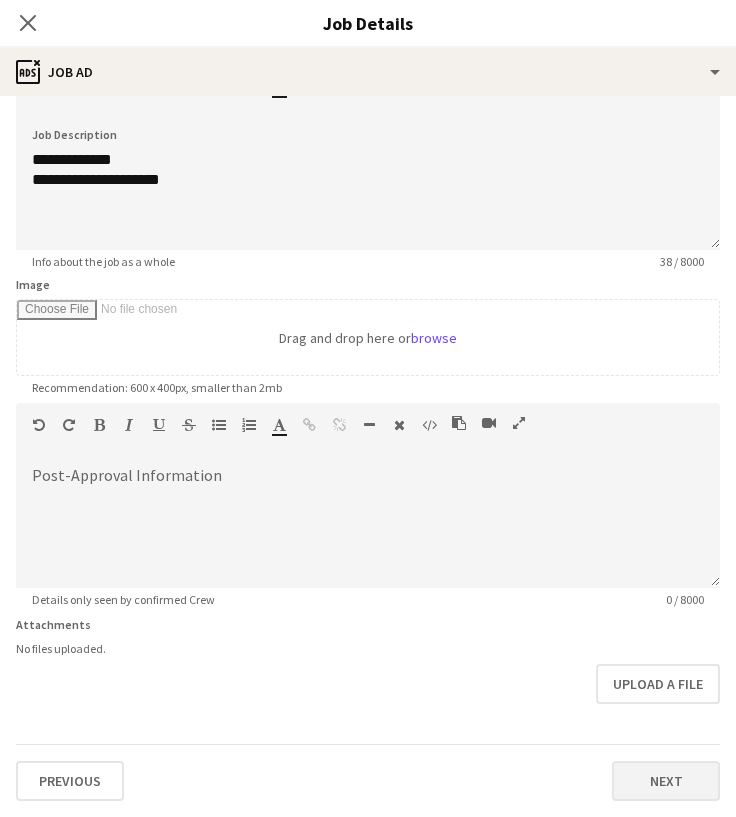 scroll, scrollTop: 124, scrollLeft: 0, axis: vertical 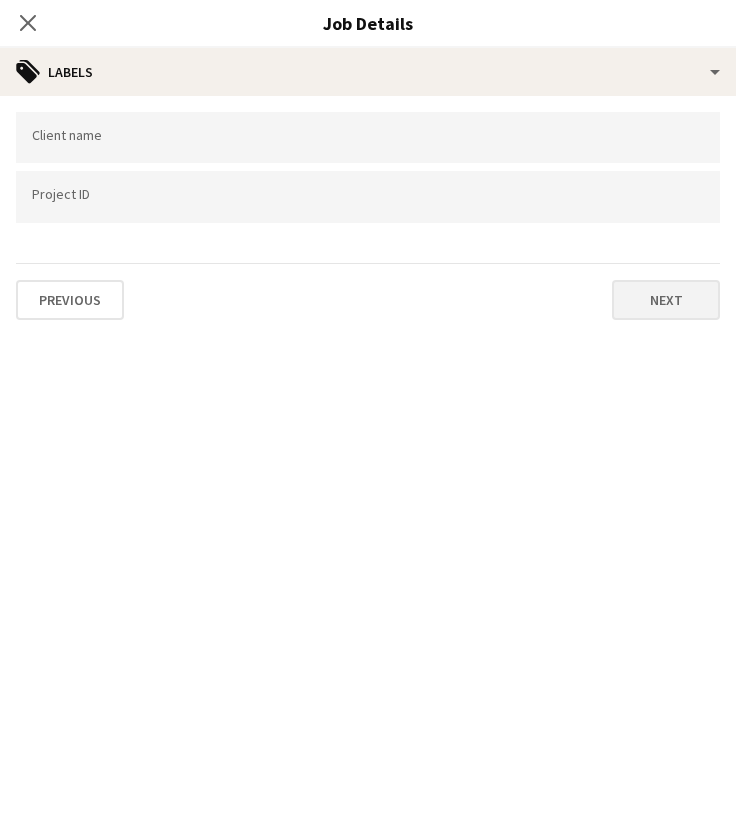 click on "Next" at bounding box center (666, 300) 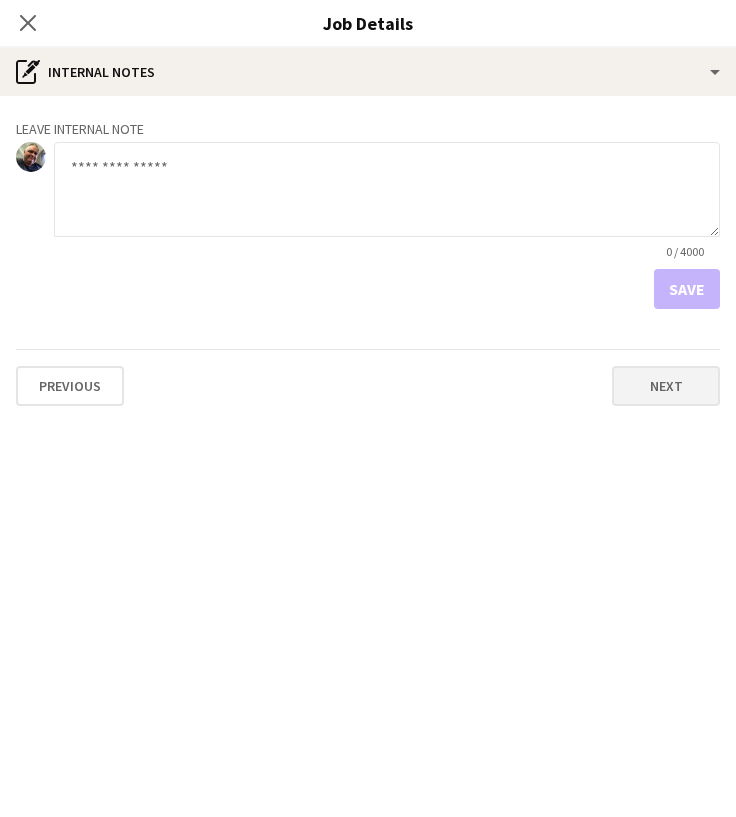 click on "Next" at bounding box center (666, 386) 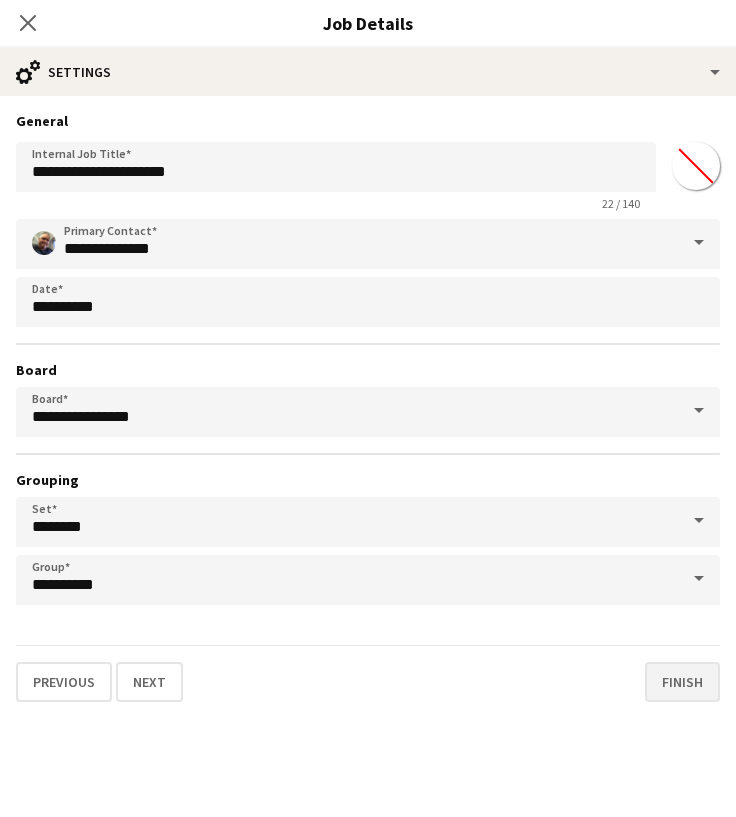 click on "Finish" at bounding box center (682, 682) 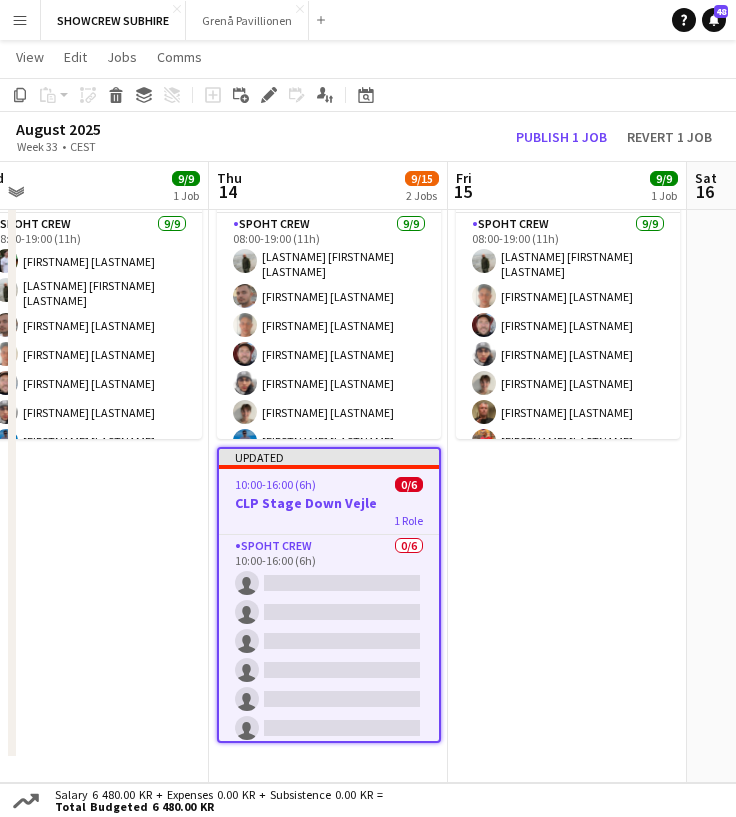 click on "08:00-19:00 (11h)    9/9   Tents    1 Role   Spoht  Crew    9/9   08:00-19:00 (11h)
Negru Liviu Mihai Samuel Monteiro Jesper Lau-Nielsen Lajos Dárdai Daniel Juby-Rasmussen Karsten Sørensen Reza heidari Annija Uzule Nicolai Schmidt" at bounding box center [567, 459] 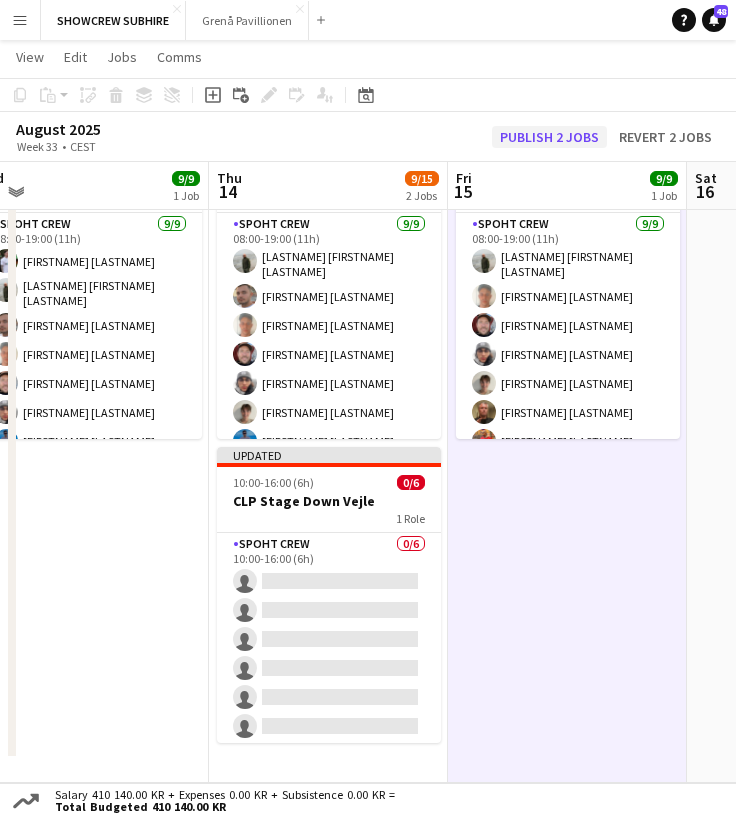 click on "Publish 2 jobs" 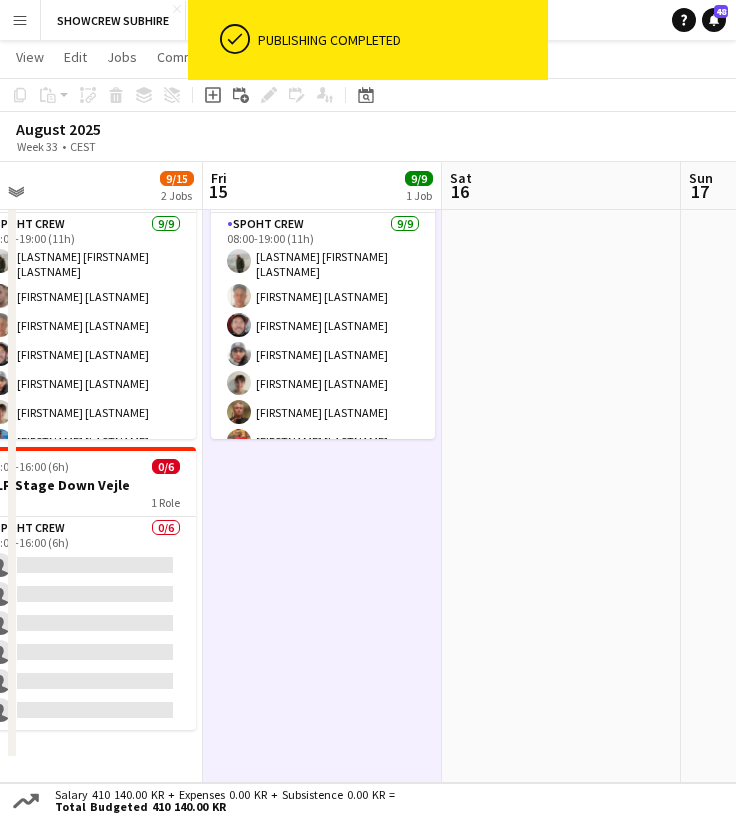 scroll, scrollTop: 0, scrollLeft: 763, axis: horizontal 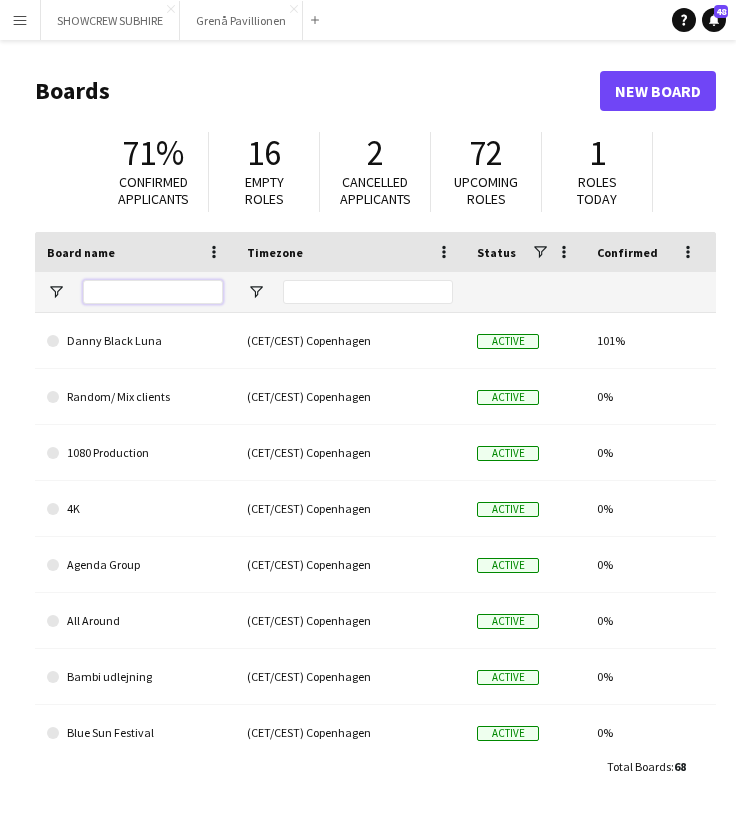 click at bounding box center (153, 292) 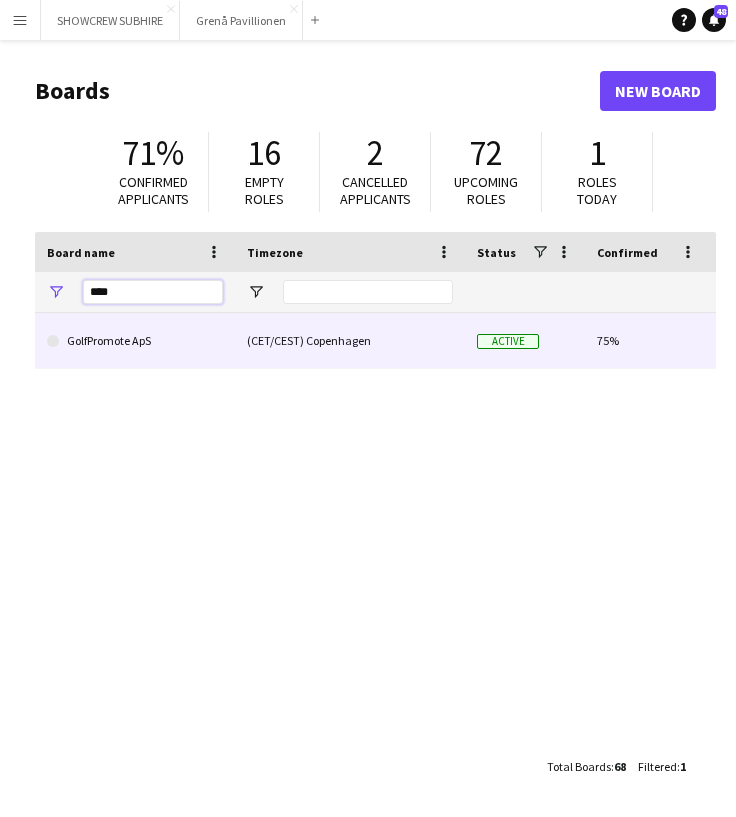type on "****" 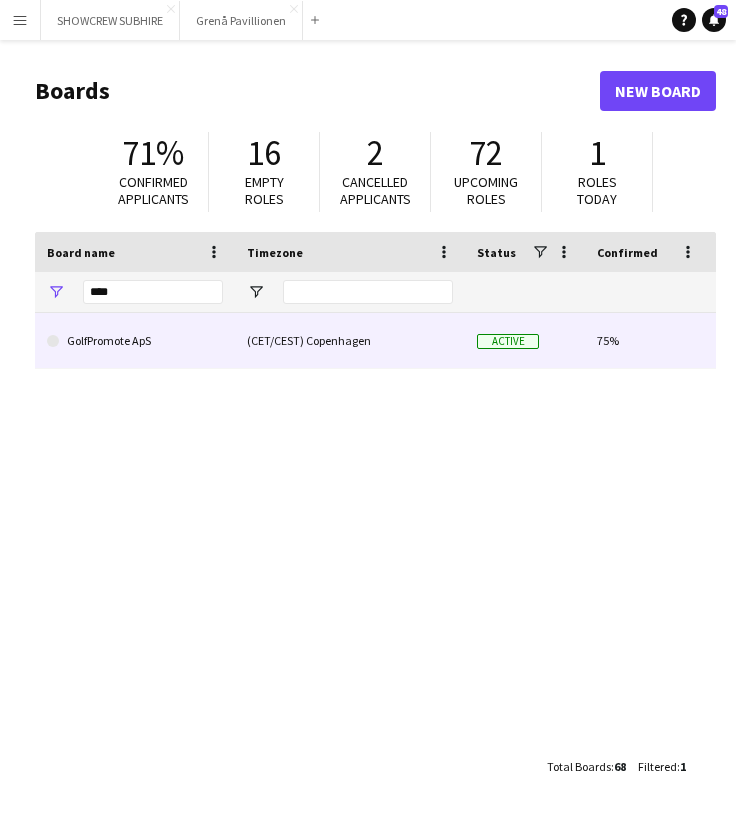 click on "GolfPromote ApS" 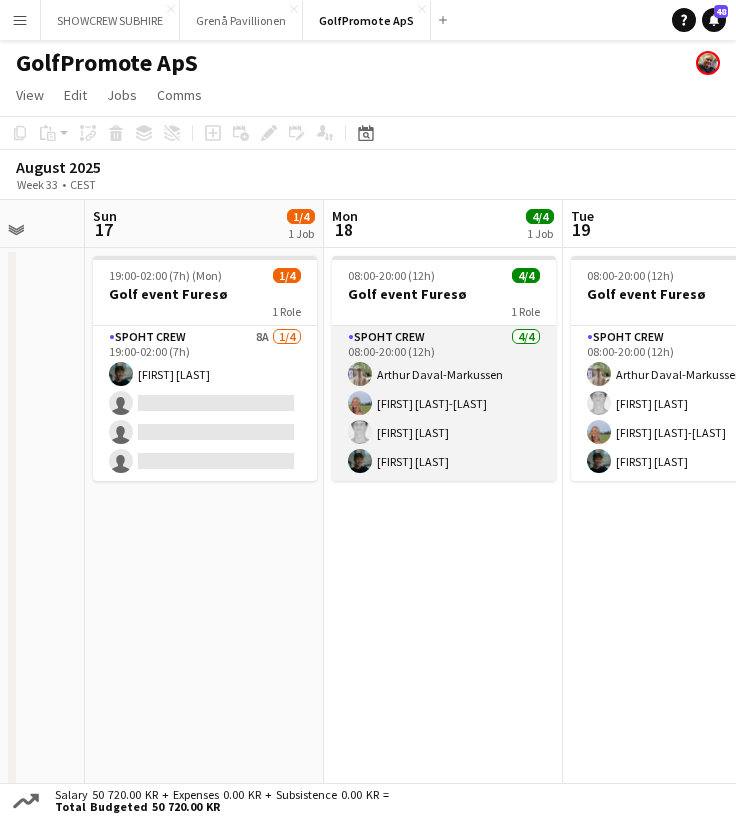 scroll, scrollTop: 0, scrollLeft: 634, axis: horizontal 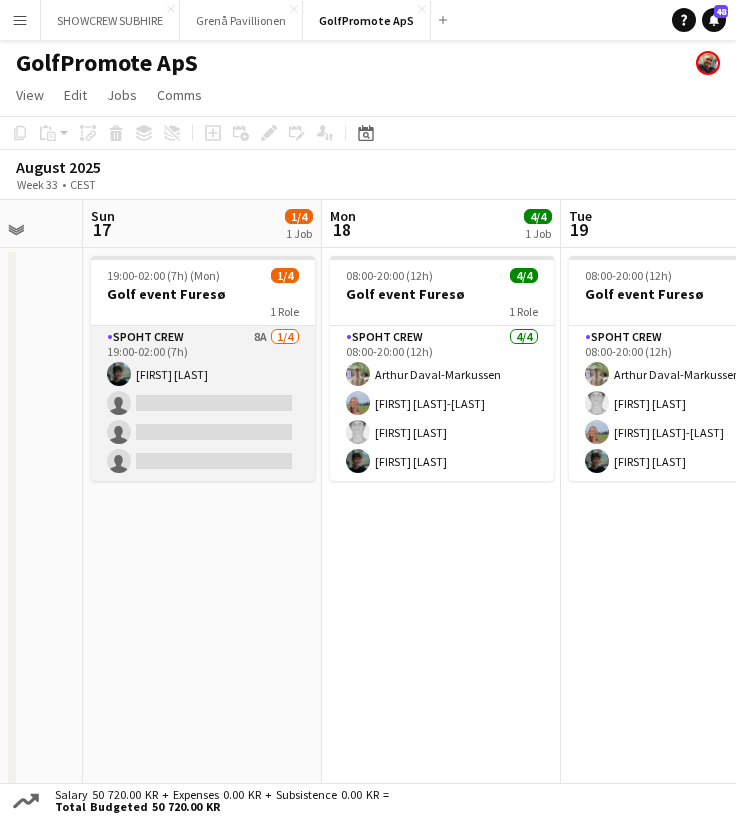 click on "Spoht  Crew    8A   1/4   19:00-02:00 (7h)
Alexander Christensen
single-neutral-actions
single-neutral-actions
single-neutral-actions" at bounding box center [203, 403] 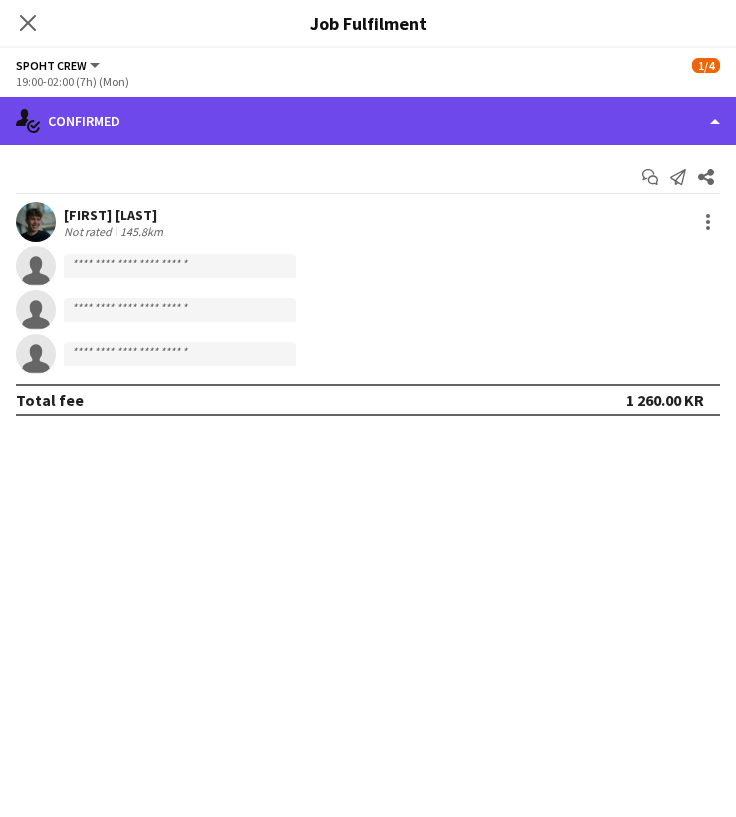 click on "single-neutral-actions-check-2
Confirmed" 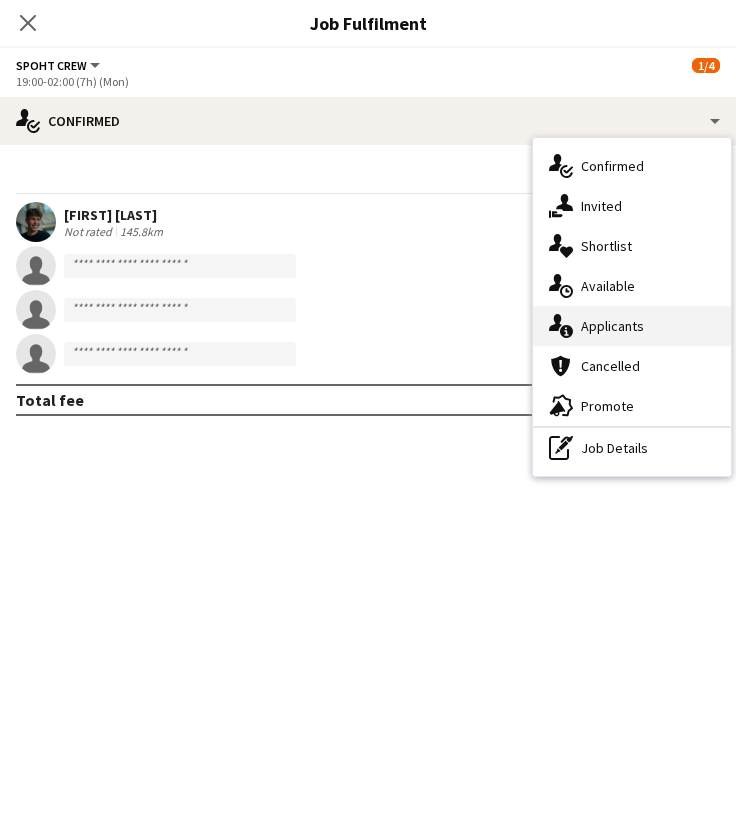 click on "single-neutral-actions-information
Applicants" at bounding box center (632, 326) 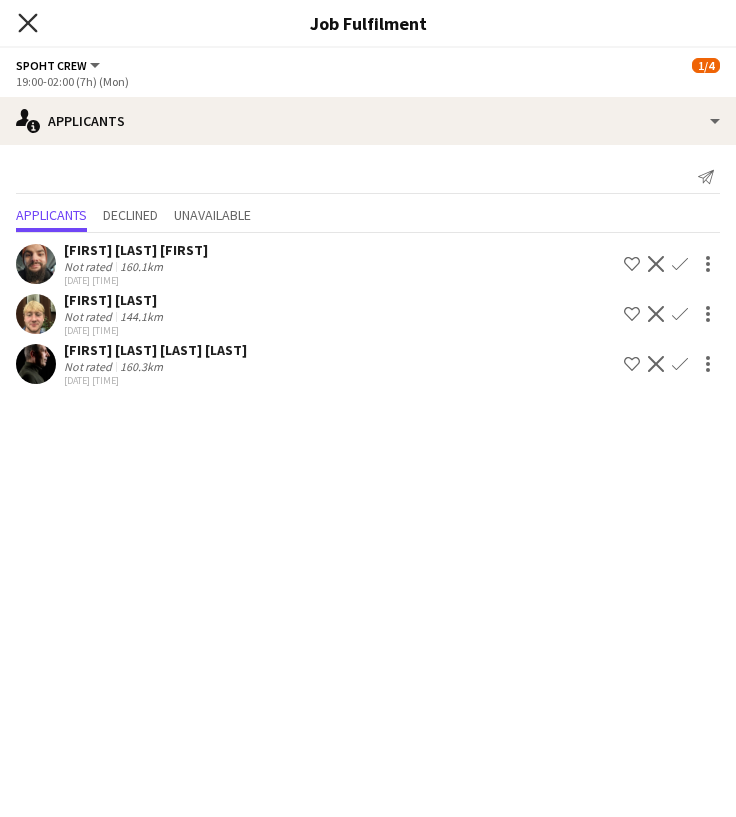 click 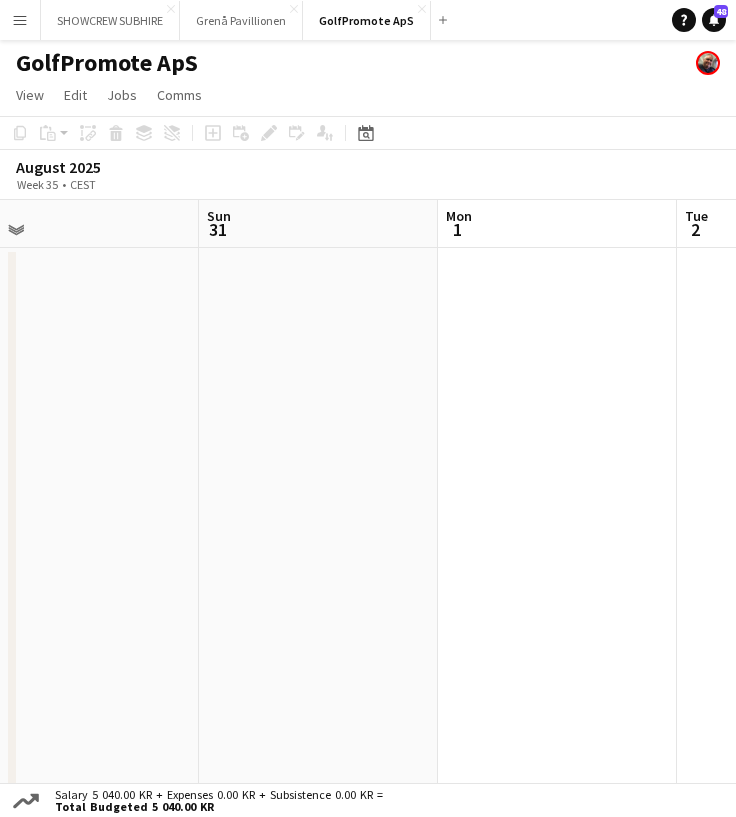 scroll, scrollTop: 0, scrollLeft: 750, axis: horizontal 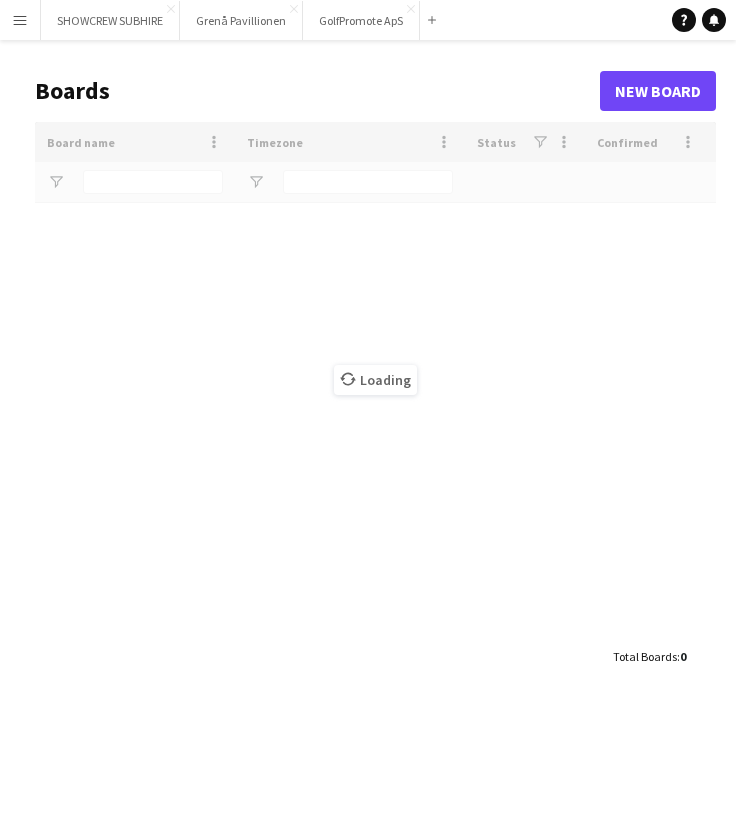 type on "****" 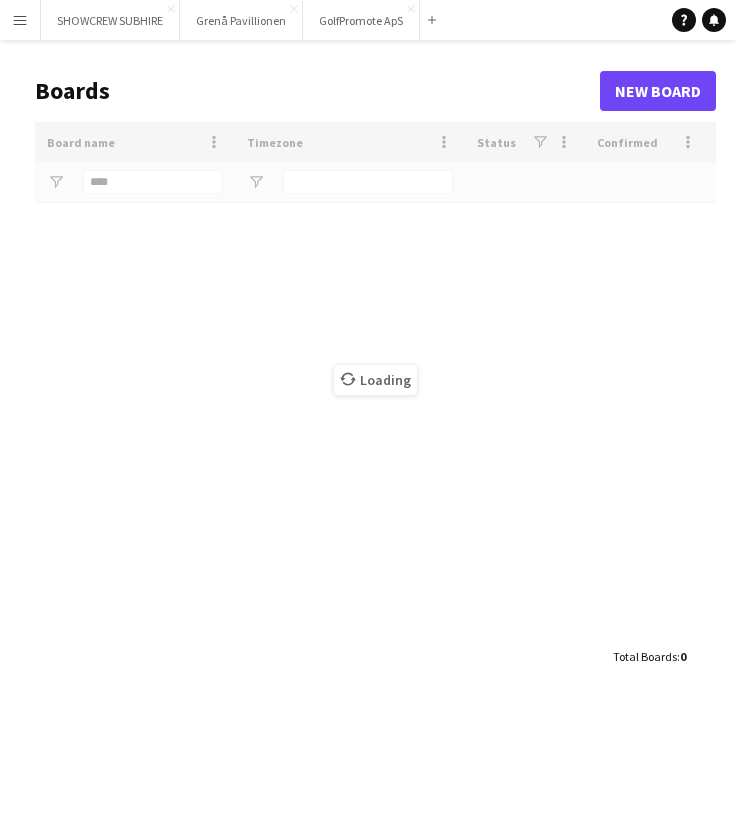 scroll, scrollTop: 0, scrollLeft: 0, axis: both 